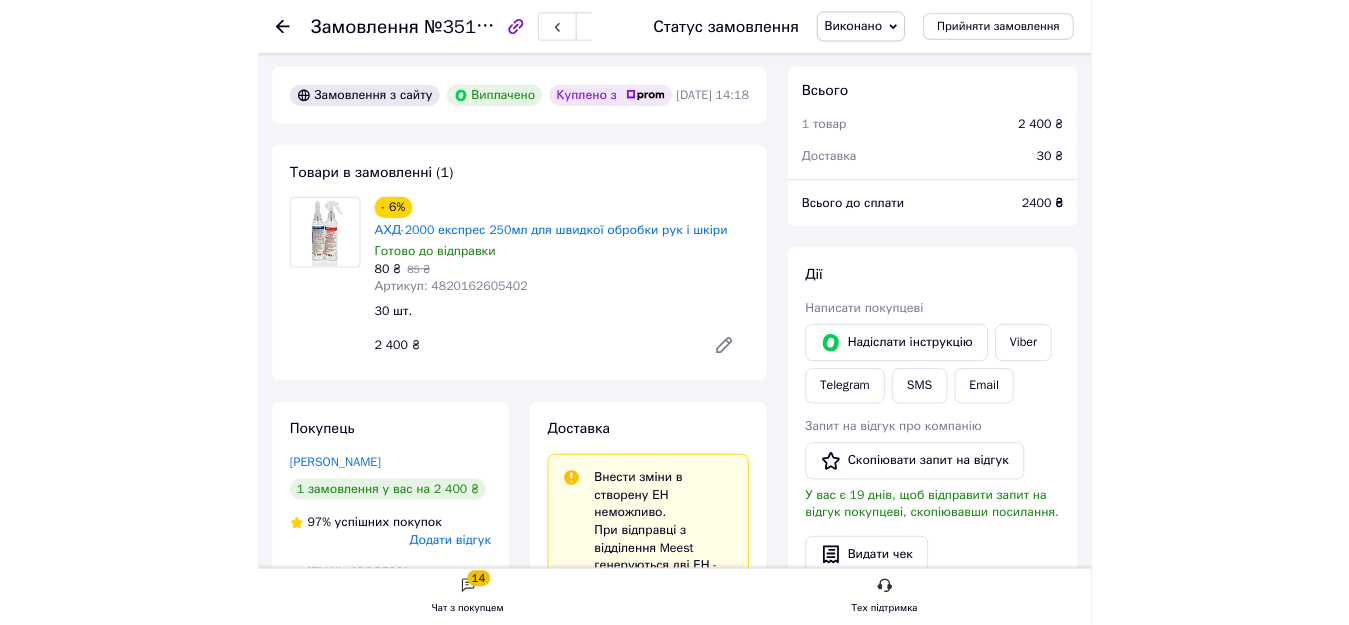 scroll, scrollTop: 1000, scrollLeft: 0, axis: vertical 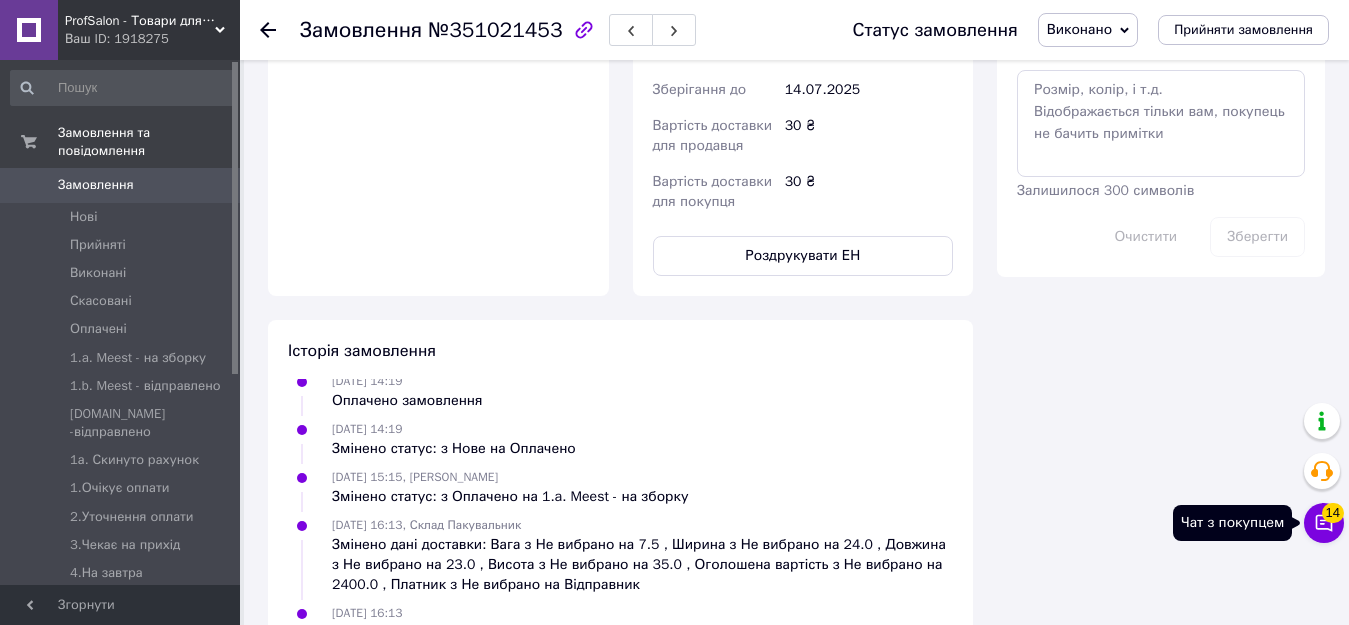 click 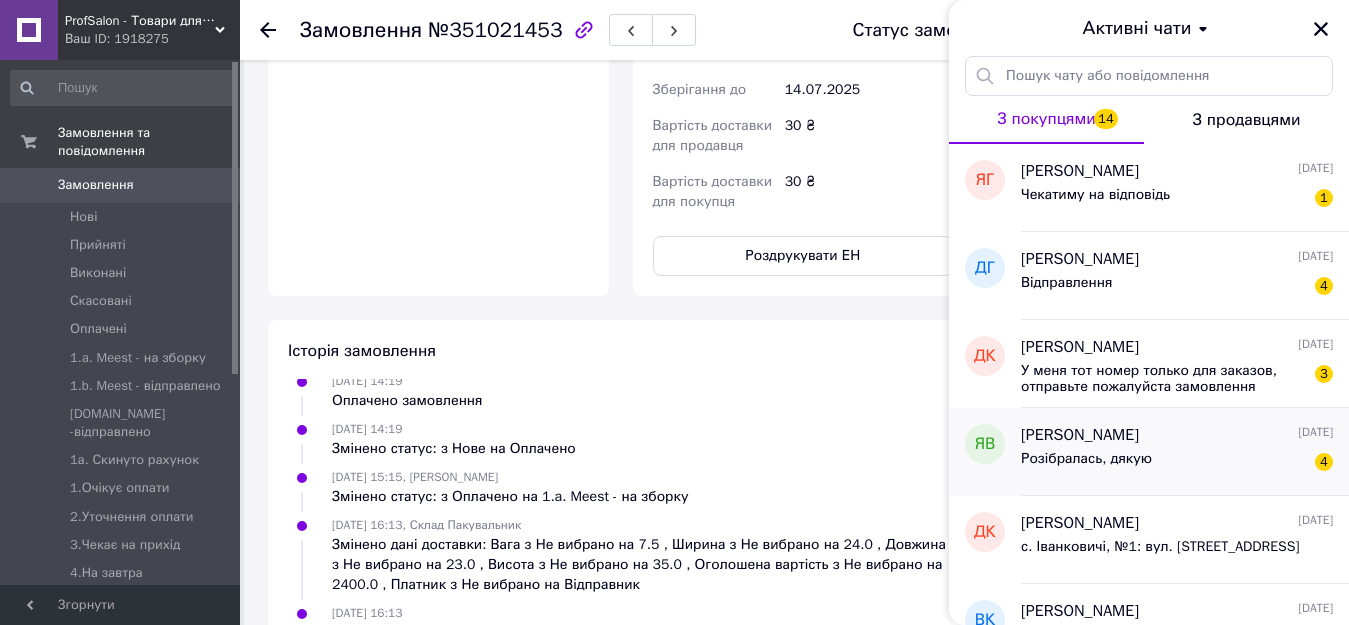 click on "Розібралась, дякую 4" at bounding box center (1177, 463) 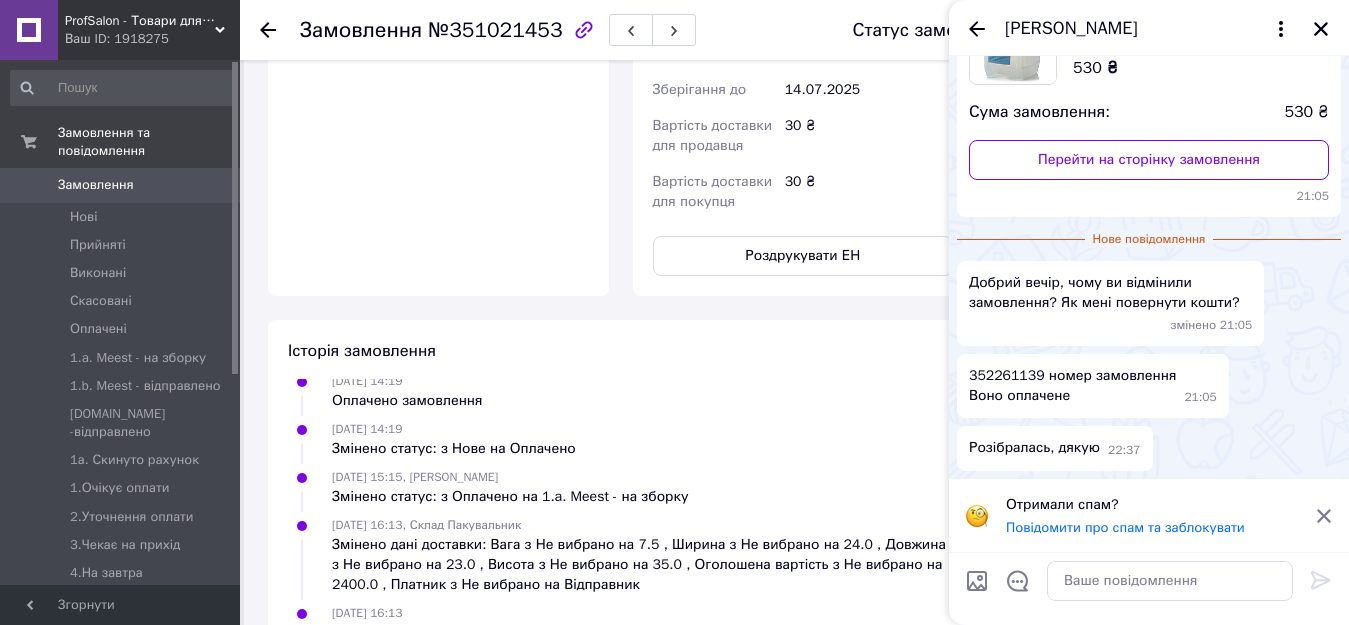 scroll, scrollTop: 0, scrollLeft: 0, axis: both 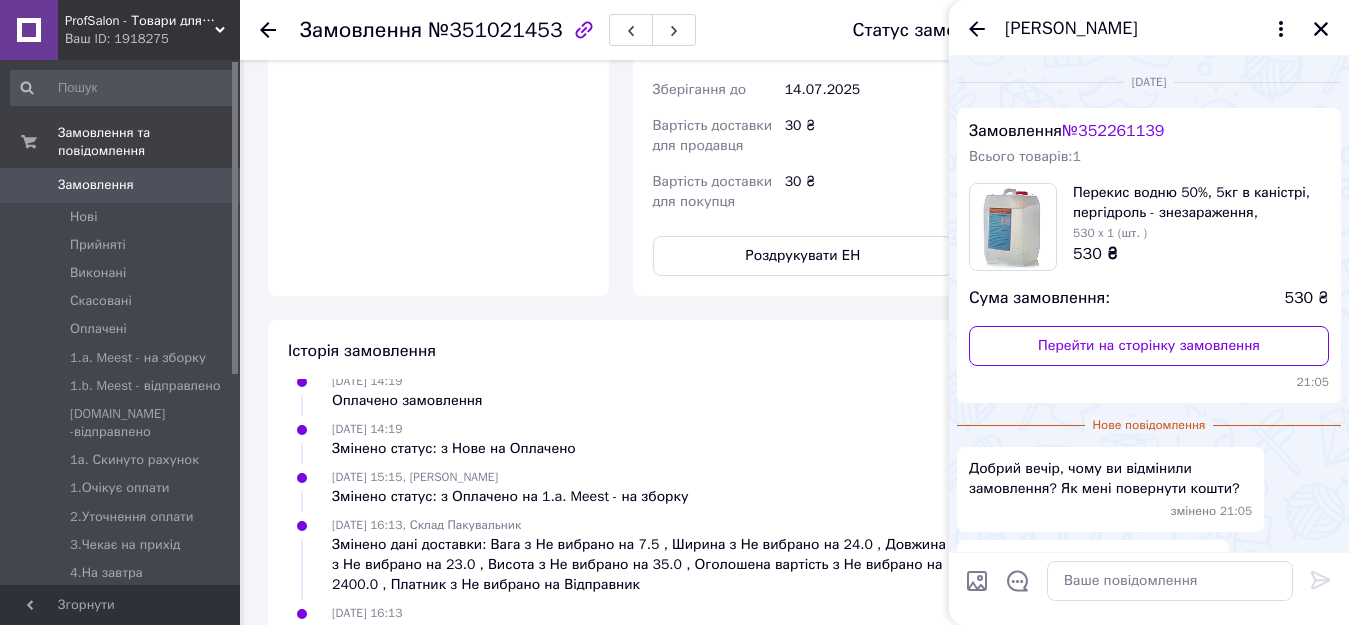 click on "№ 352261139" at bounding box center [1113, 131] 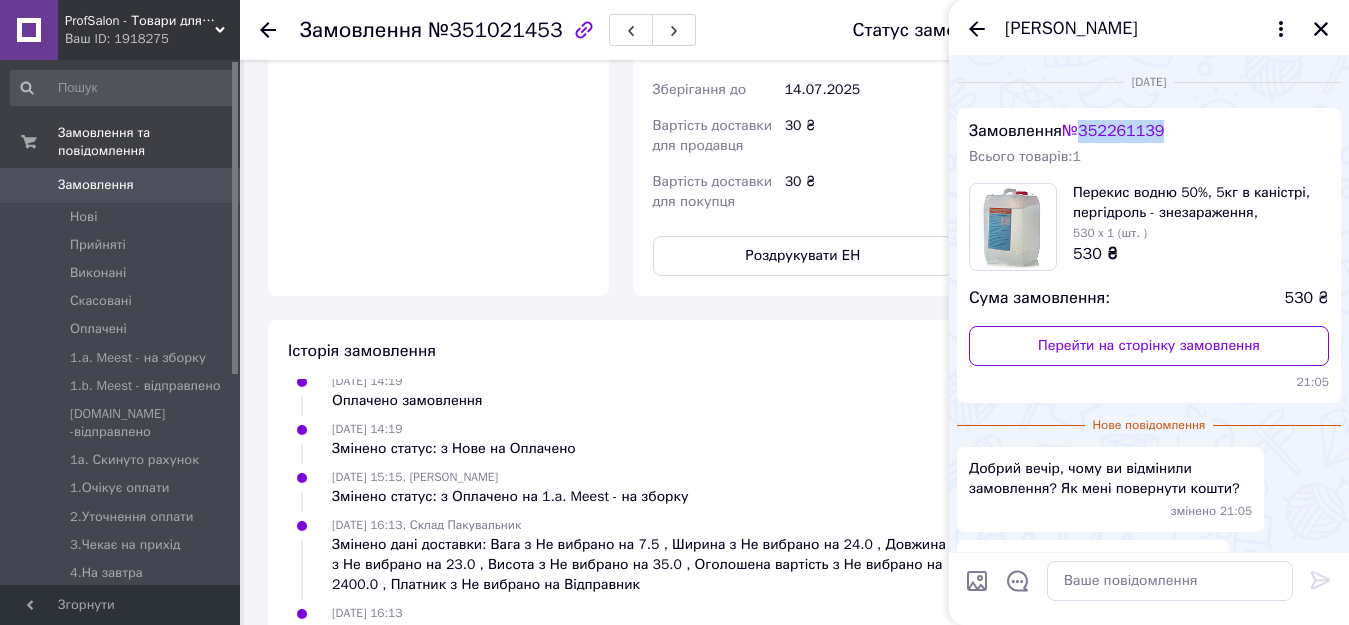 drag, startPoint x: 1110, startPoint y: 132, endPoint x: 1188, endPoint y: 136, distance: 78.10249 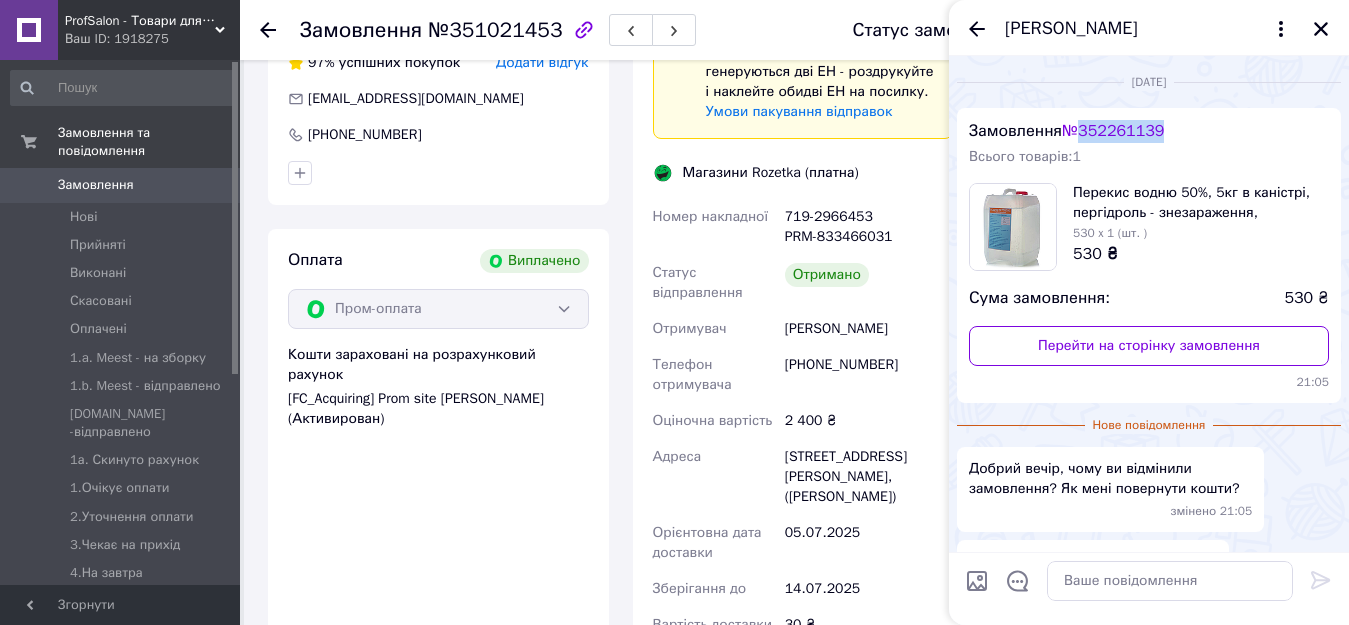 scroll, scrollTop: 500, scrollLeft: 0, axis: vertical 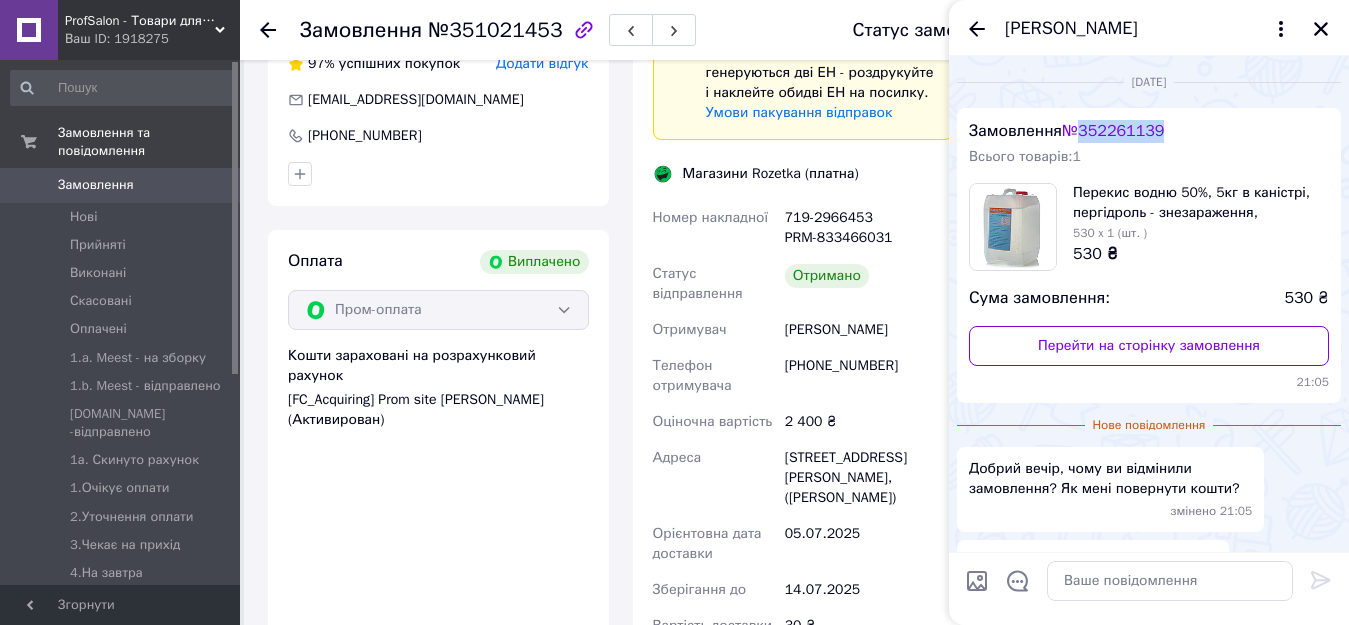 click on "Замовлення 0" at bounding box center (123, 185) 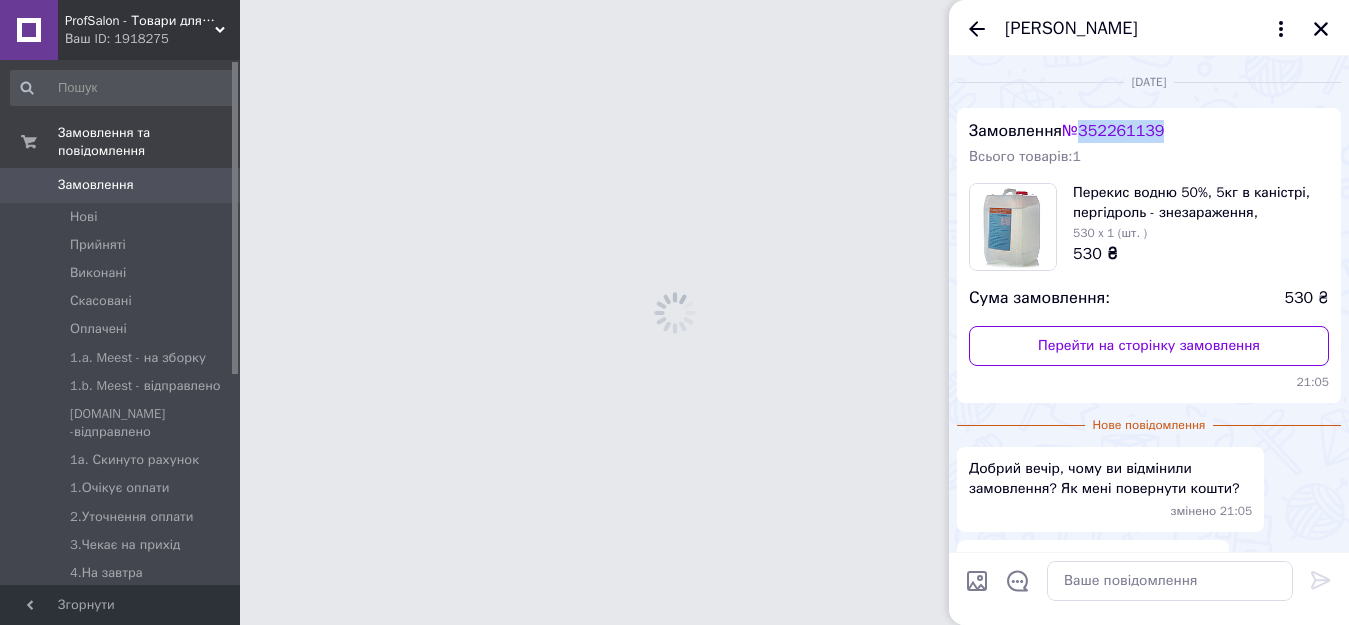 scroll, scrollTop: 0, scrollLeft: 0, axis: both 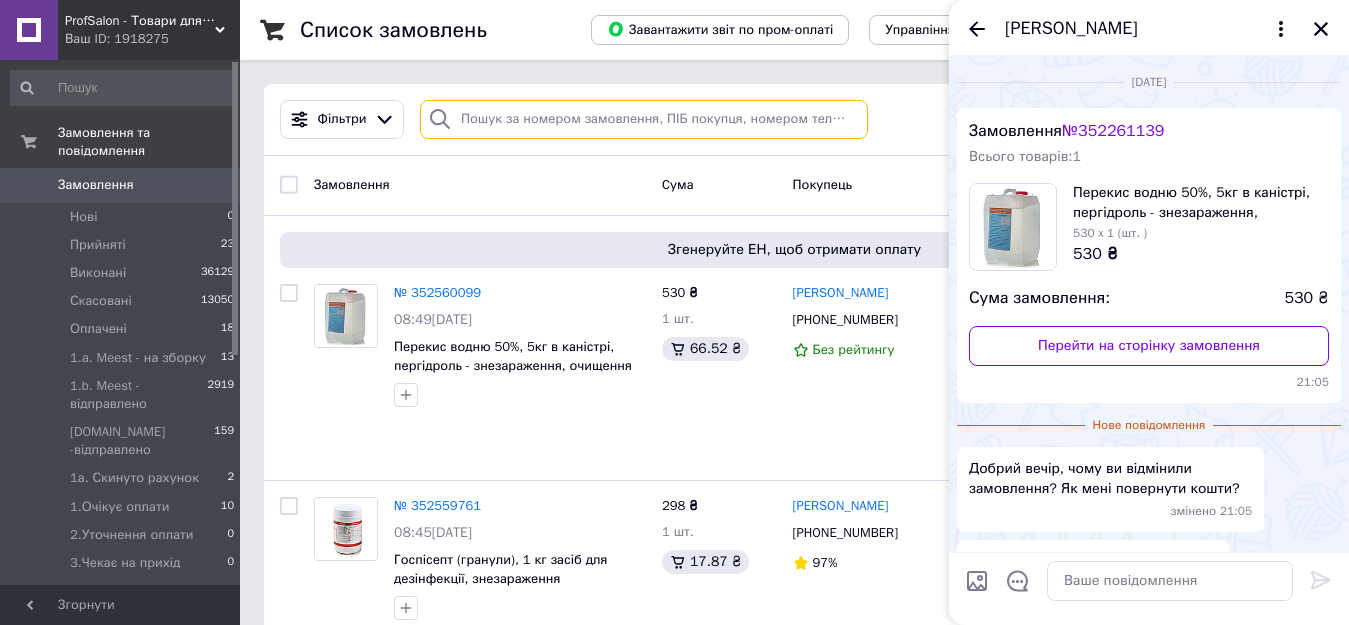 paste on "352261139" 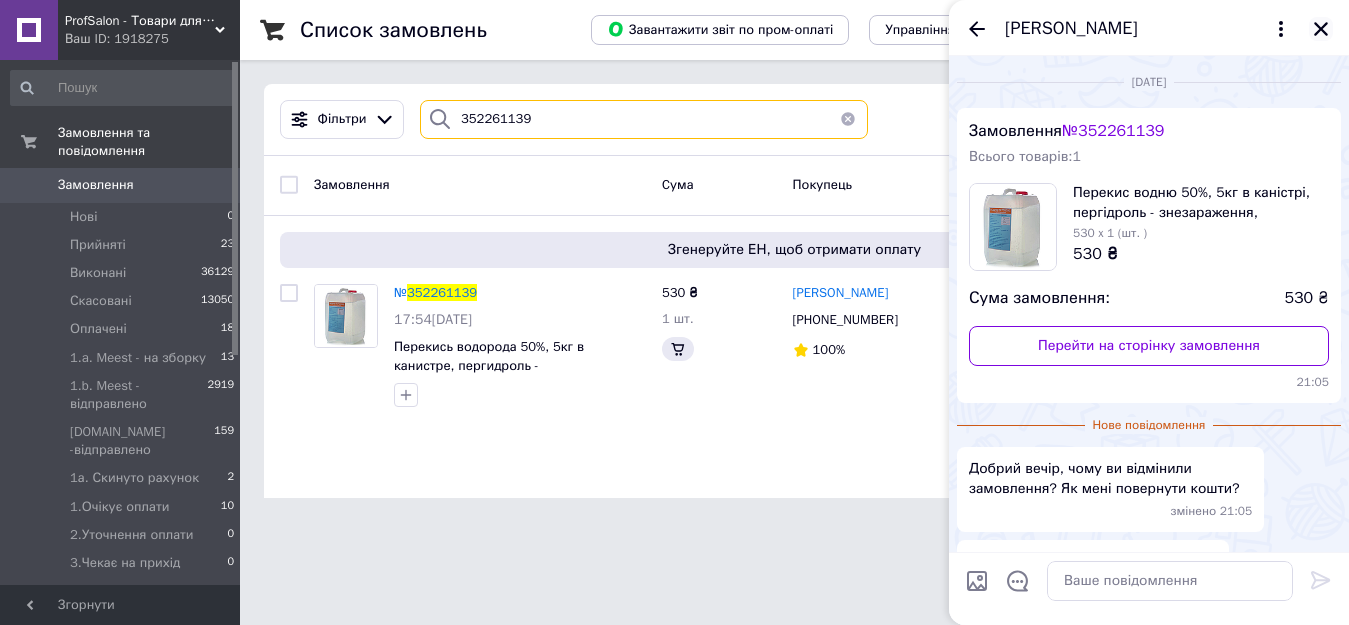 type on "352261139" 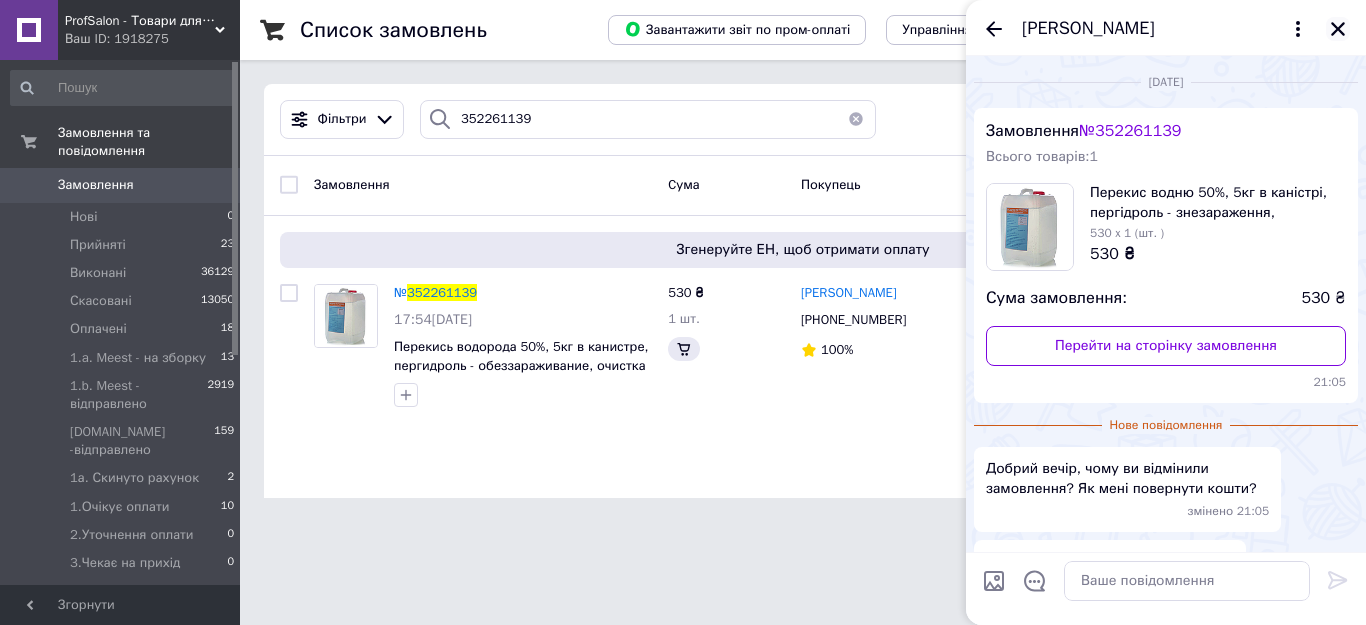 click on "[PERSON_NAME]" at bounding box center [1166, 28] 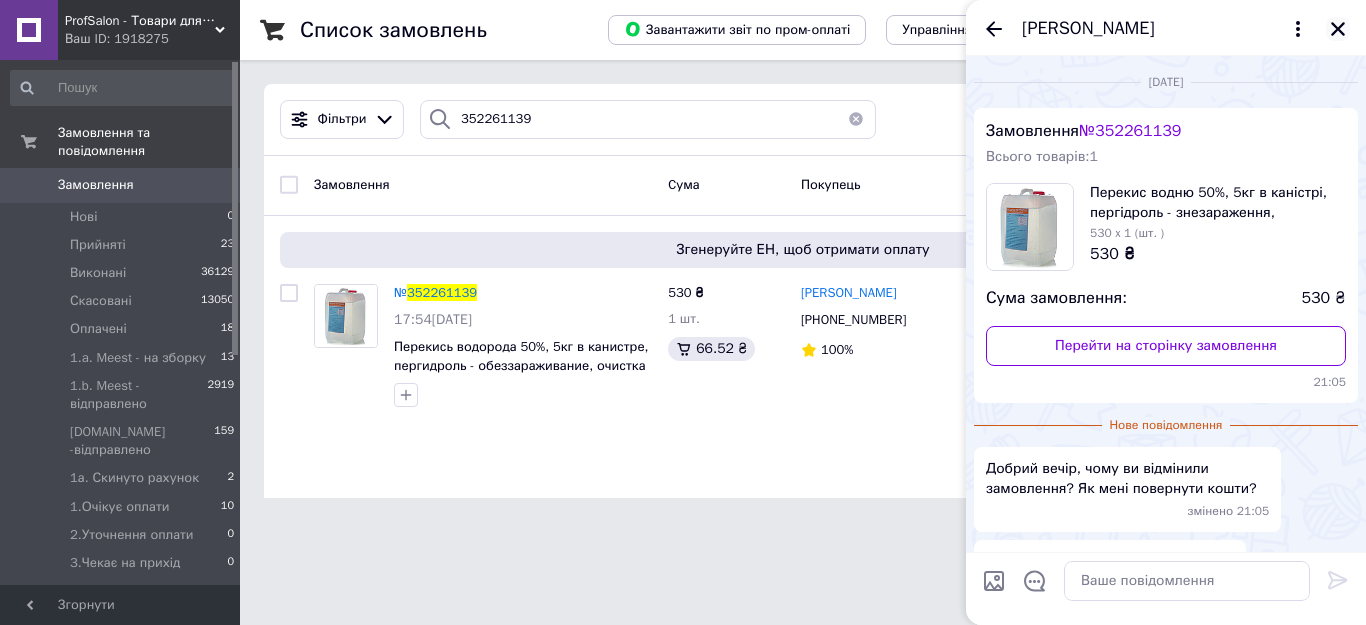 click 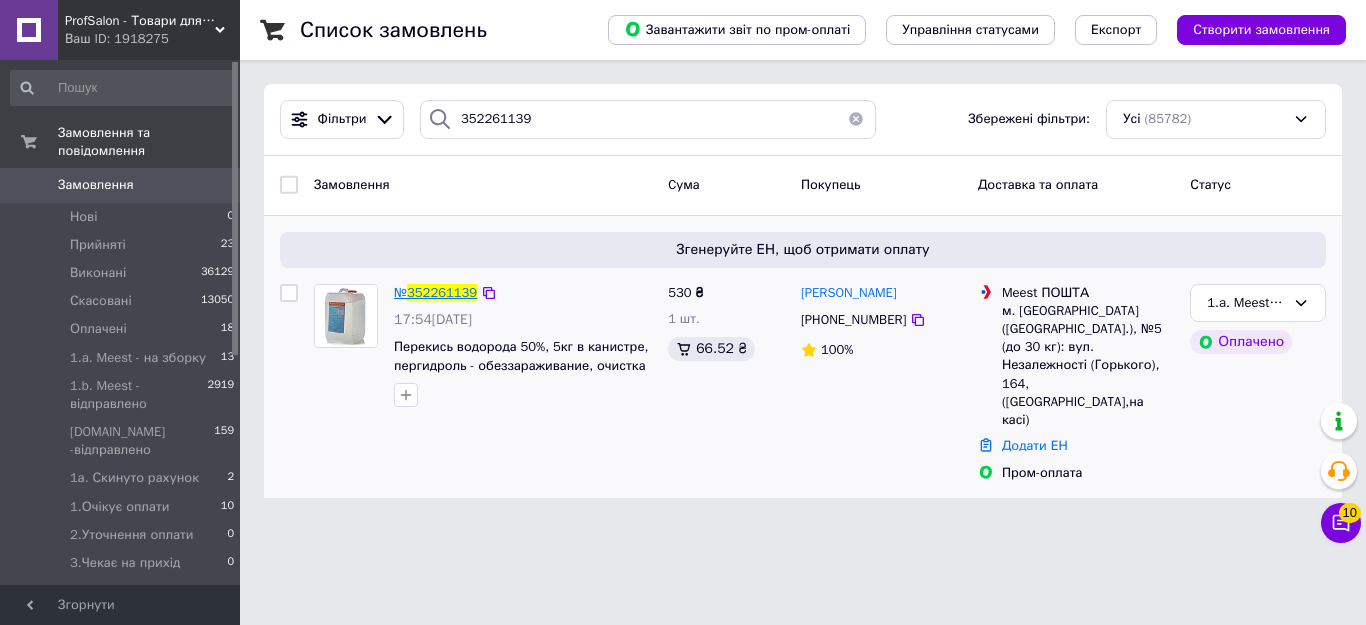 click on "352261139" at bounding box center (442, 292) 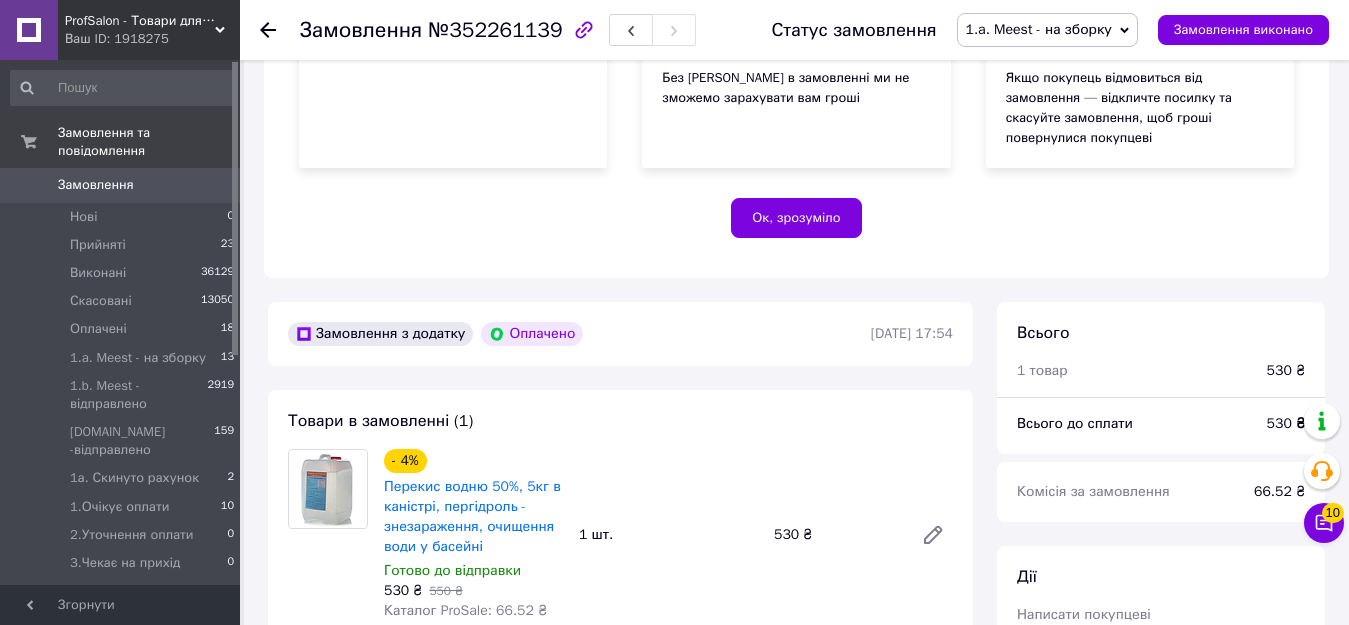 scroll, scrollTop: 700, scrollLeft: 0, axis: vertical 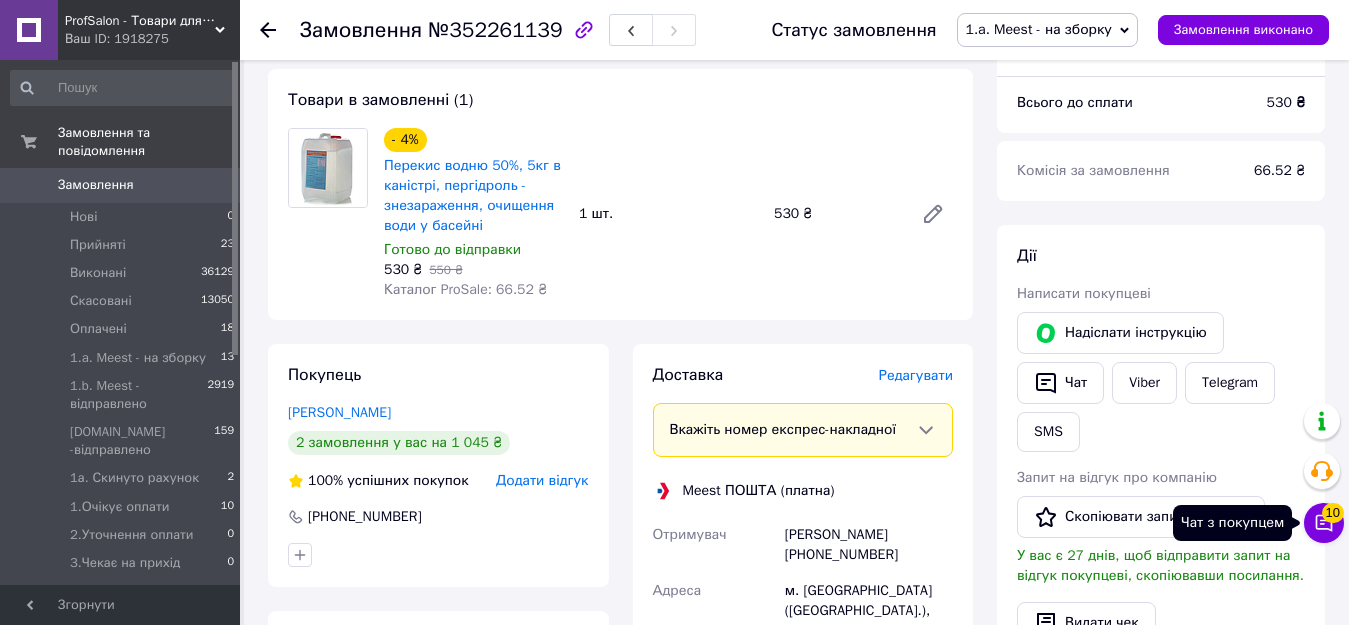 click on "10" at bounding box center [1333, 513] 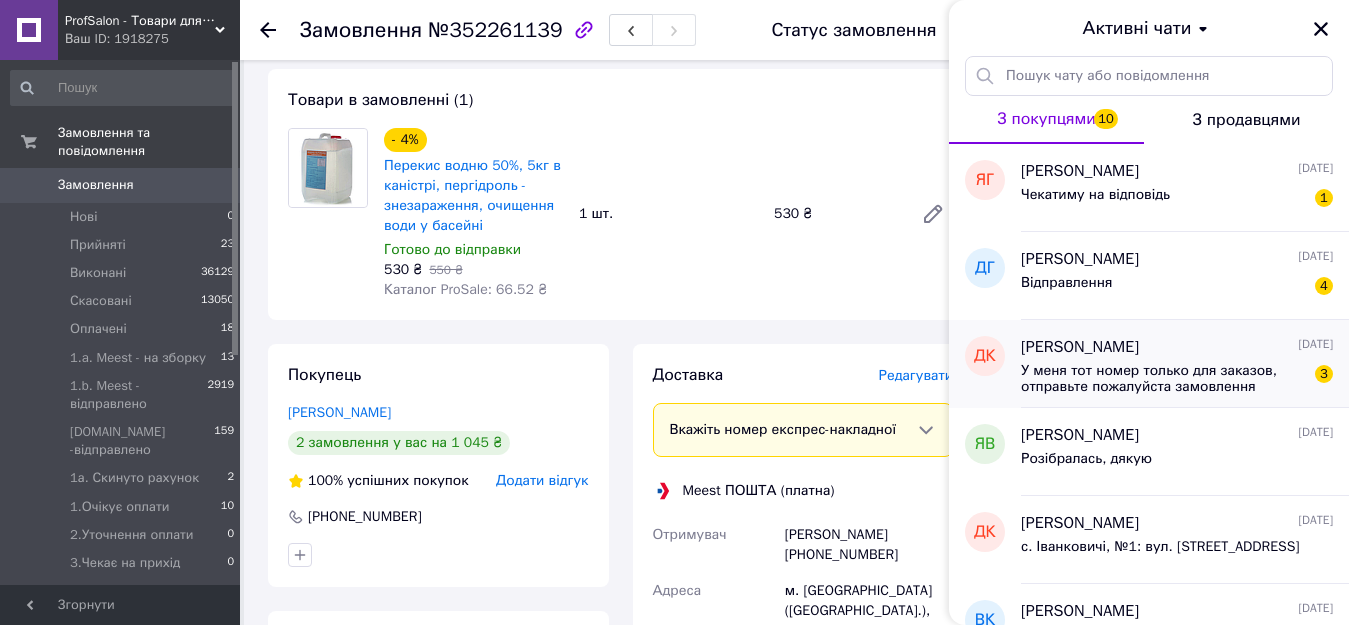 click on "У меня тот номер только для заказов, отправьте пожалуйста замовлення" at bounding box center (1163, 379) 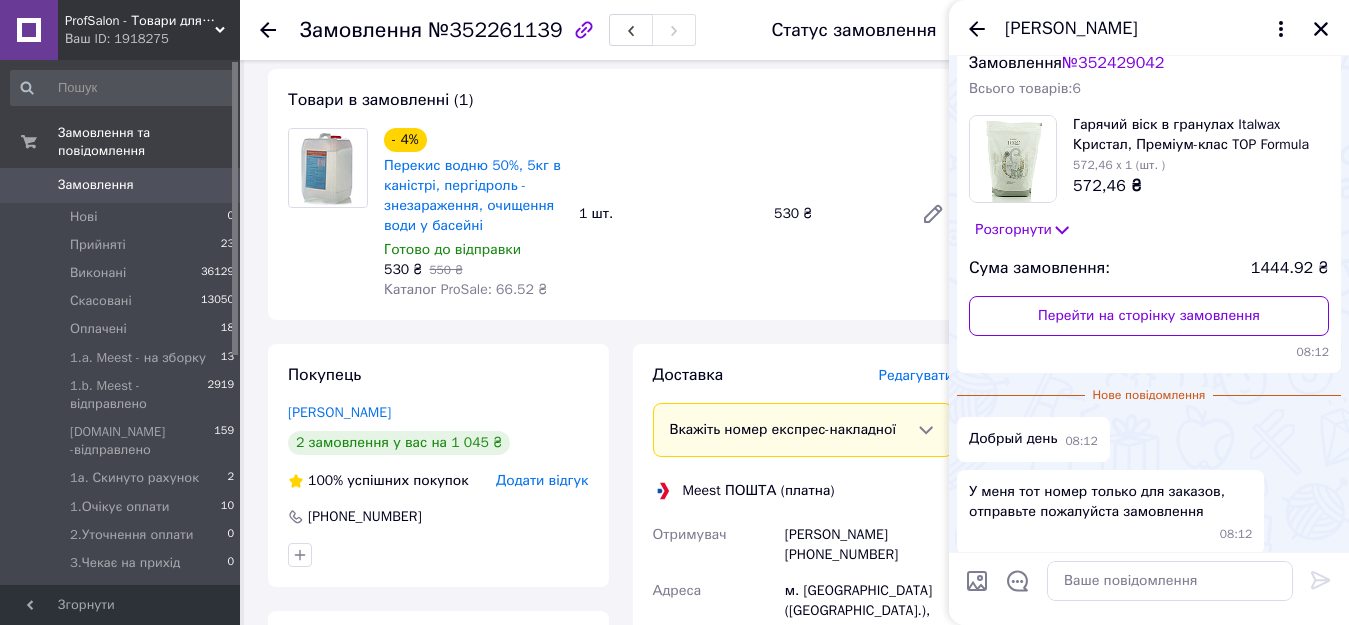 scroll, scrollTop: 0, scrollLeft: 0, axis: both 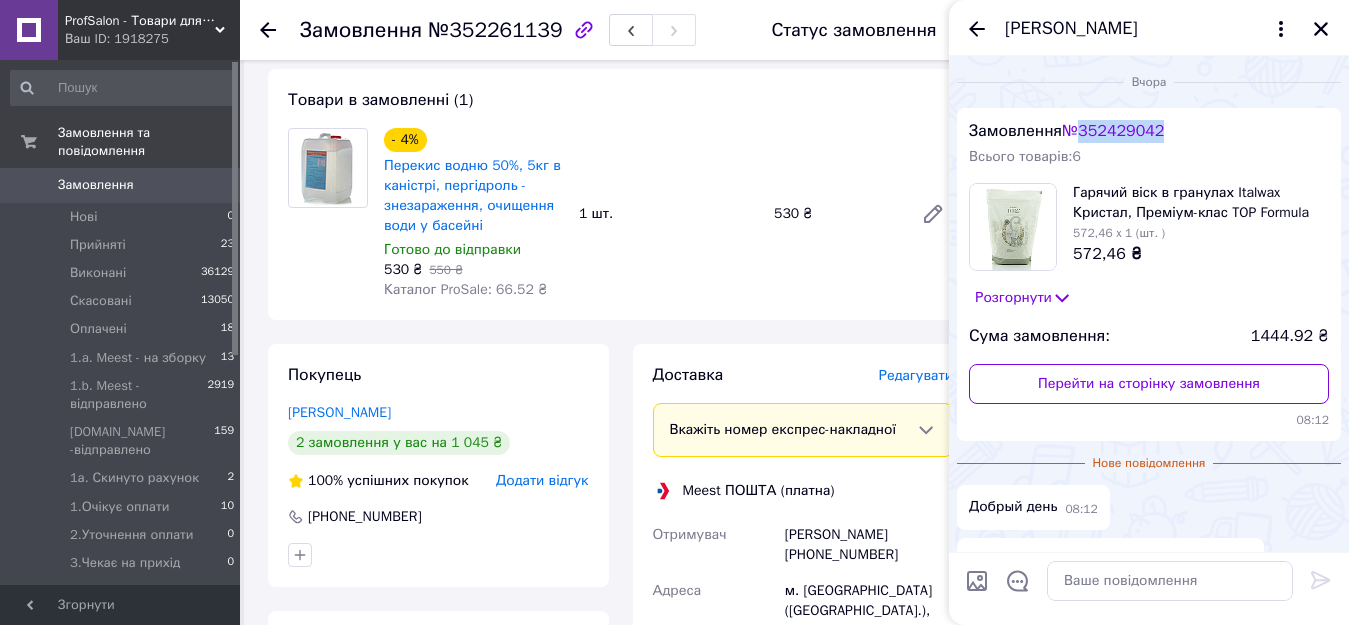 drag, startPoint x: 1091, startPoint y: 129, endPoint x: 1170, endPoint y: 131, distance: 79.025314 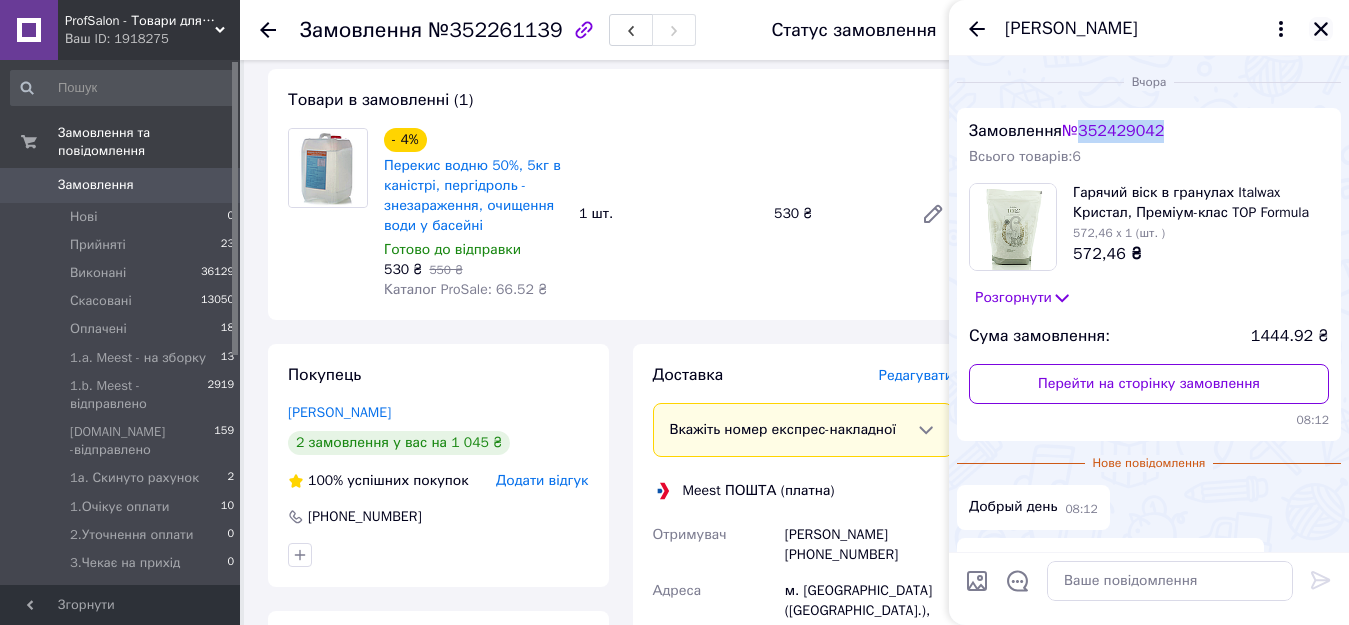 click at bounding box center (1321, 29) 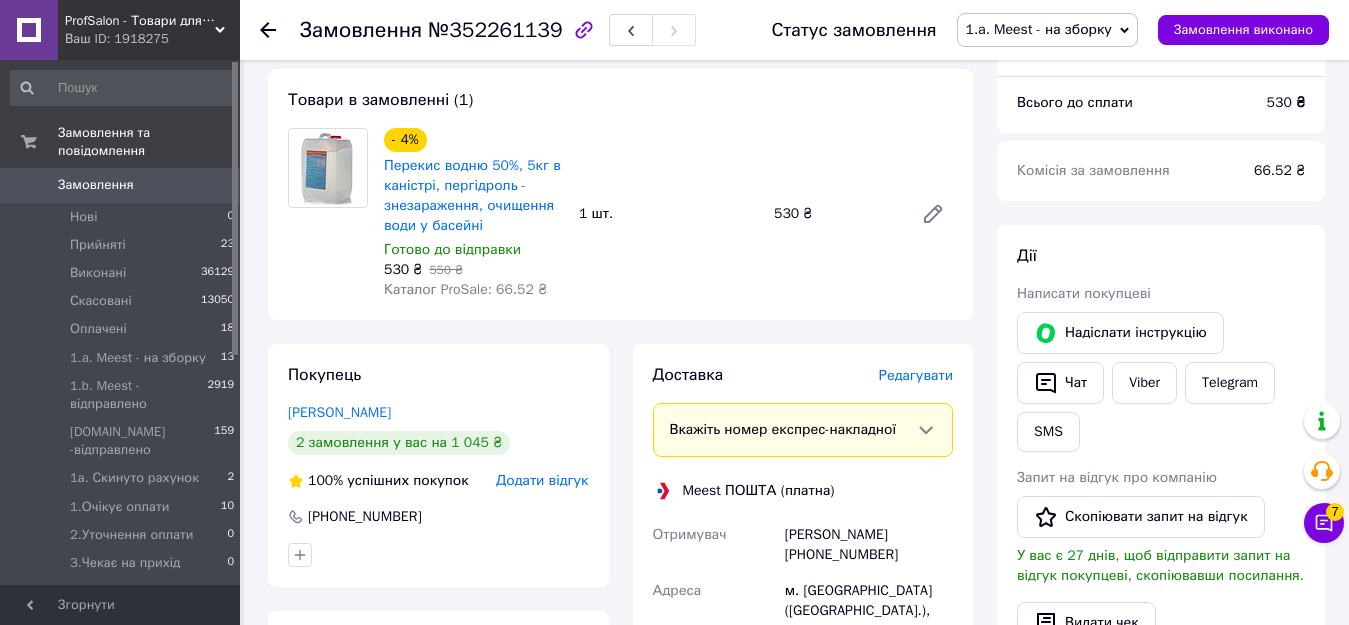 click on "Замовлення" at bounding box center [121, 185] 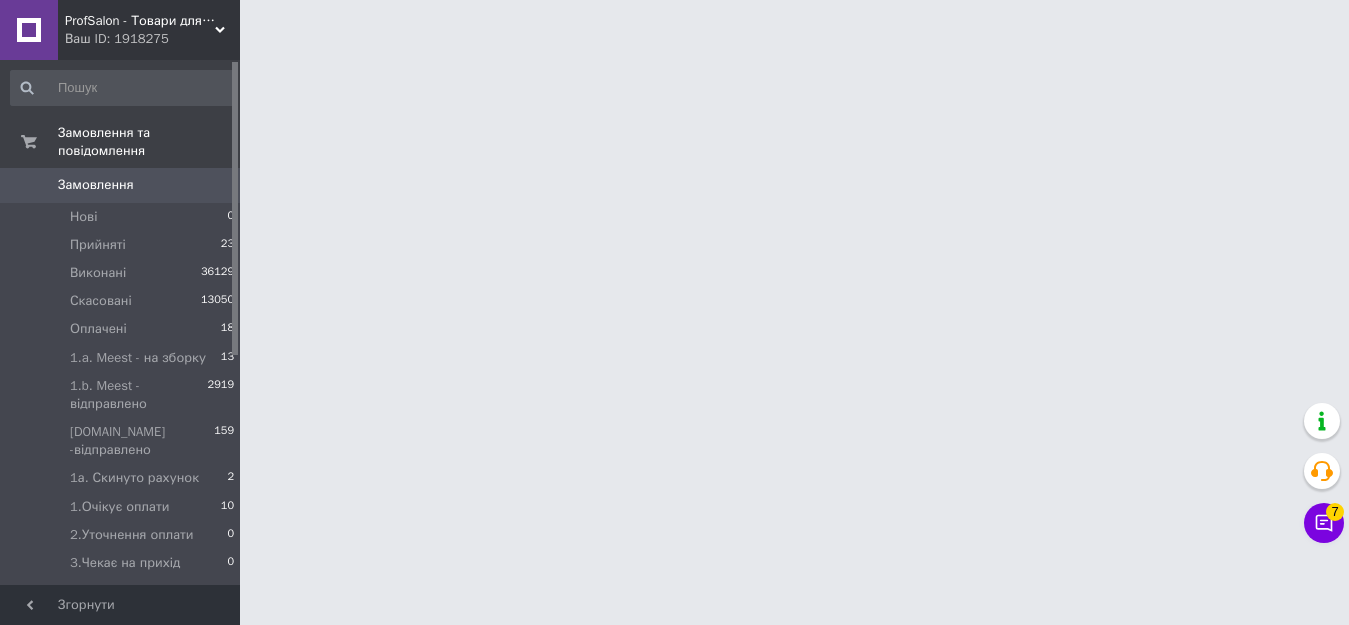 scroll, scrollTop: 0, scrollLeft: 0, axis: both 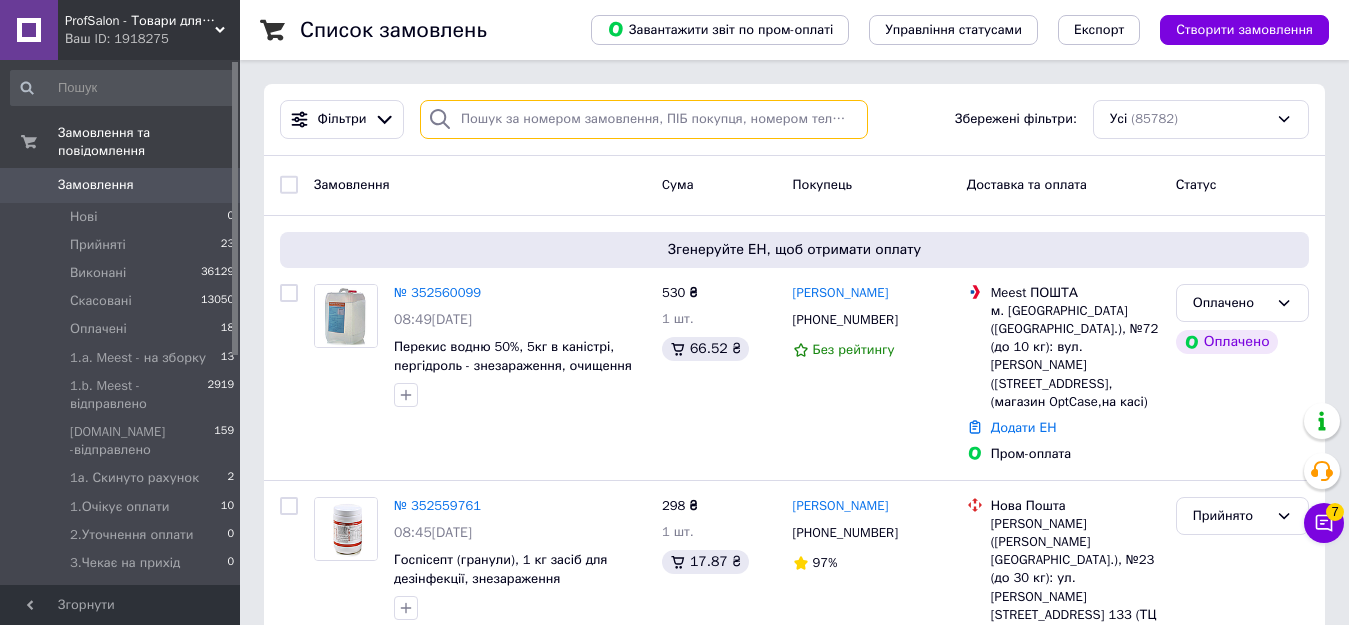 paste on "352429042" 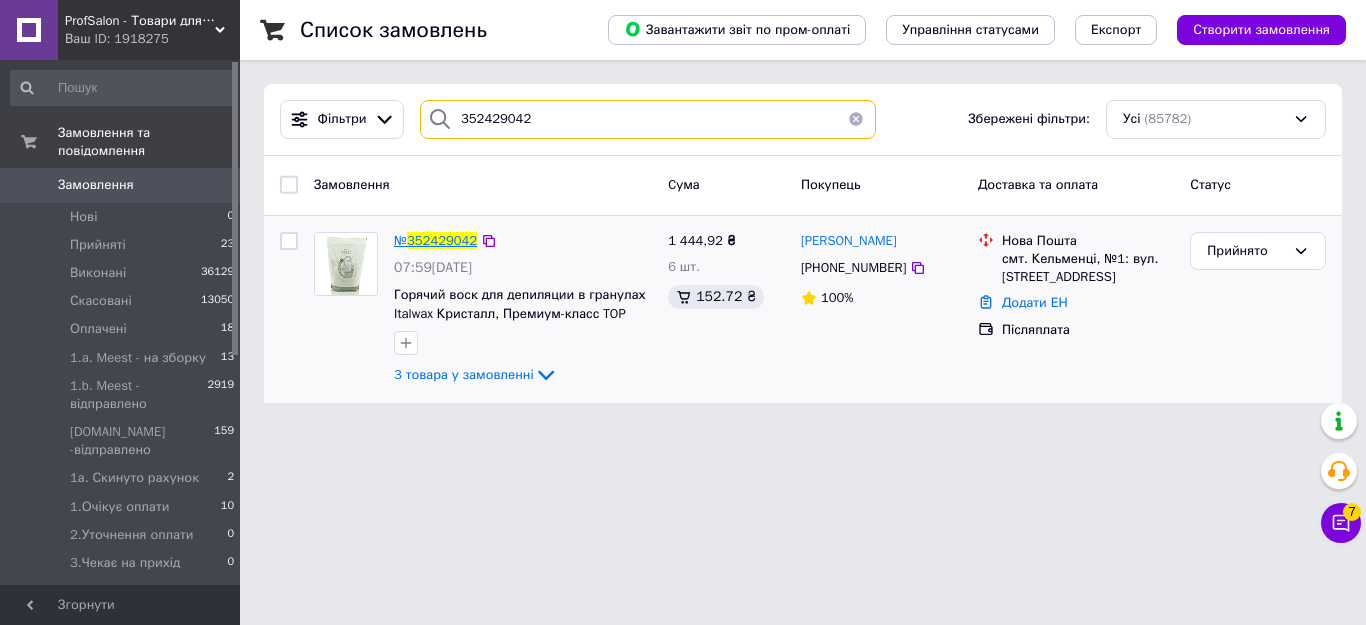 type on "352429042" 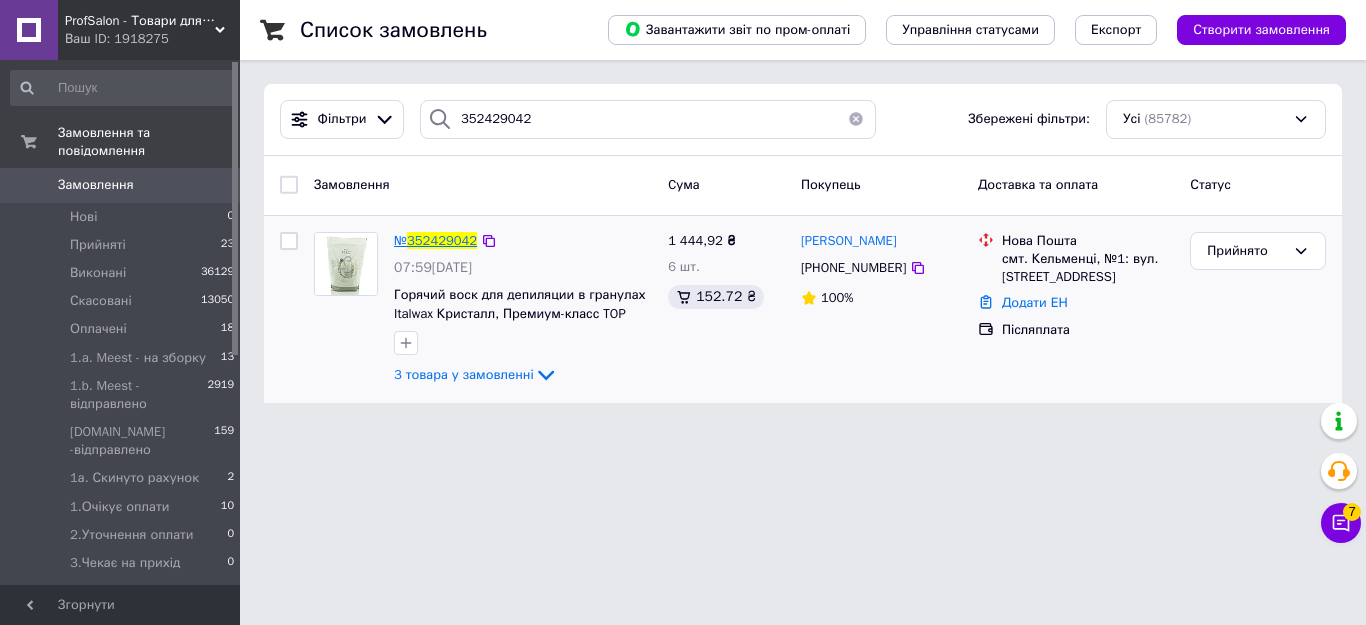 click on "352429042" at bounding box center (442, 240) 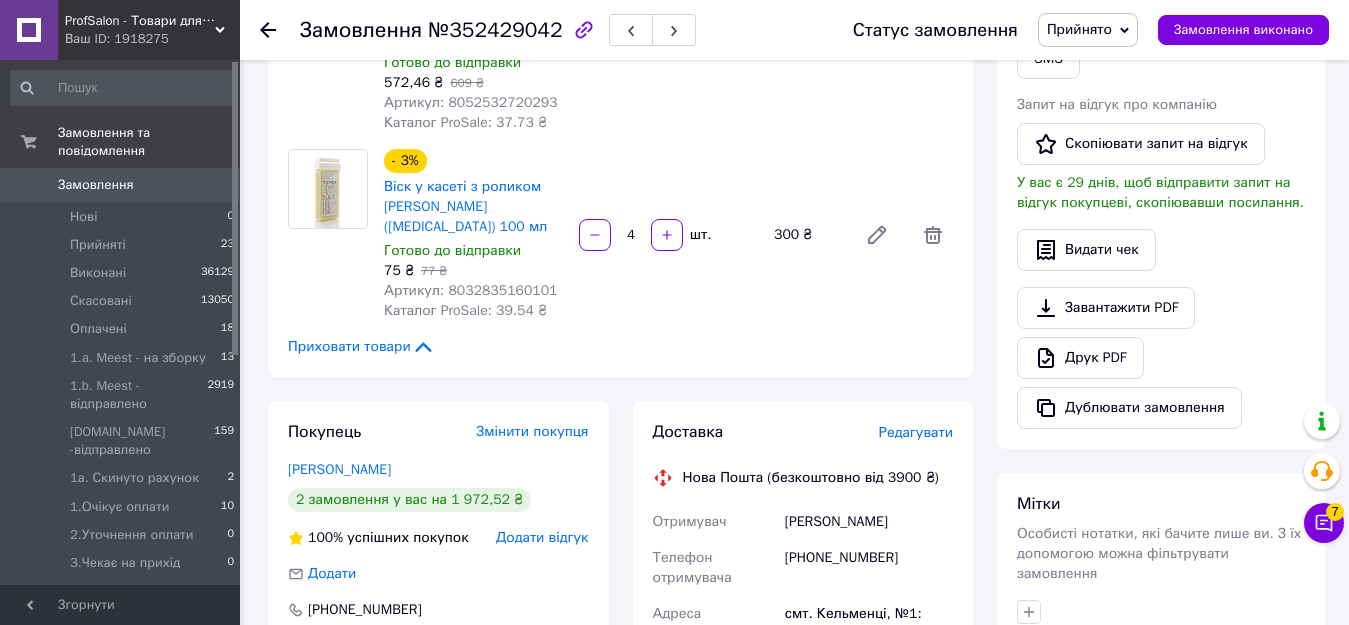 scroll, scrollTop: 500, scrollLeft: 0, axis: vertical 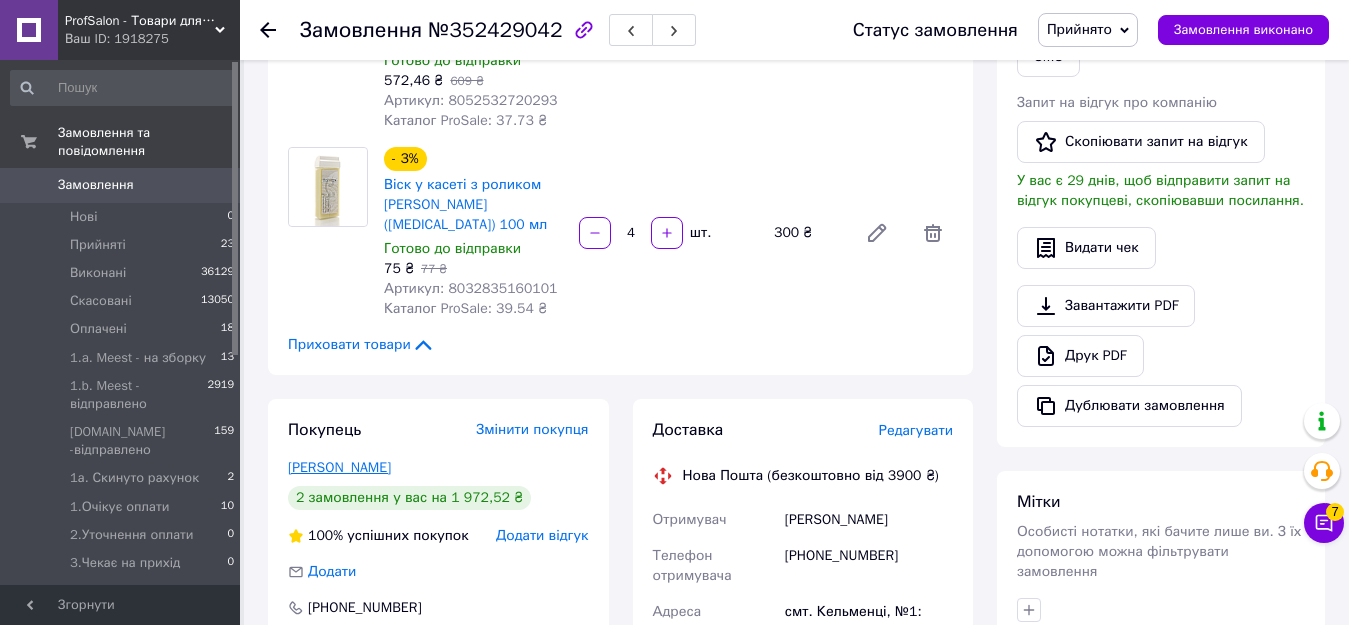 click on "[PERSON_NAME]" at bounding box center (339, 467) 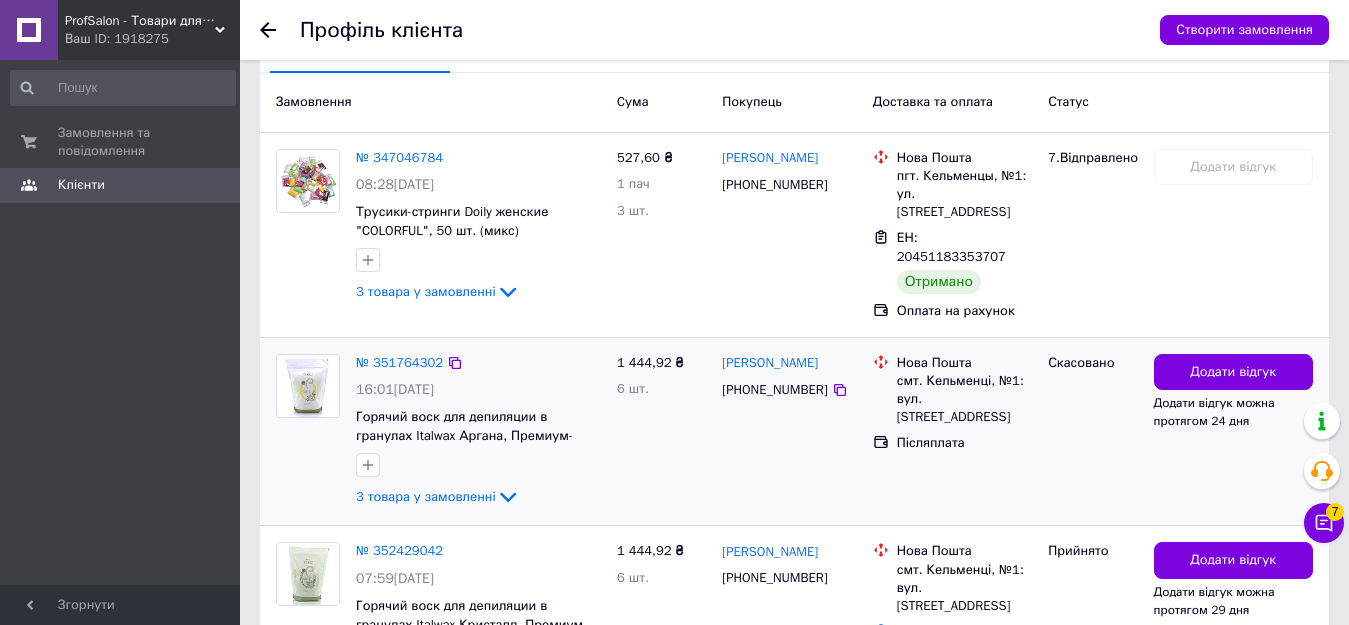 scroll, scrollTop: 600, scrollLeft: 0, axis: vertical 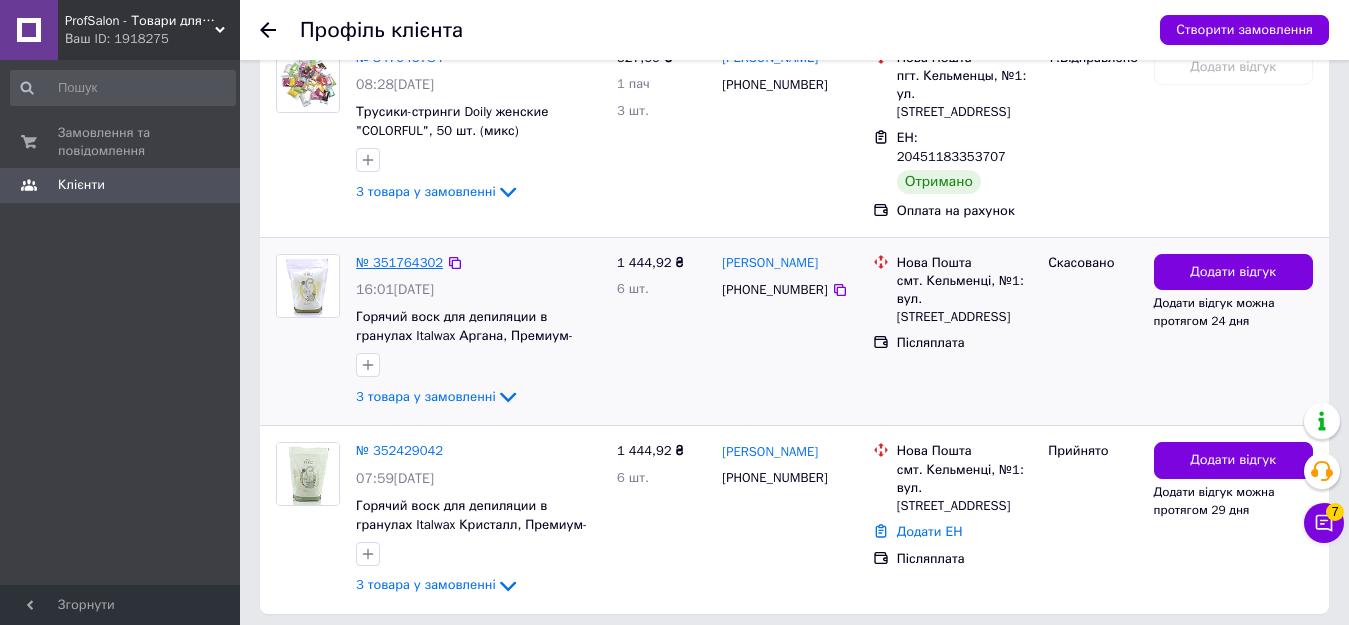 click on "№ 351764302" at bounding box center [399, 262] 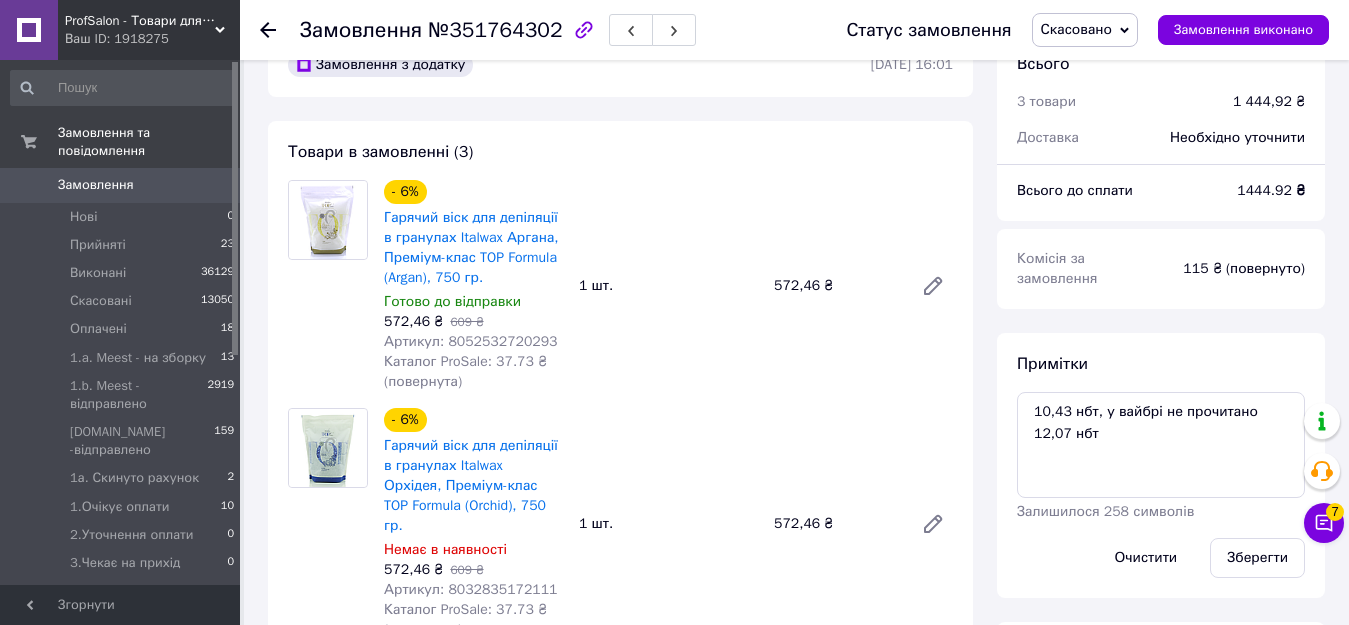 scroll, scrollTop: 100, scrollLeft: 0, axis: vertical 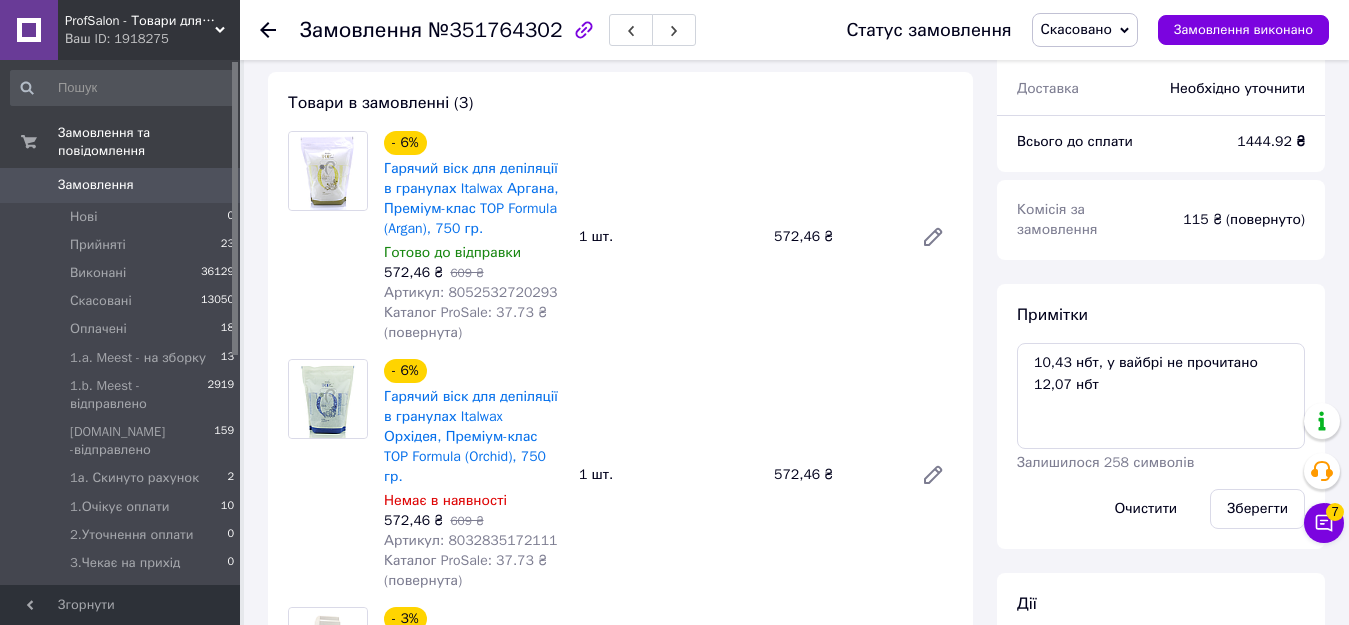 click 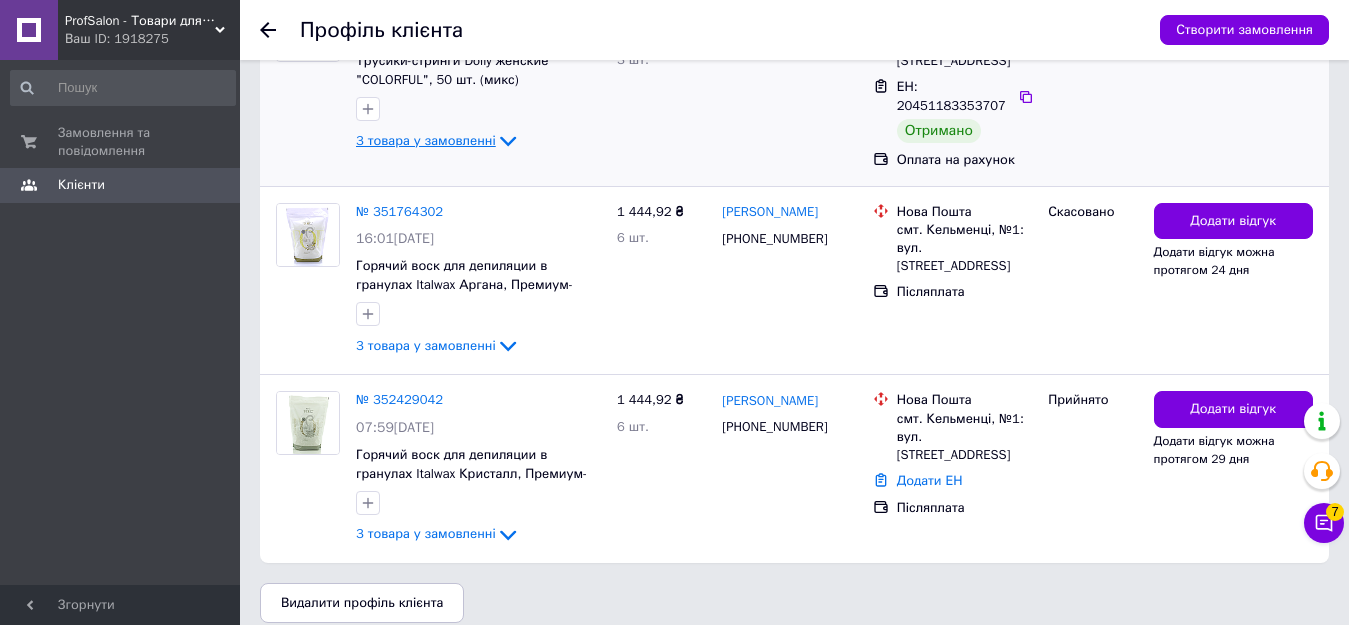 scroll, scrollTop: 653, scrollLeft: 0, axis: vertical 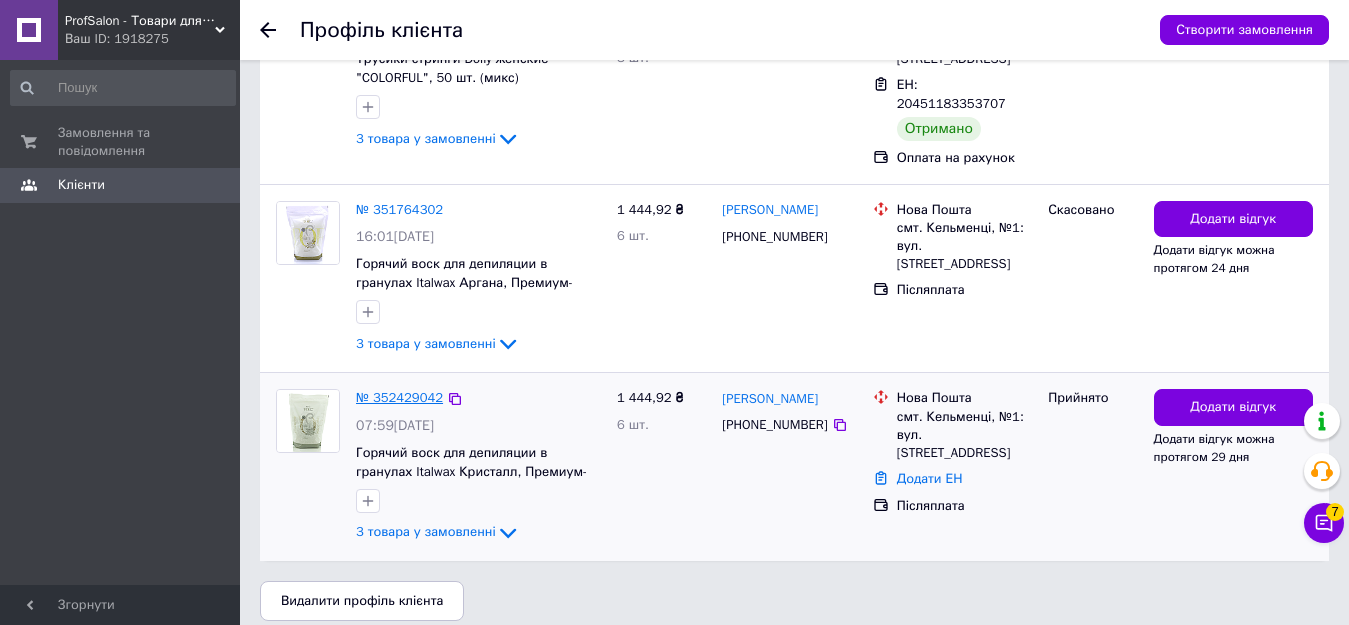 click on "№ 352429042" at bounding box center (399, 397) 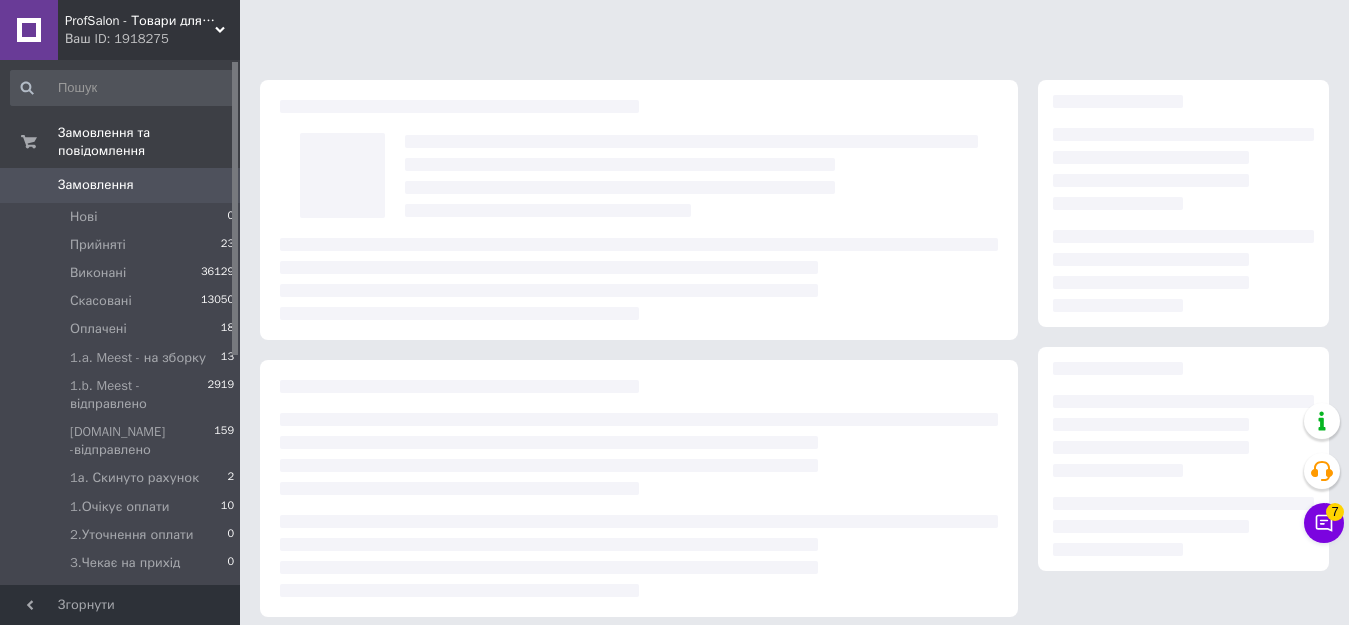 scroll, scrollTop: 600, scrollLeft: 0, axis: vertical 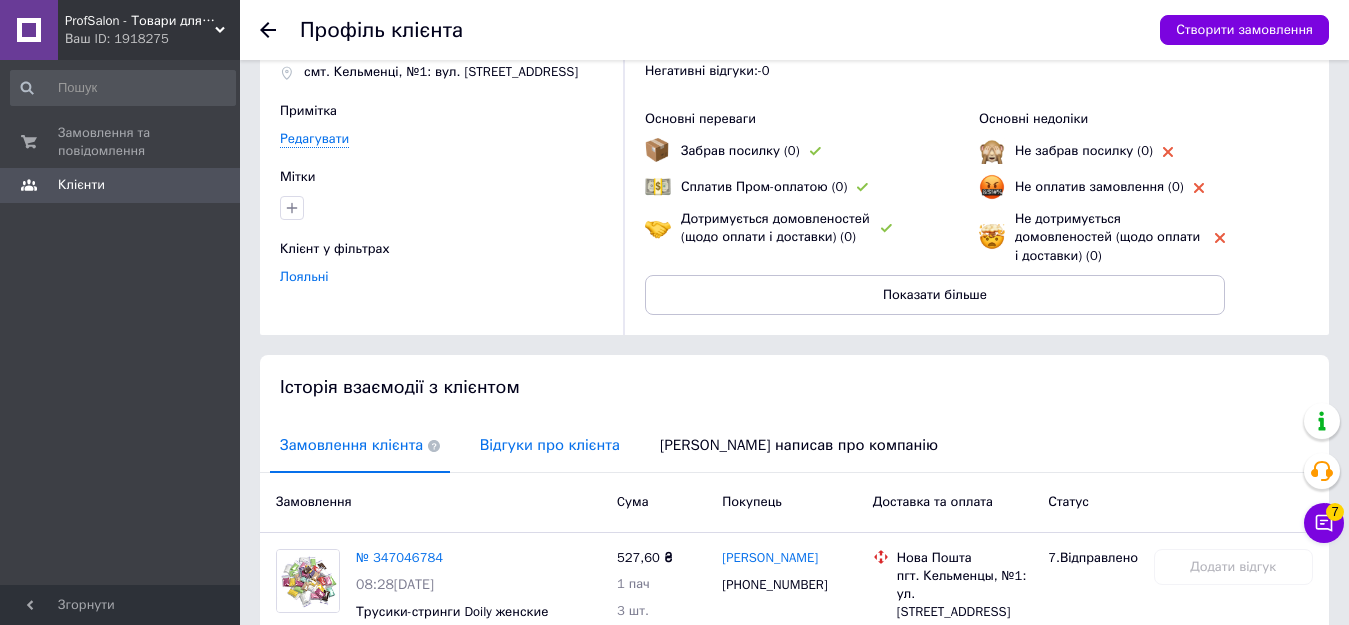 click on "Відгуки про клієнта" at bounding box center (550, 445) 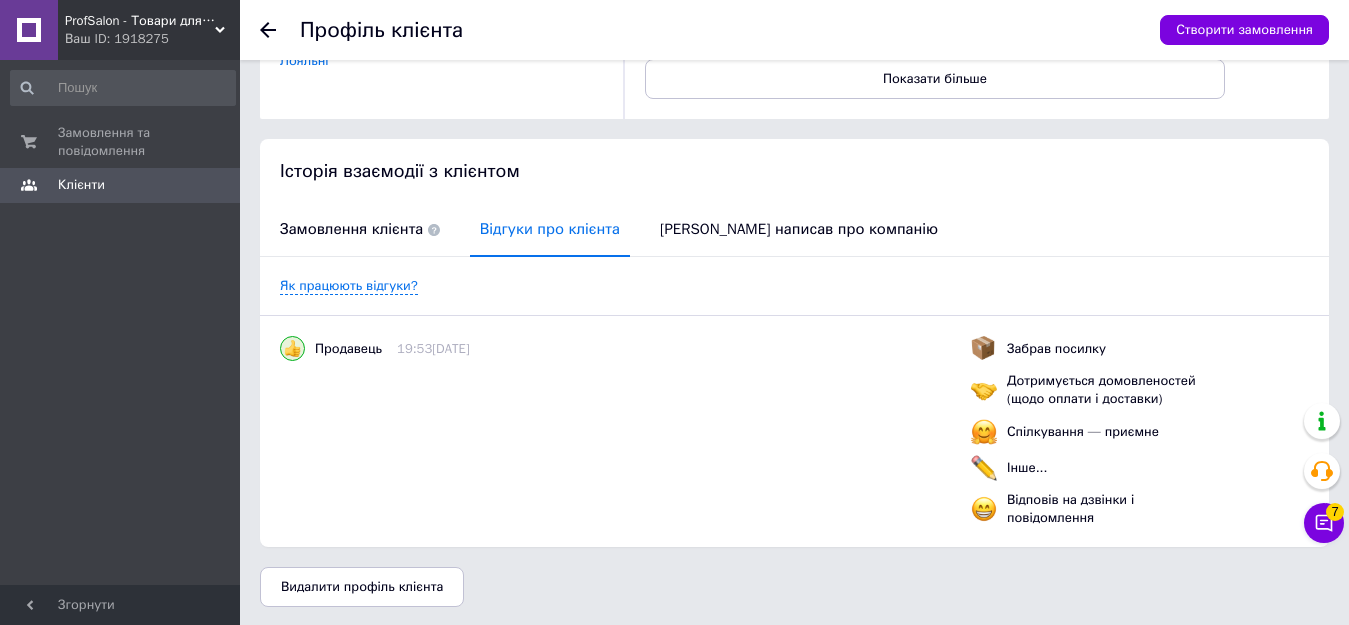 scroll, scrollTop: 318, scrollLeft: 0, axis: vertical 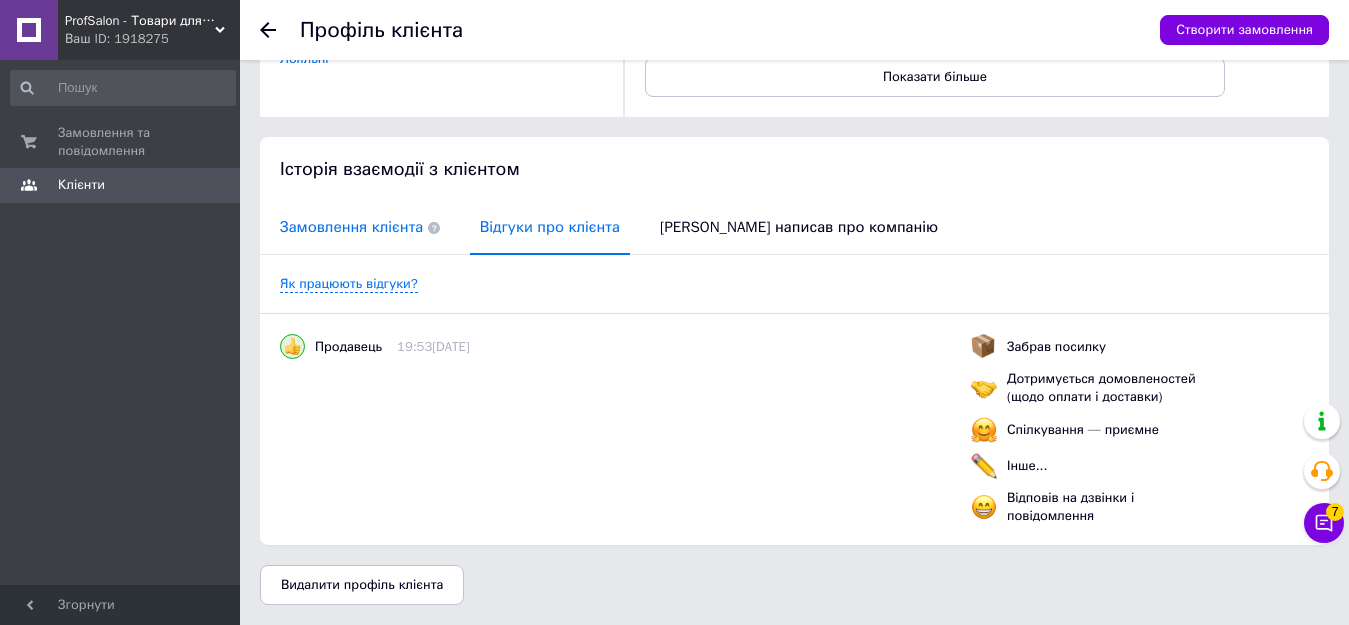 click on "Замовлення клієнта" at bounding box center [360, 227] 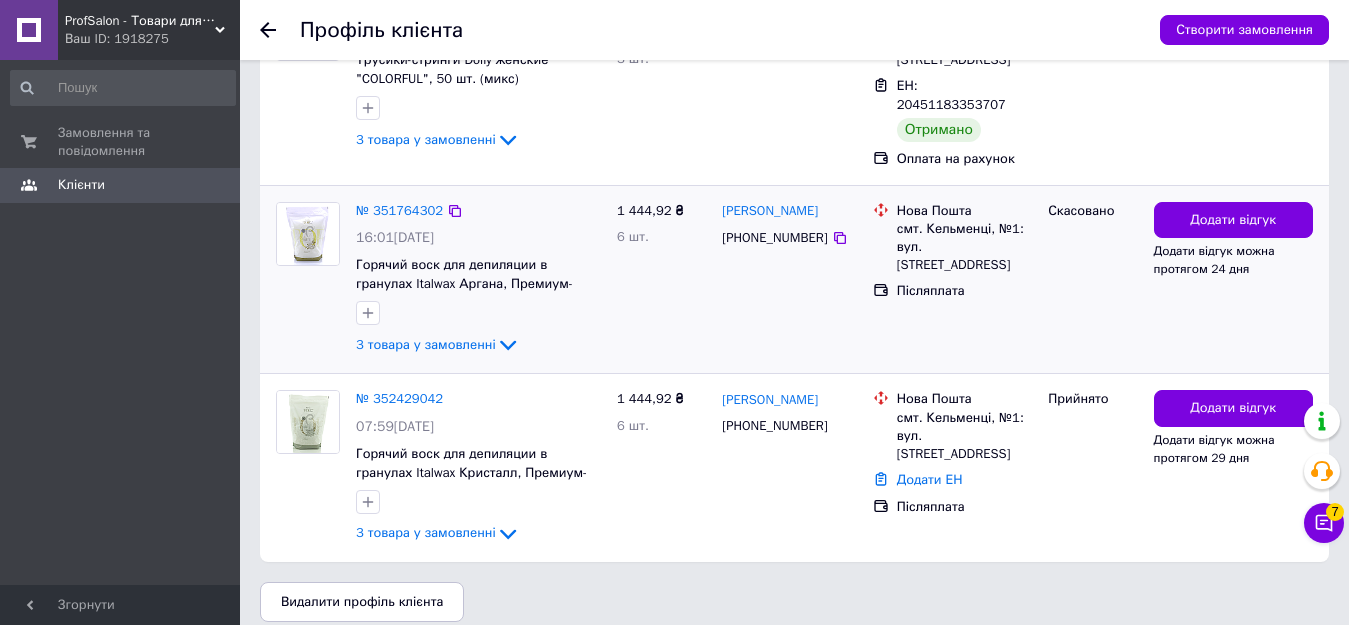 scroll, scrollTop: 653, scrollLeft: 0, axis: vertical 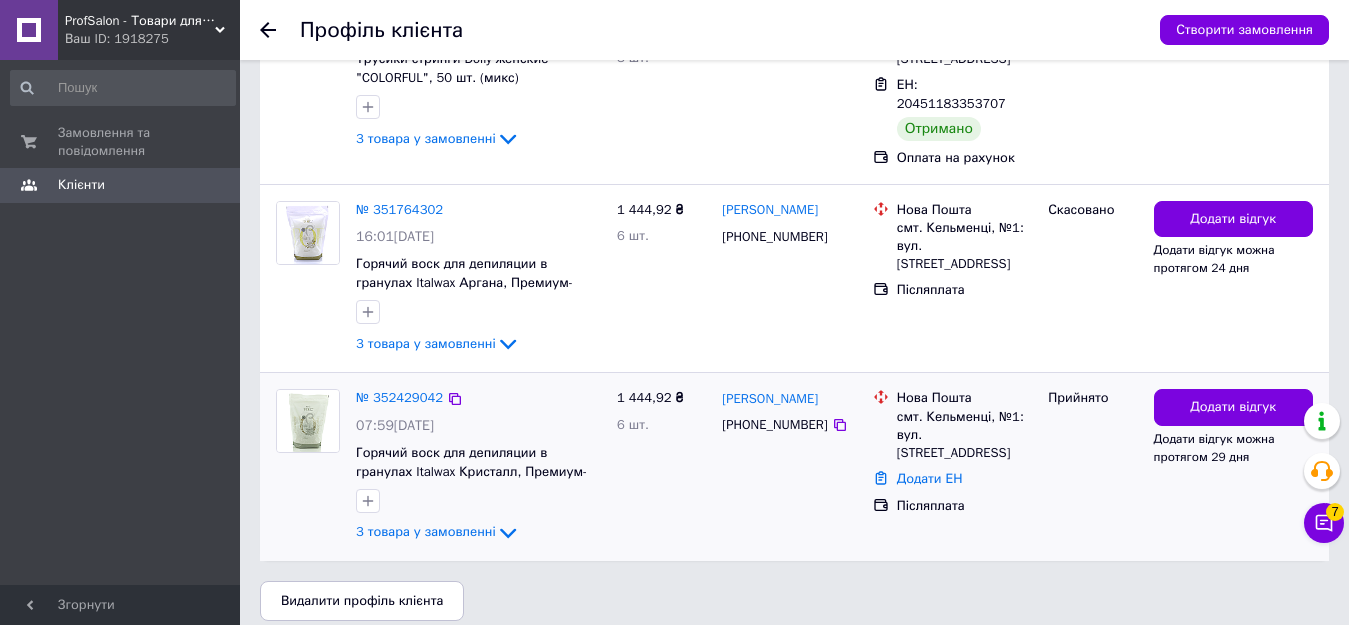 click on "№ 352429042" at bounding box center [399, 398] 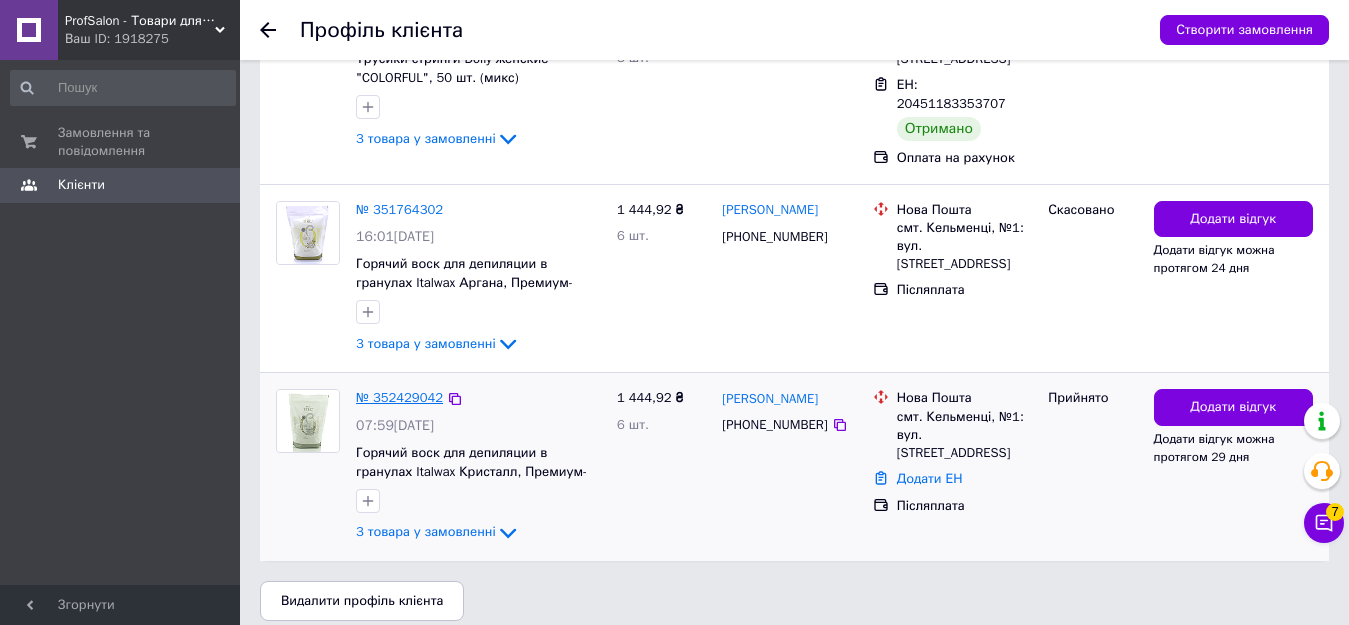 click on "№ 352429042" at bounding box center [399, 397] 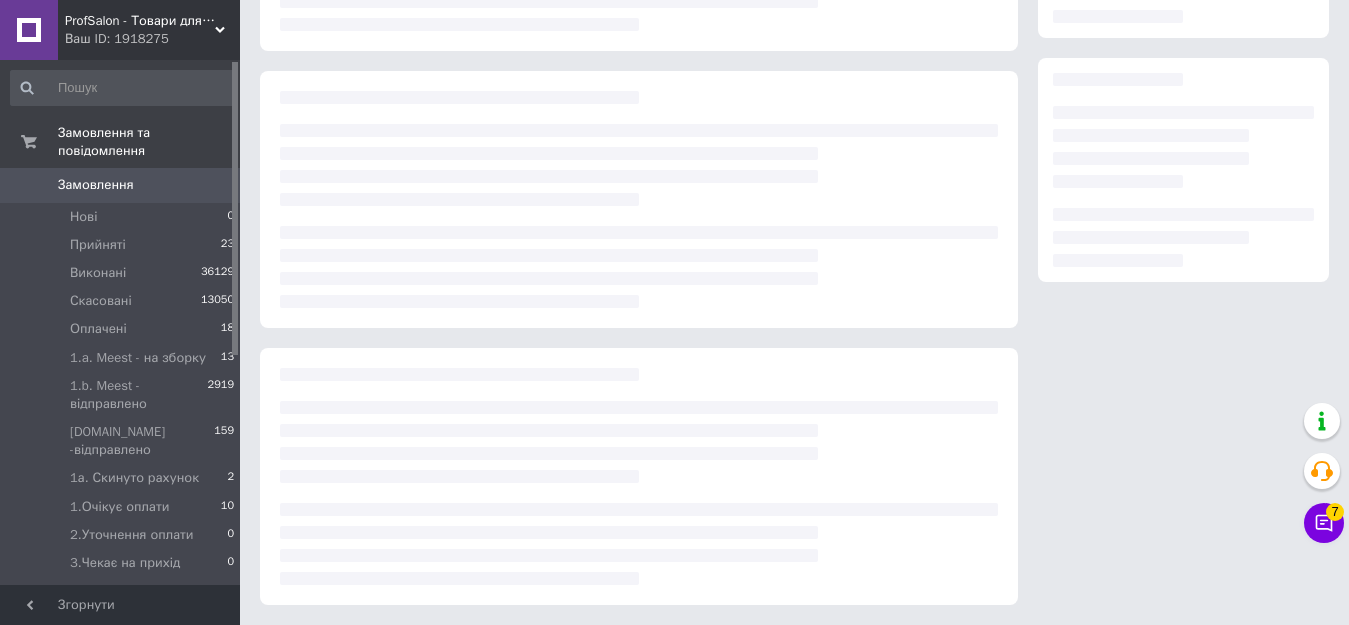scroll, scrollTop: 0, scrollLeft: 0, axis: both 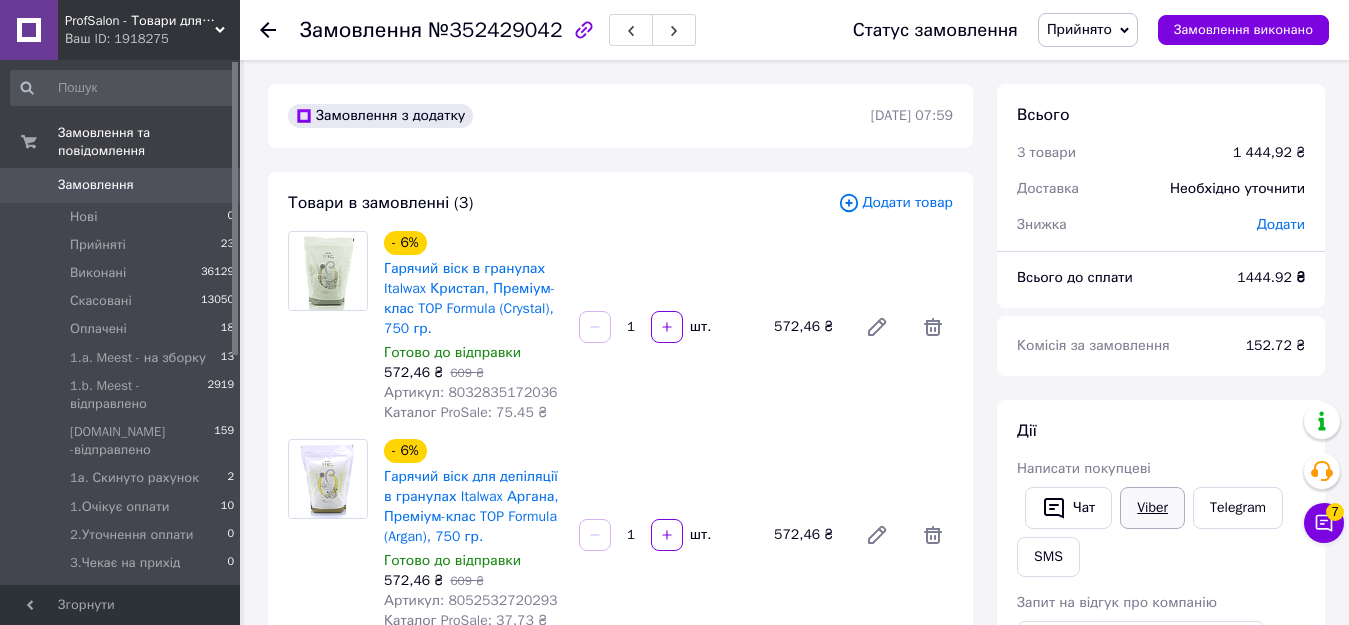 click on "Viber" at bounding box center (1152, 508) 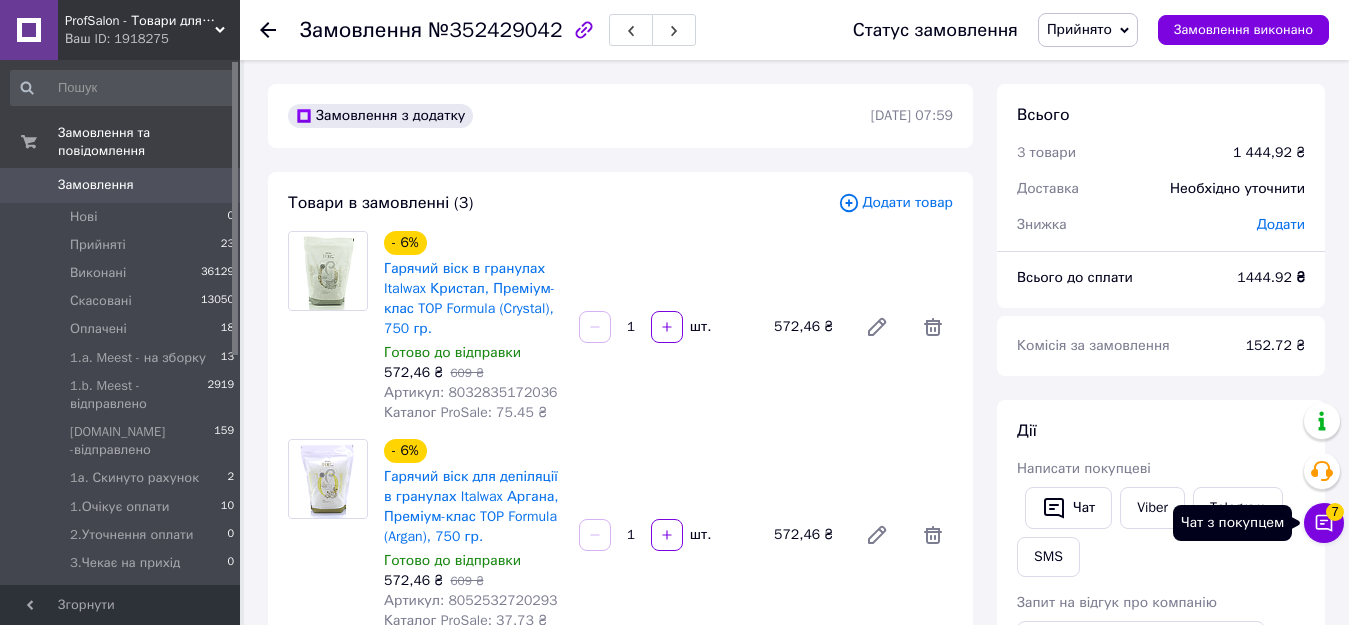click 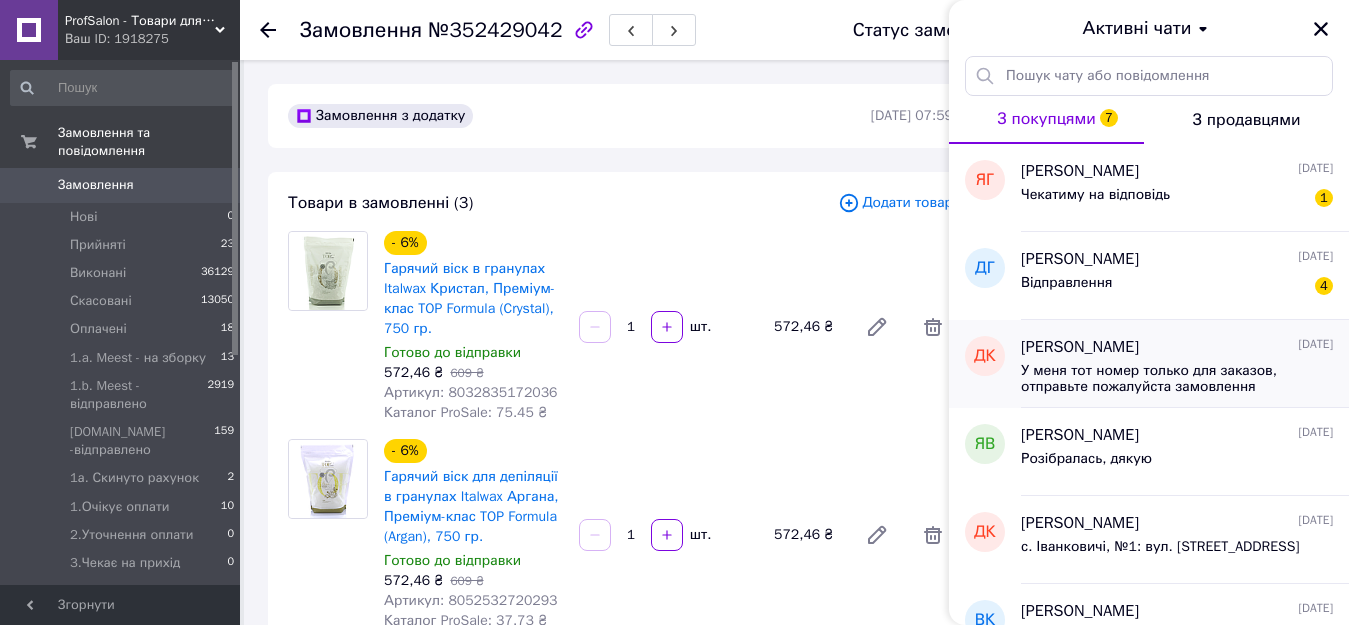 click on "У меня тот номер только для заказов, отправьте пожалуйста замовлення" at bounding box center [1163, 379] 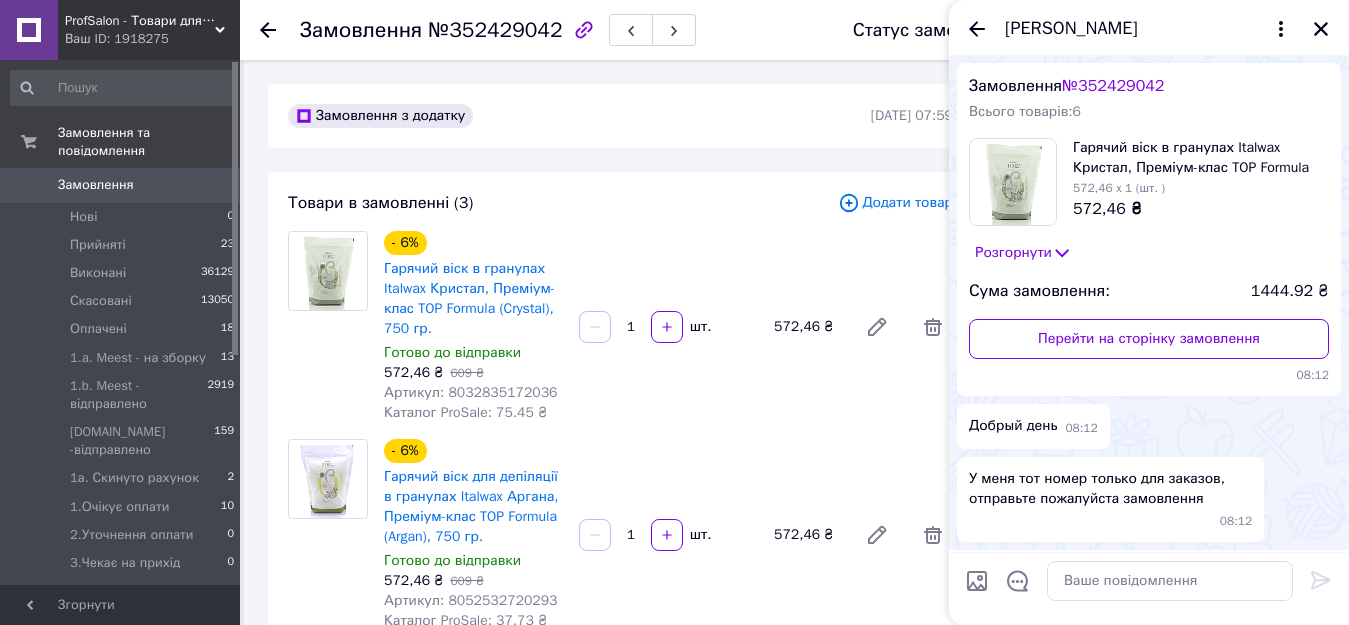 scroll, scrollTop: 116, scrollLeft: 0, axis: vertical 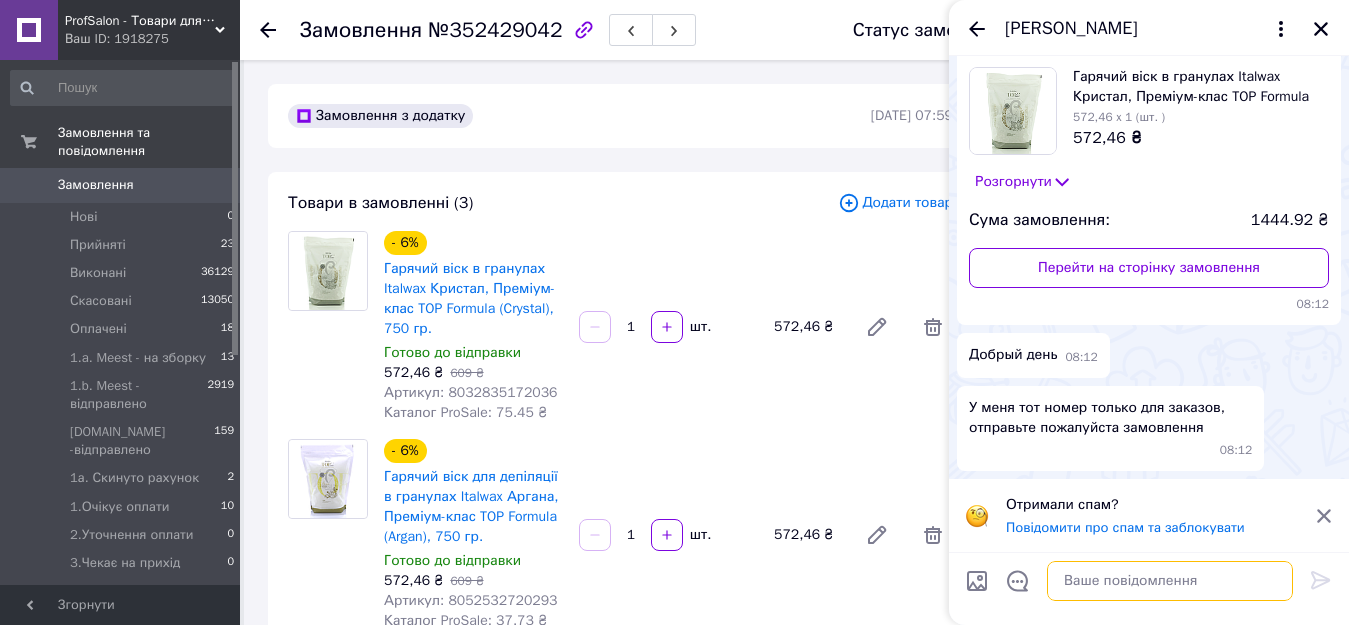 click at bounding box center (1170, 581) 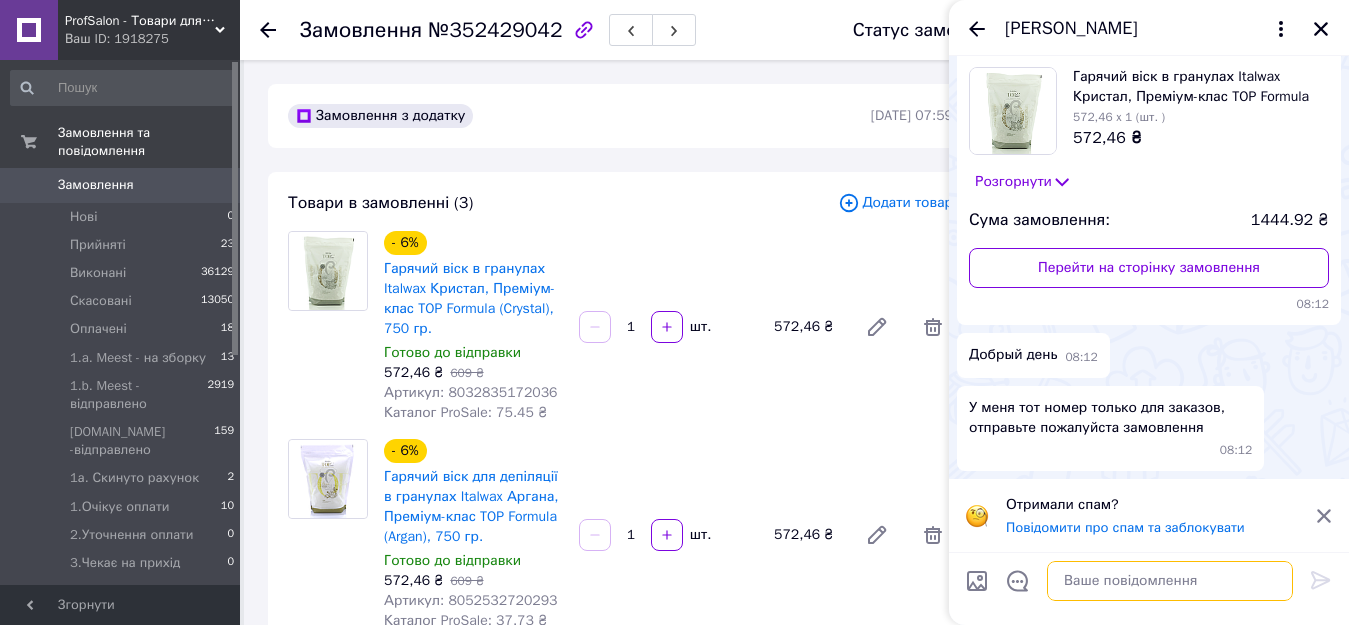 type on "Ж" 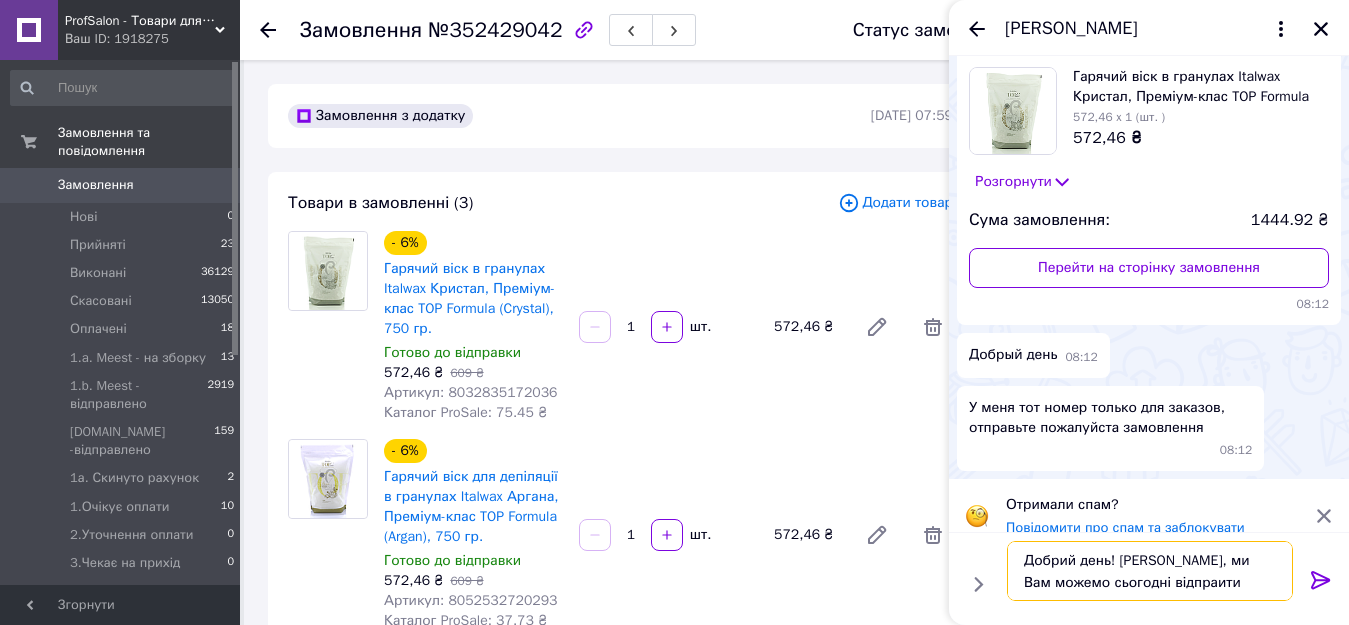 click on "Добрий день! [PERSON_NAME], ми Вам можемо сьогодні відпраити замовлння, але" at bounding box center (1150, 571) 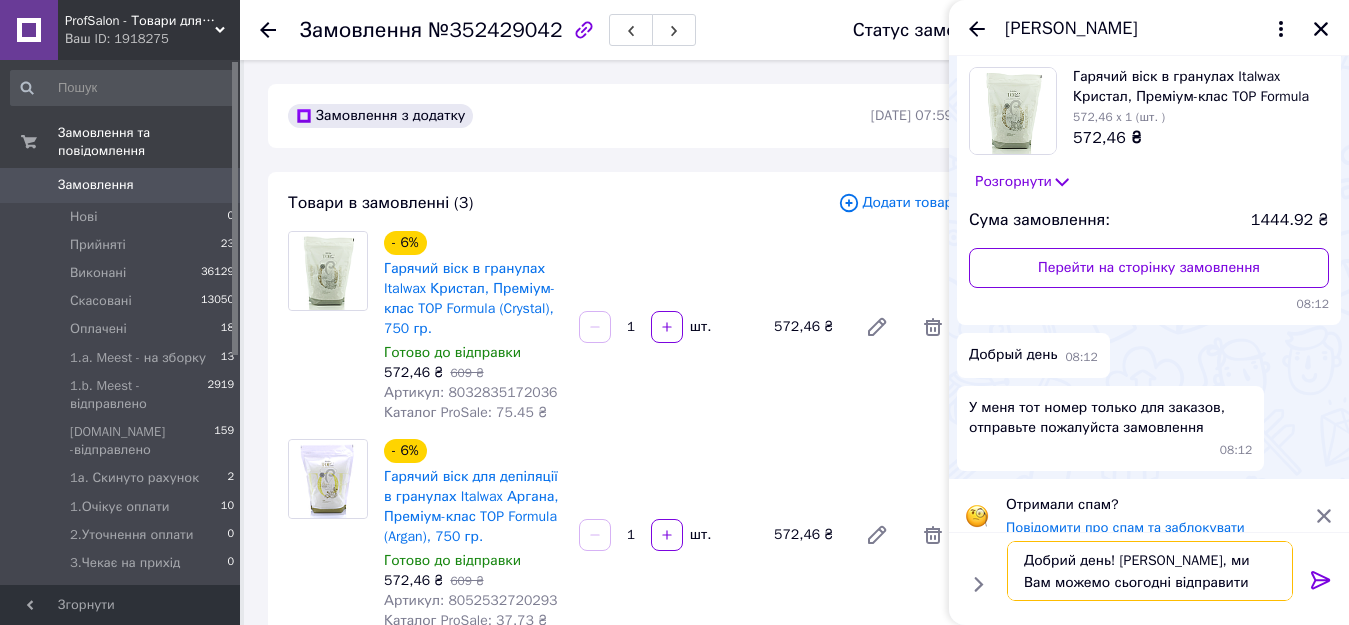 click on "Добрий день! [PERSON_NAME], ми Вам можемо сьогодні відправити замовлння, але" at bounding box center (1150, 571) 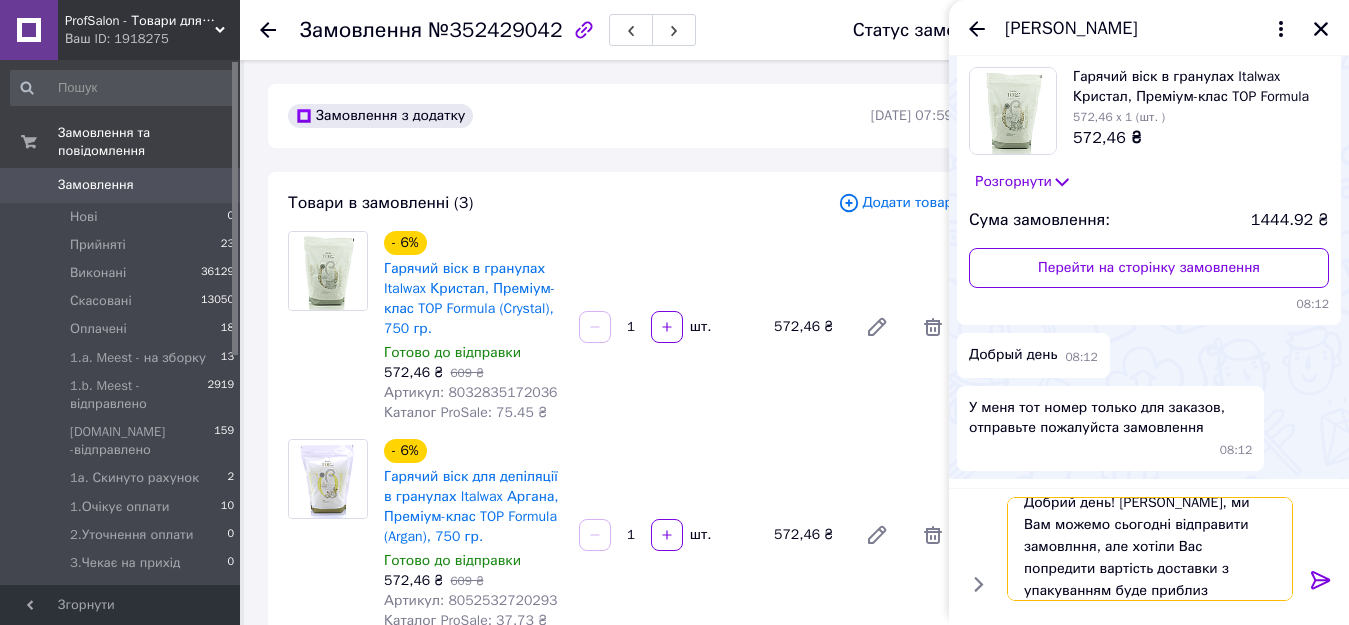 scroll, scrollTop: 2, scrollLeft: 0, axis: vertical 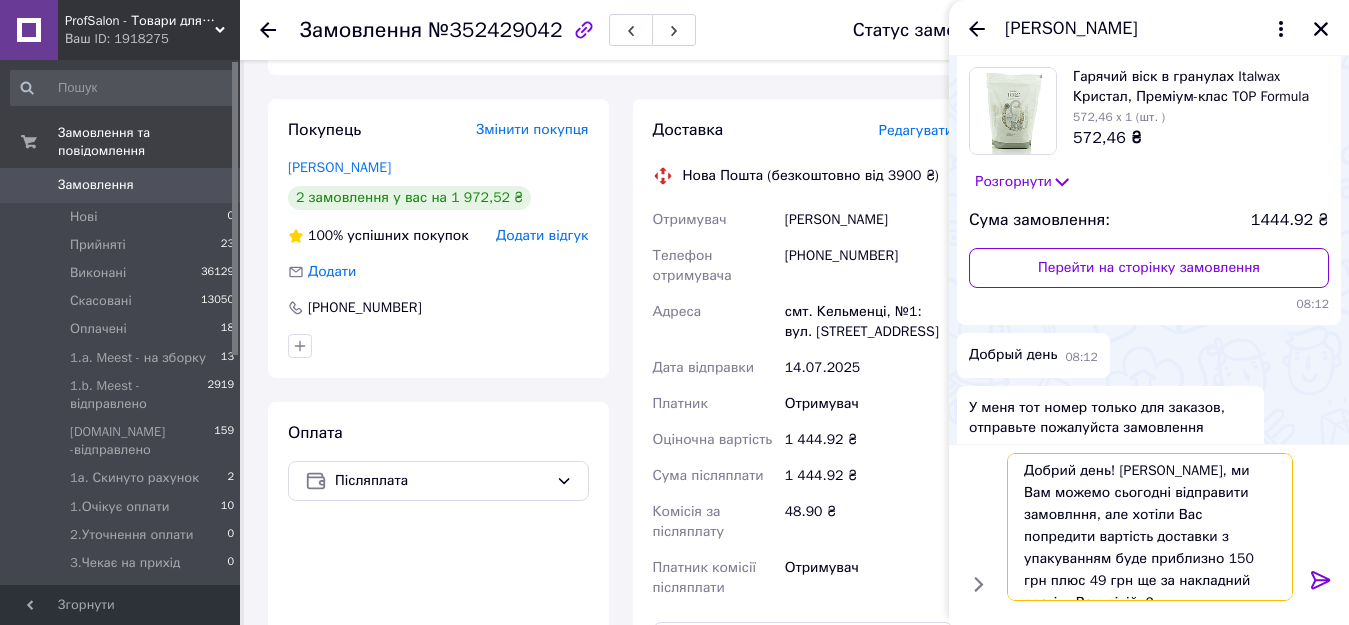 click on "Добрий день! [PERSON_NAME], ми Вам можемо сьогодні відправити замовлння, але хотіли Вас попредити вартість доставки з упакуванням буде приблизно 150 грн плюс 49 грн ще за накладний платіж, Вам підійд?" at bounding box center (1150, 527) 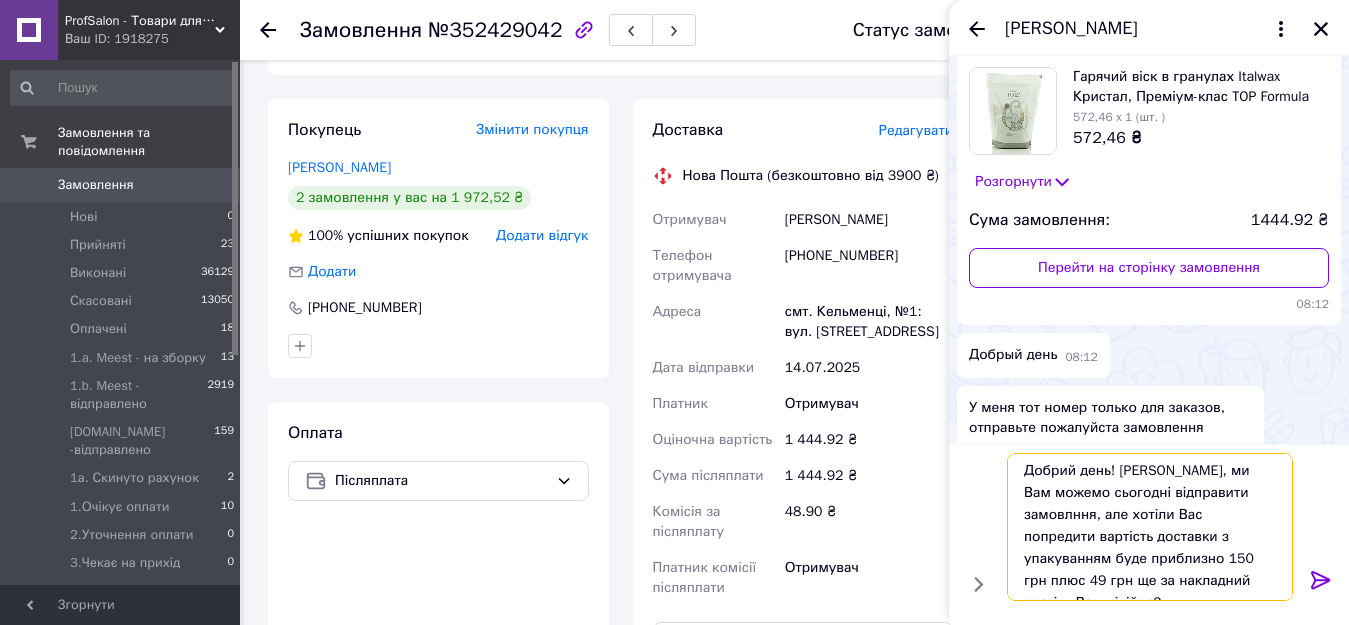 click on "Добрий день! [PERSON_NAME], ми Вам можемо сьогодні відправити замовлння, але хотіли Вас попредити вартість доставки з упакуванням буде приблизно 150 грн плюс 49 грн ще за накладний платіж, Вам підійде?" at bounding box center [1150, 527] 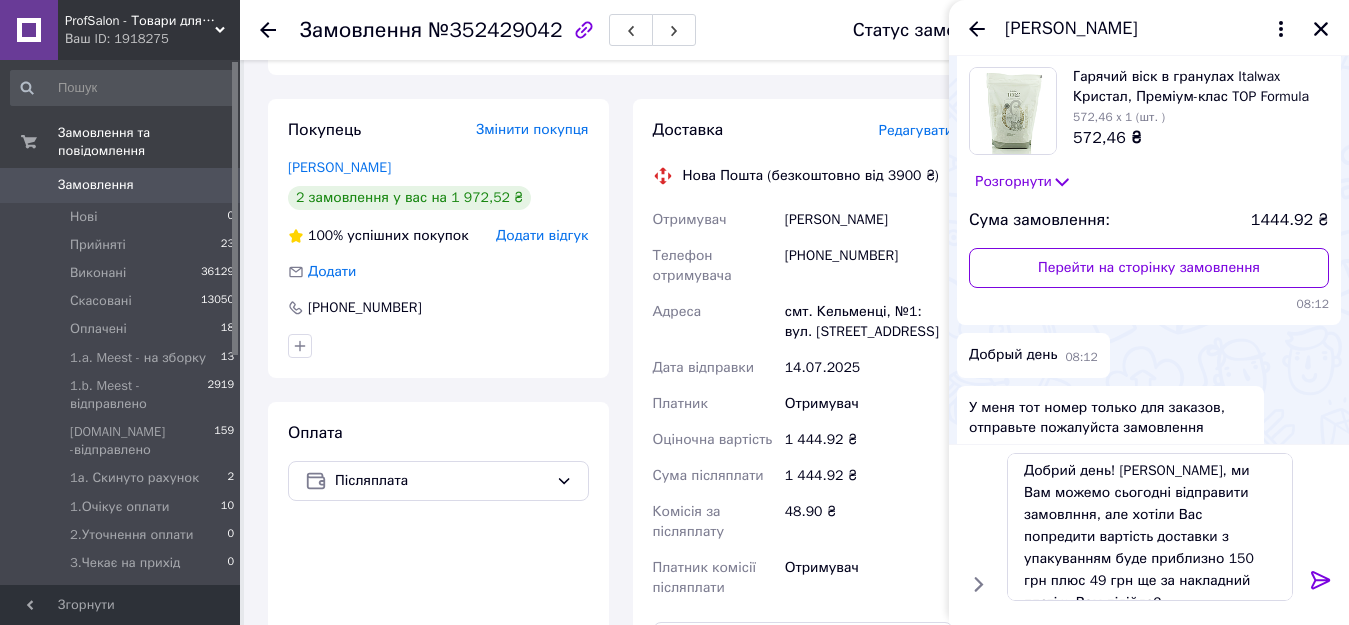 click 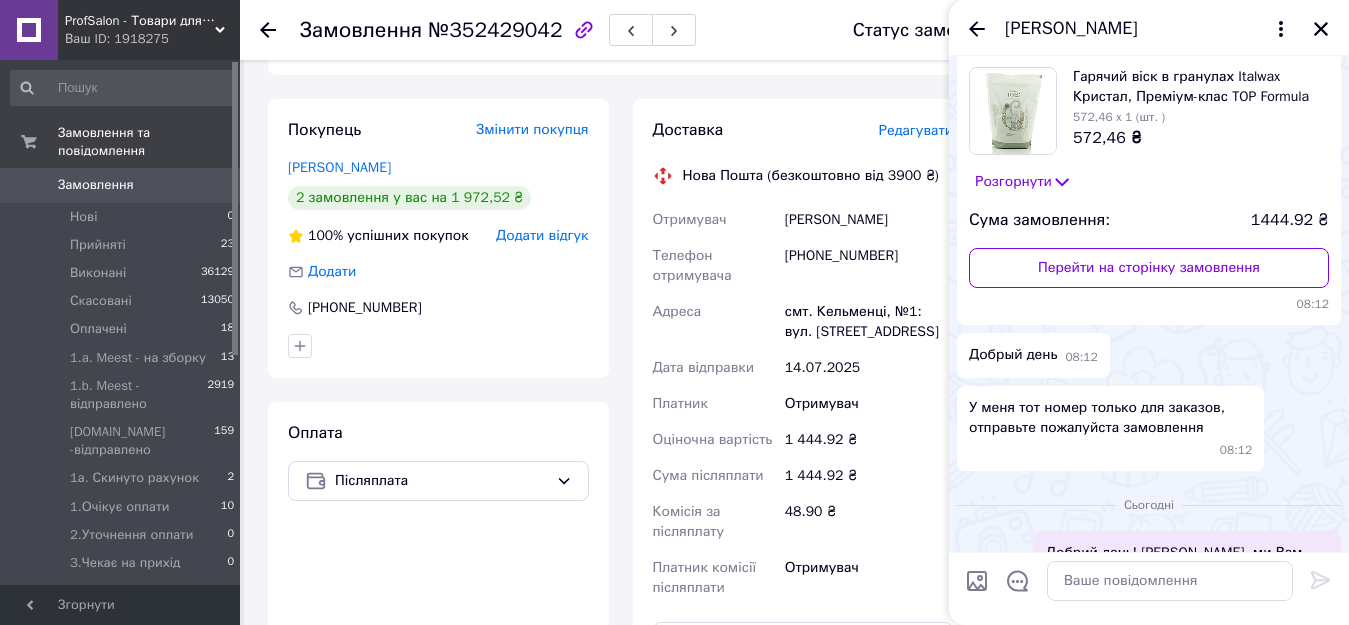 scroll, scrollTop: 0, scrollLeft: 0, axis: both 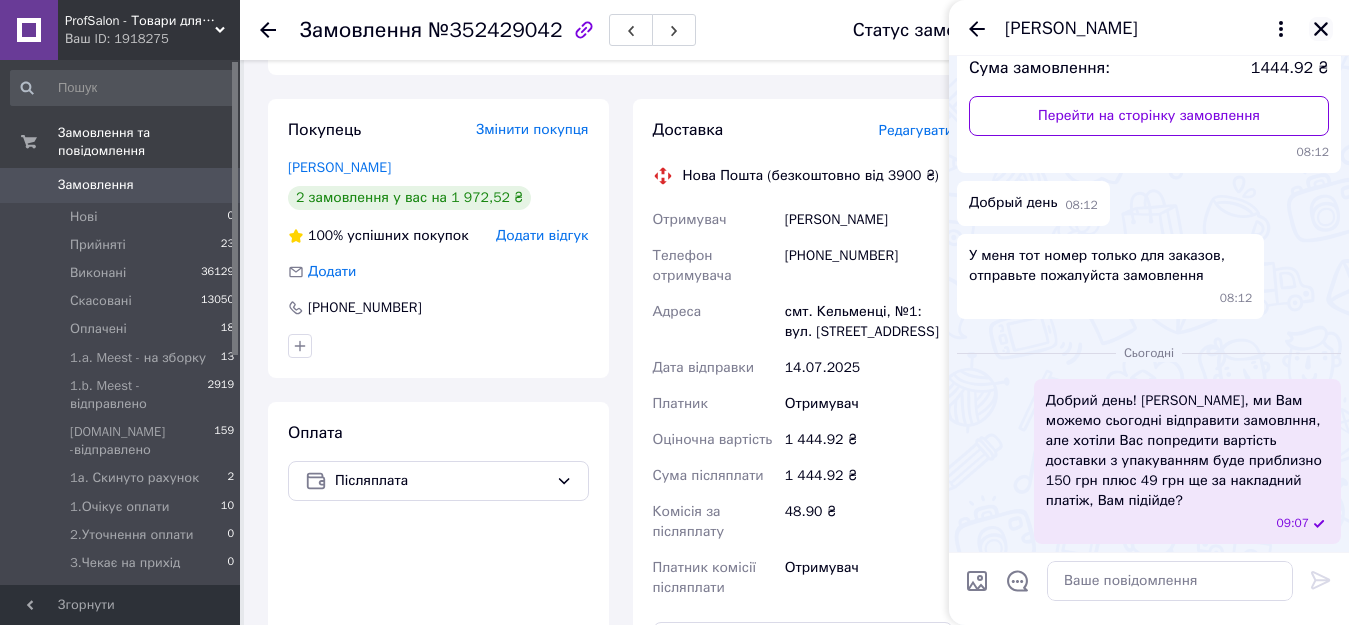 click 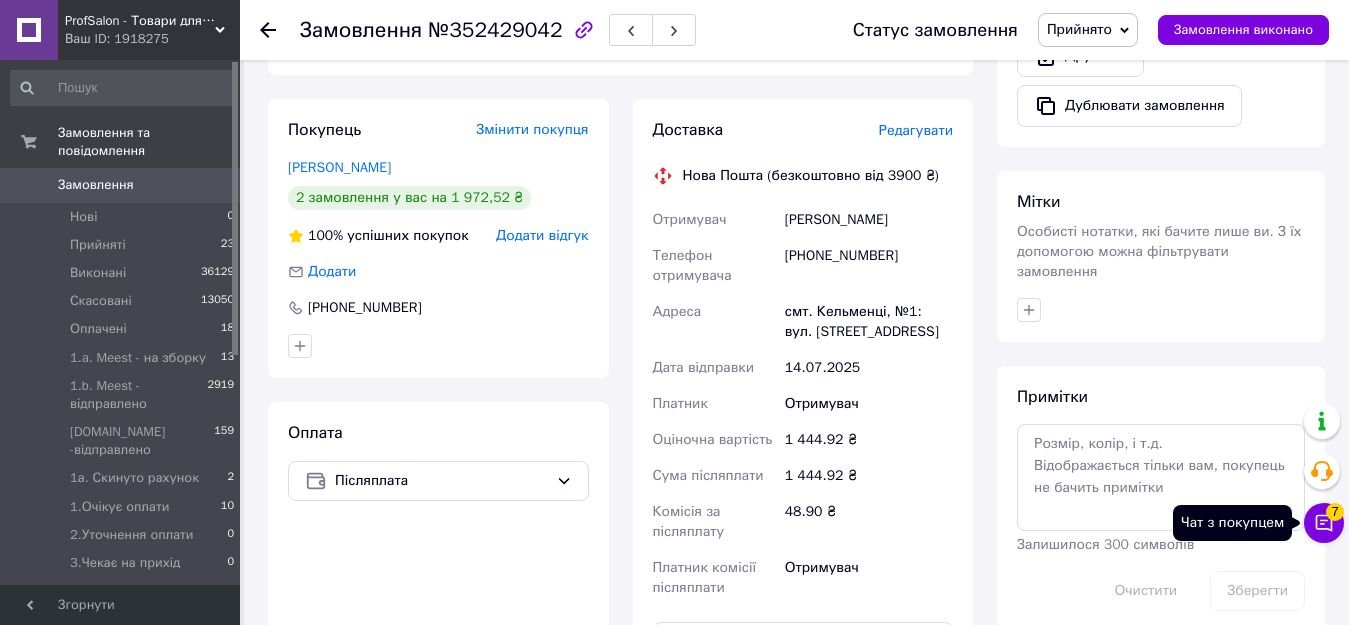 click on "7" at bounding box center (1335, 512) 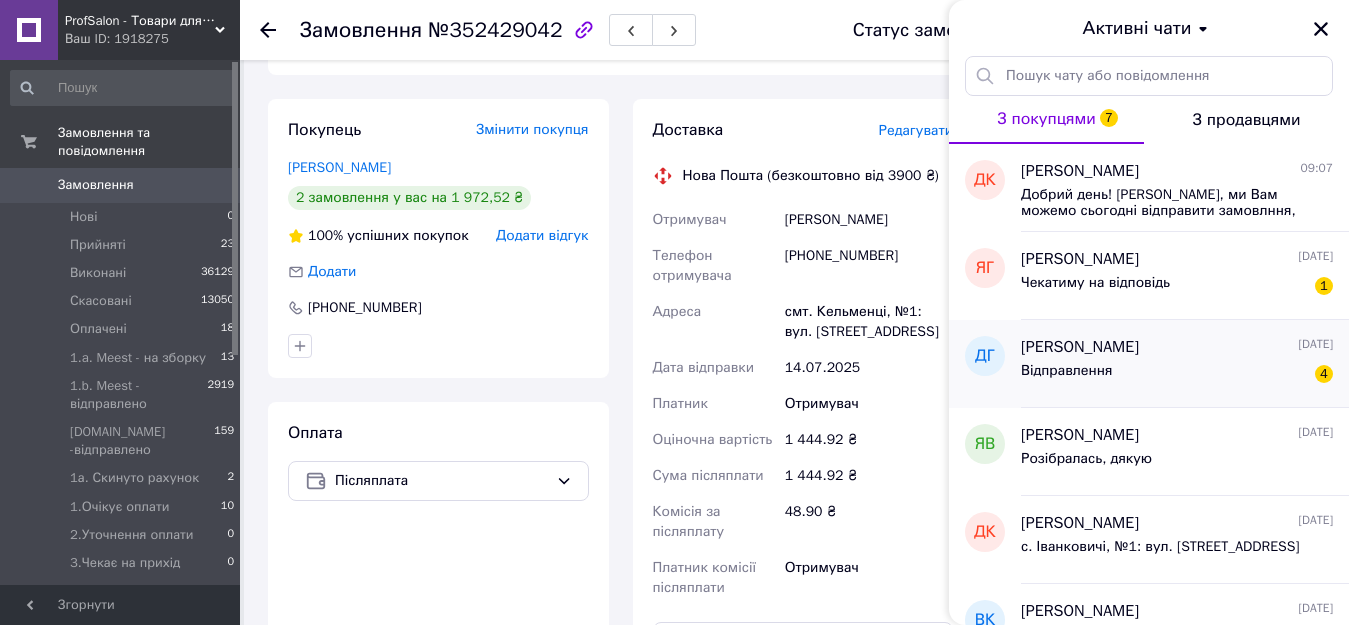 click on "Відправлення 4" at bounding box center (1177, 375) 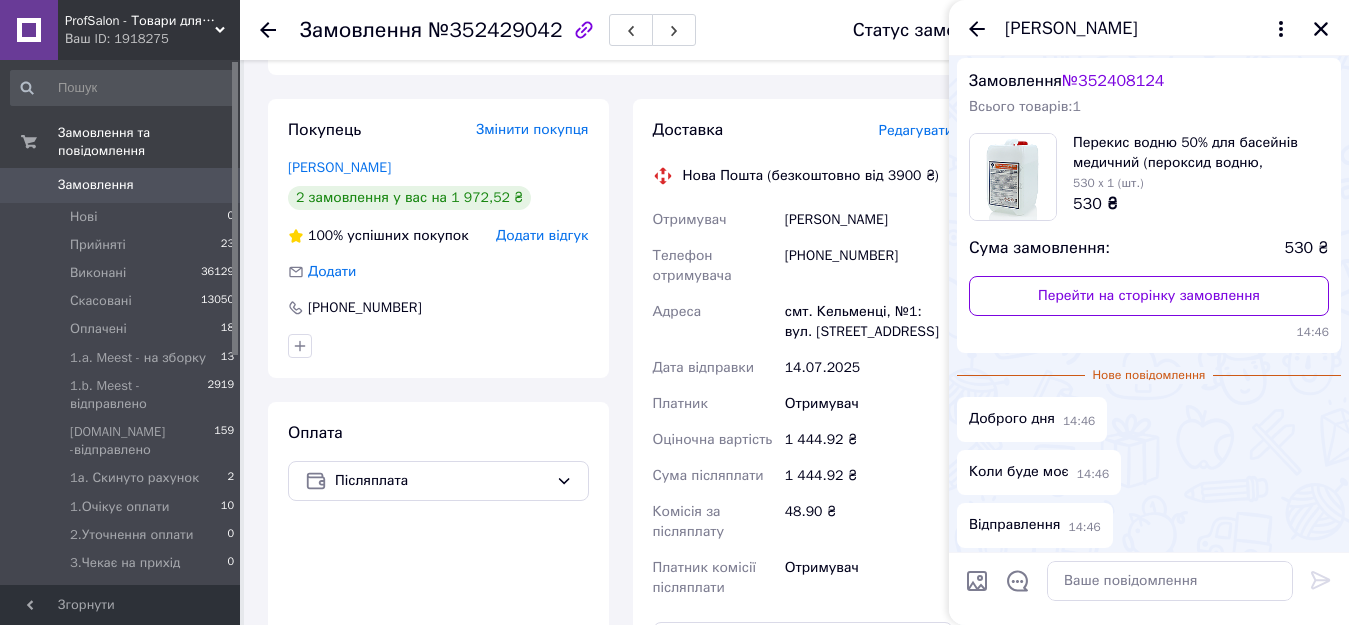 scroll, scrollTop: 0, scrollLeft: 0, axis: both 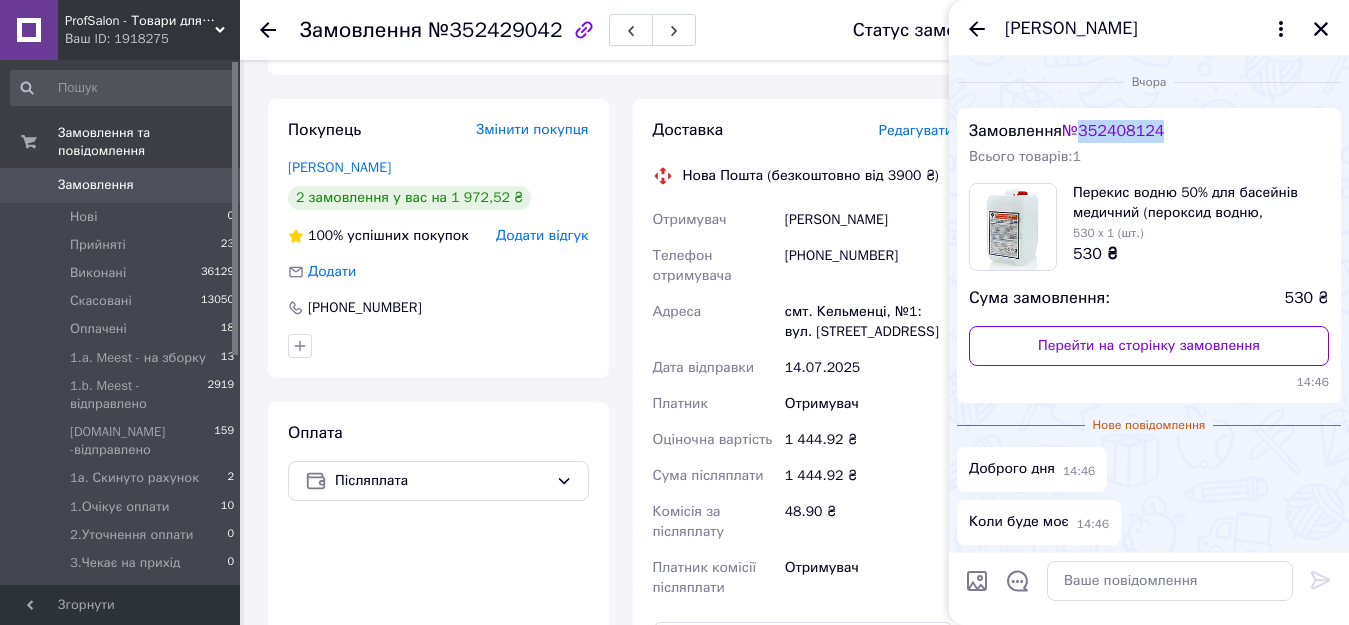 drag, startPoint x: 1087, startPoint y: 130, endPoint x: 1180, endPoint y: 126, distance: 93.08598 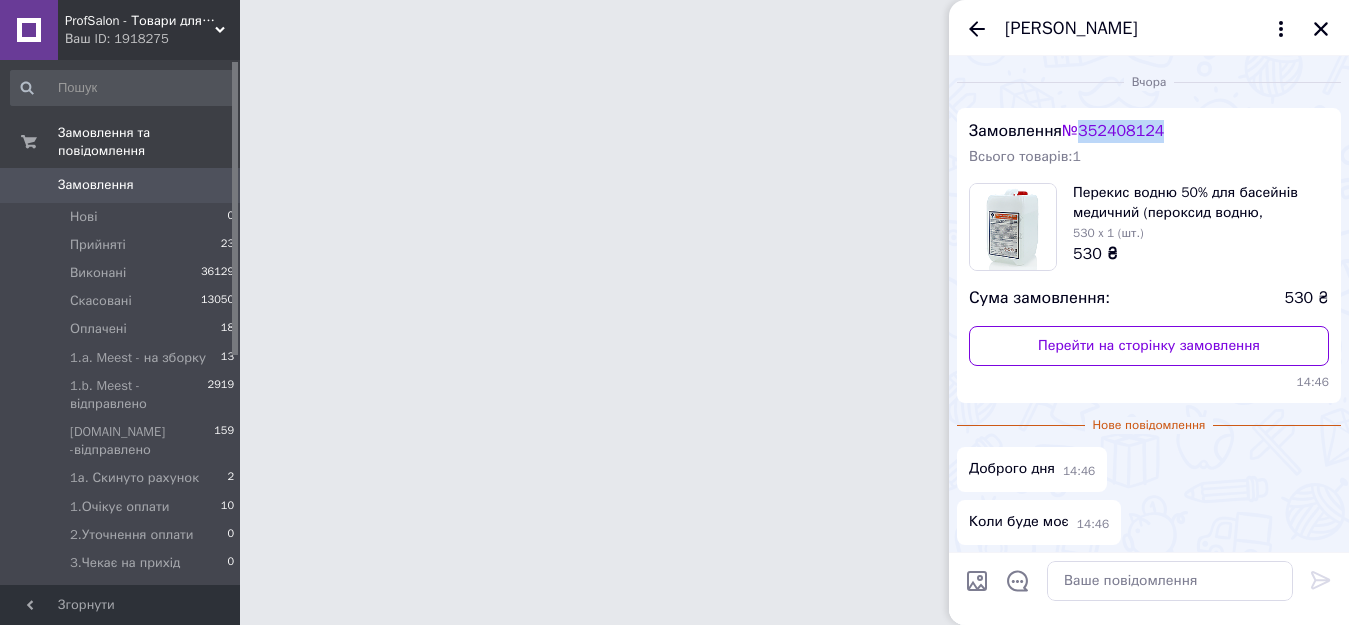 scroll, scrollTop: 0, scrollLeft: 0, axis: both 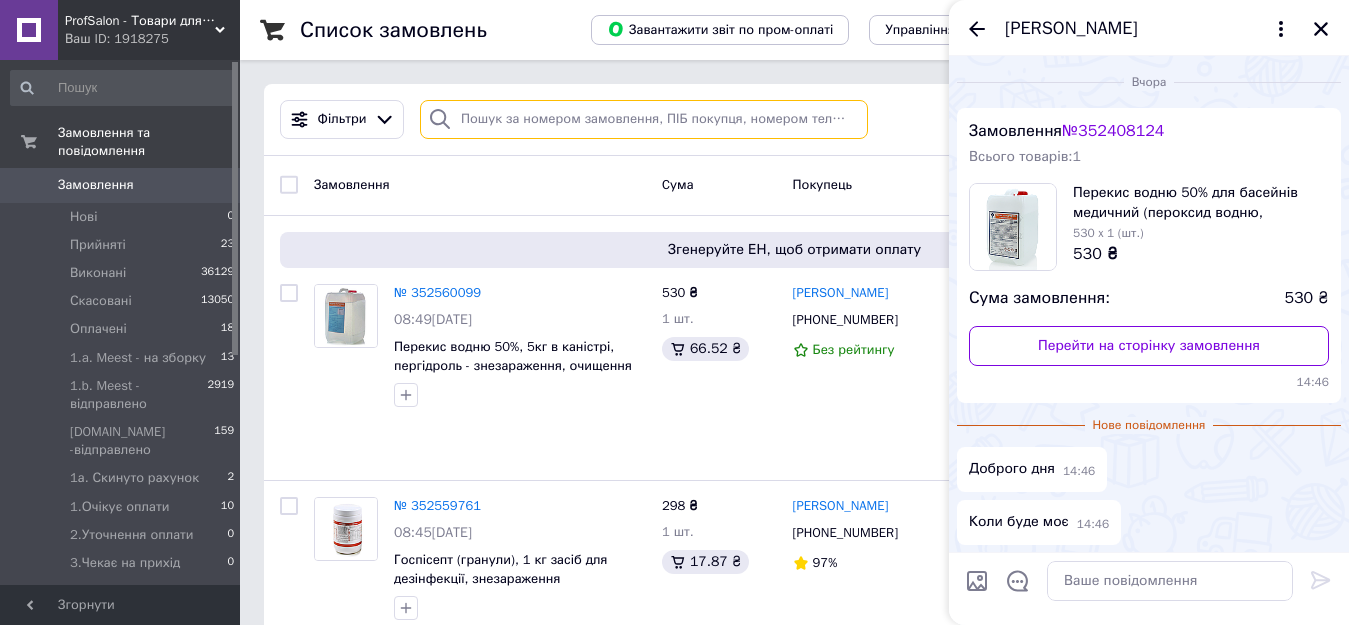 paste on "352408124" 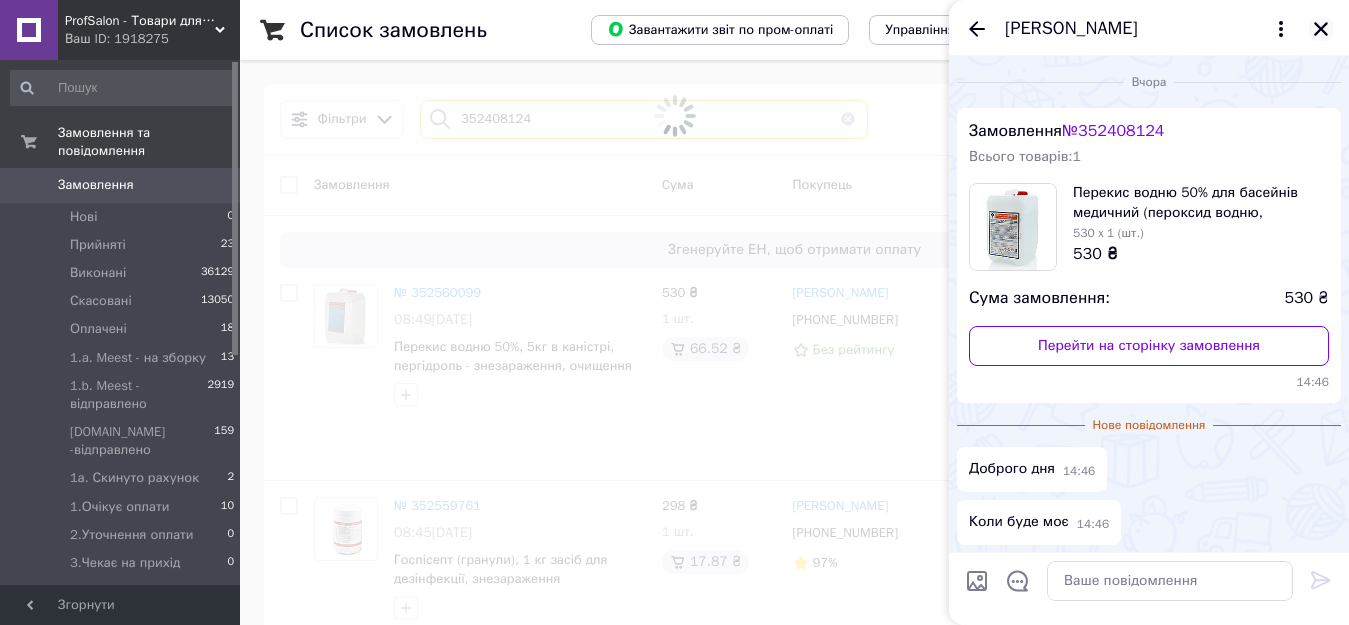 type on "352408124" 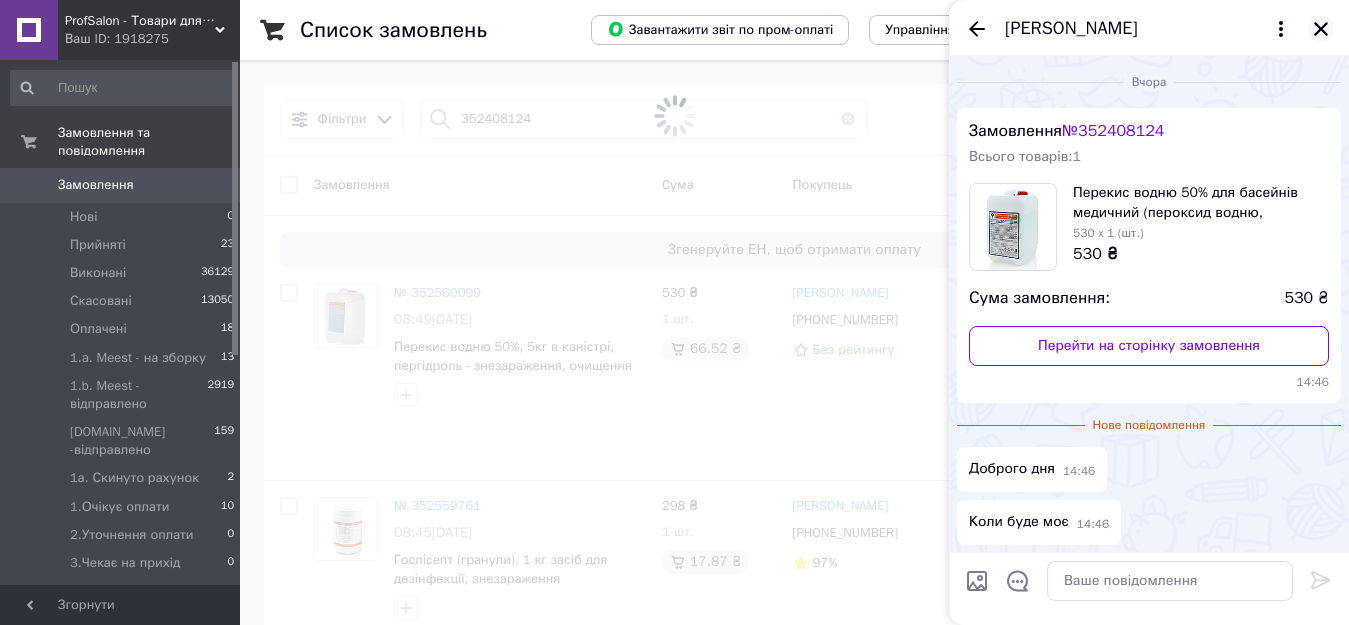 click 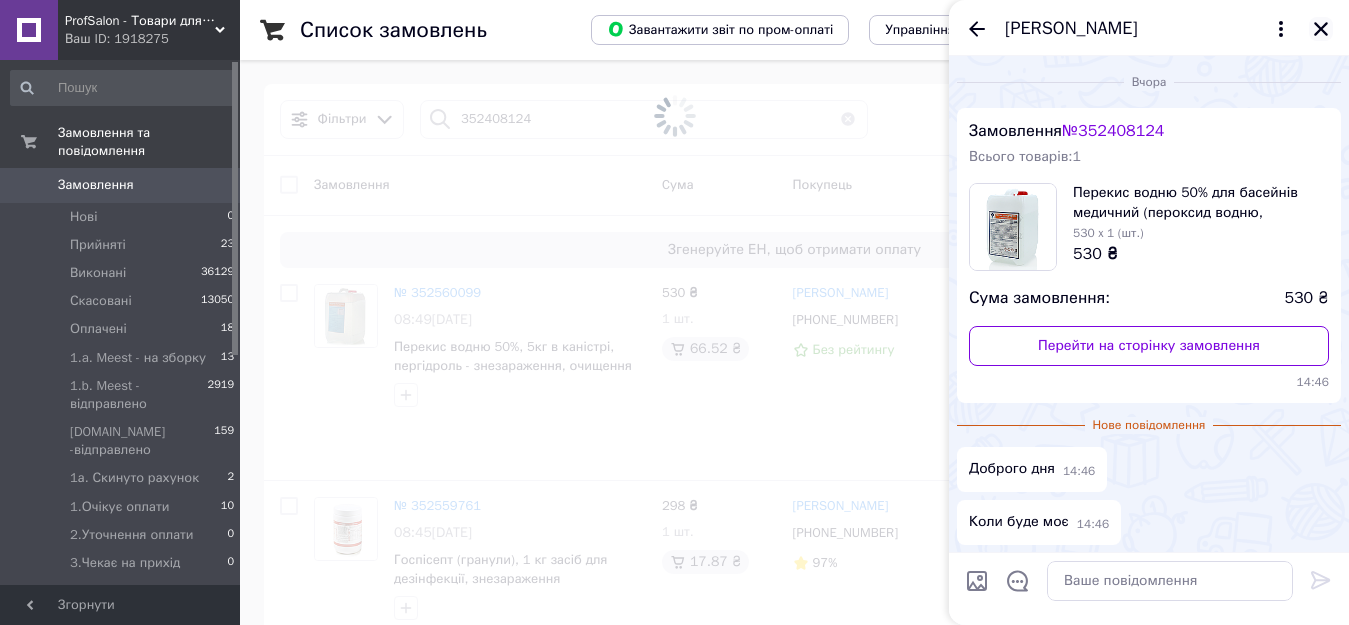click 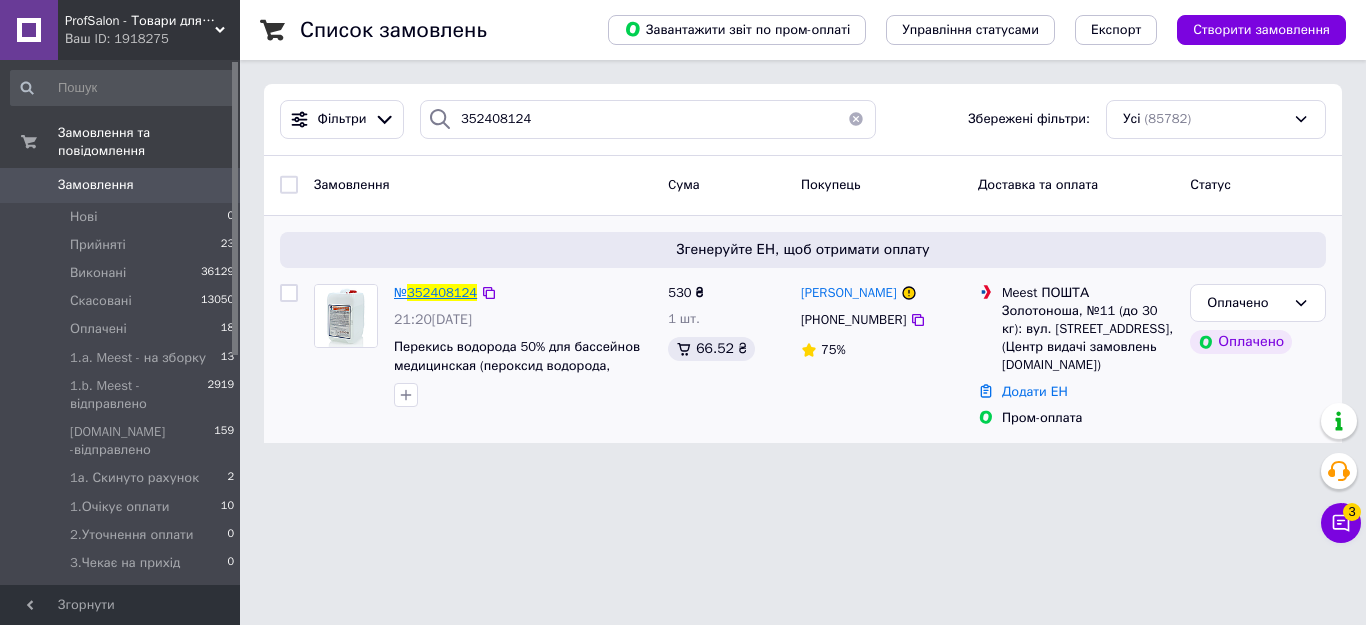 click on "352408124" at bounding box center [442, 292] 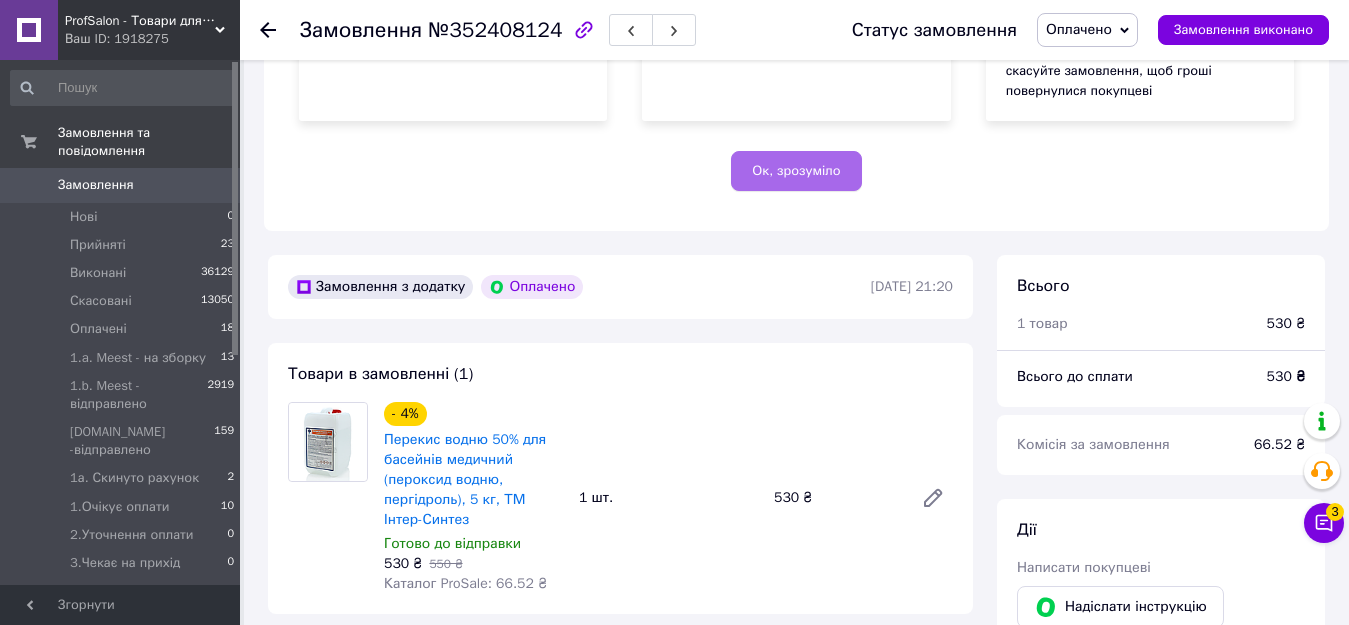 scroll, scrollTop: 700, scrollLeft: 0, axis: vertical 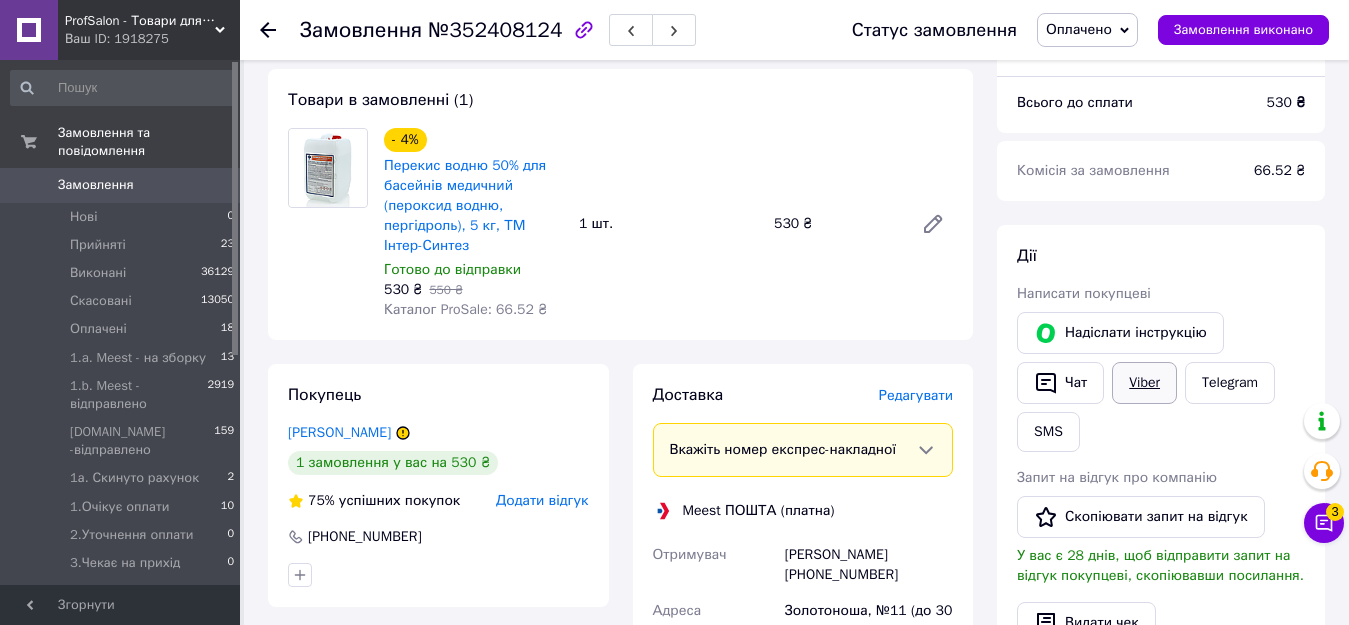 click on "Viber" at bounding box center (1144, 383) 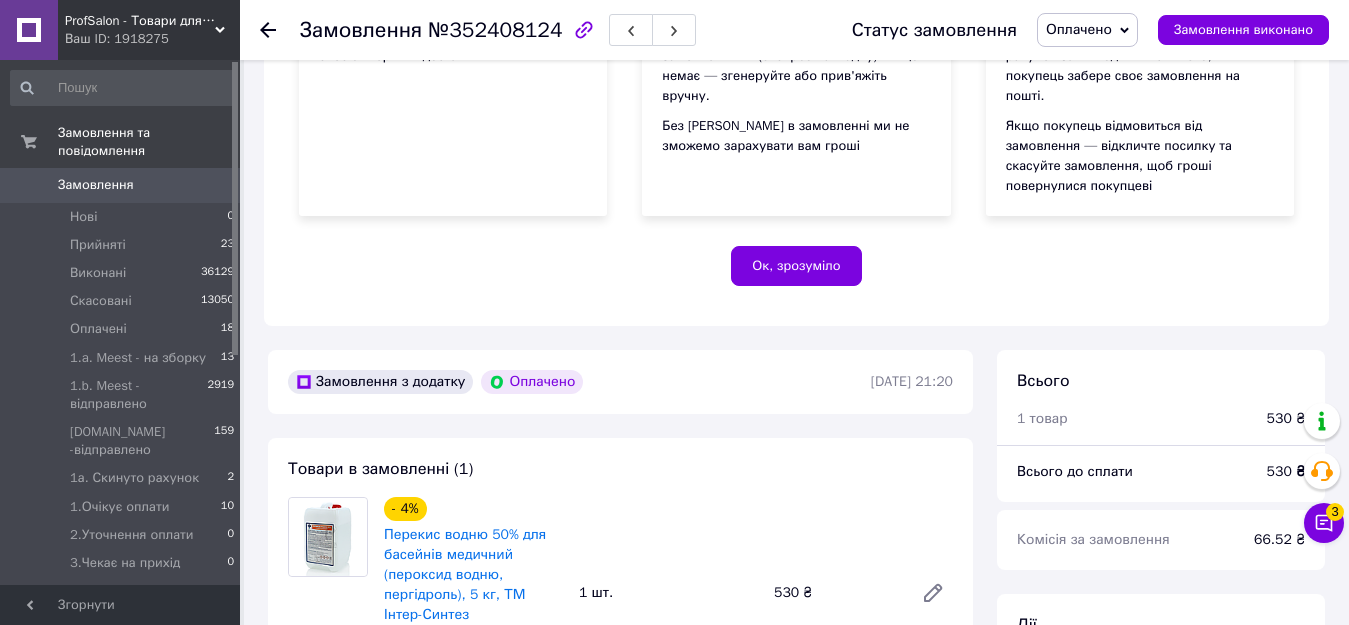 scroll, scrollTop: 300, scrollLeft: 0, axis: vertical 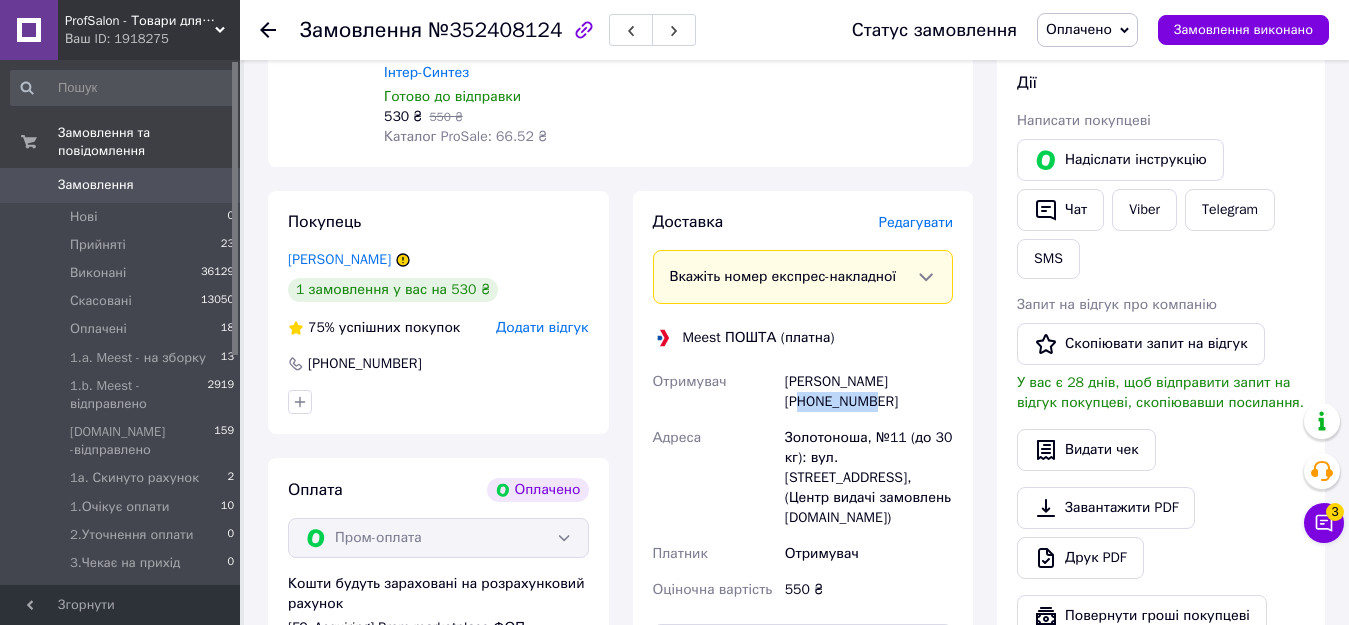 drag, startPoint x: 880, startPoint y: 382, endPoint x: 810, endPoint y: 380, distance: 70.028564 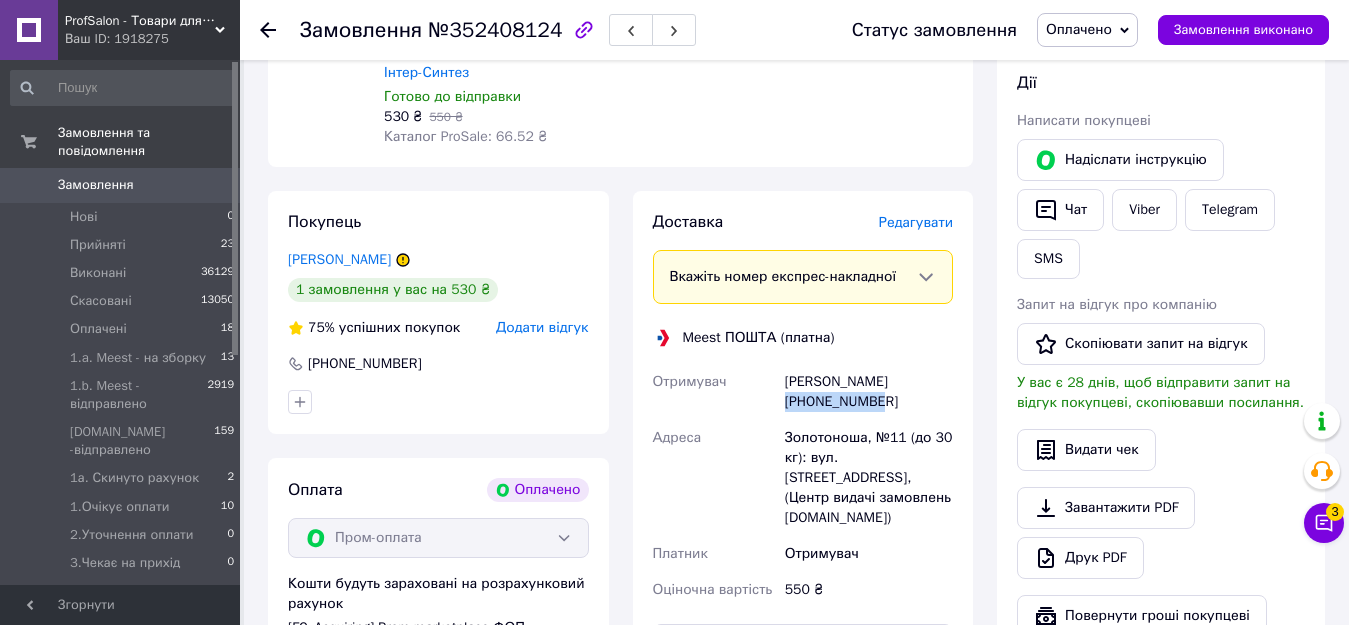 drag, startPoint x: 926, startPoint y: 378, endPoint x: 785, endPoint y: 380, distance: 141.01419 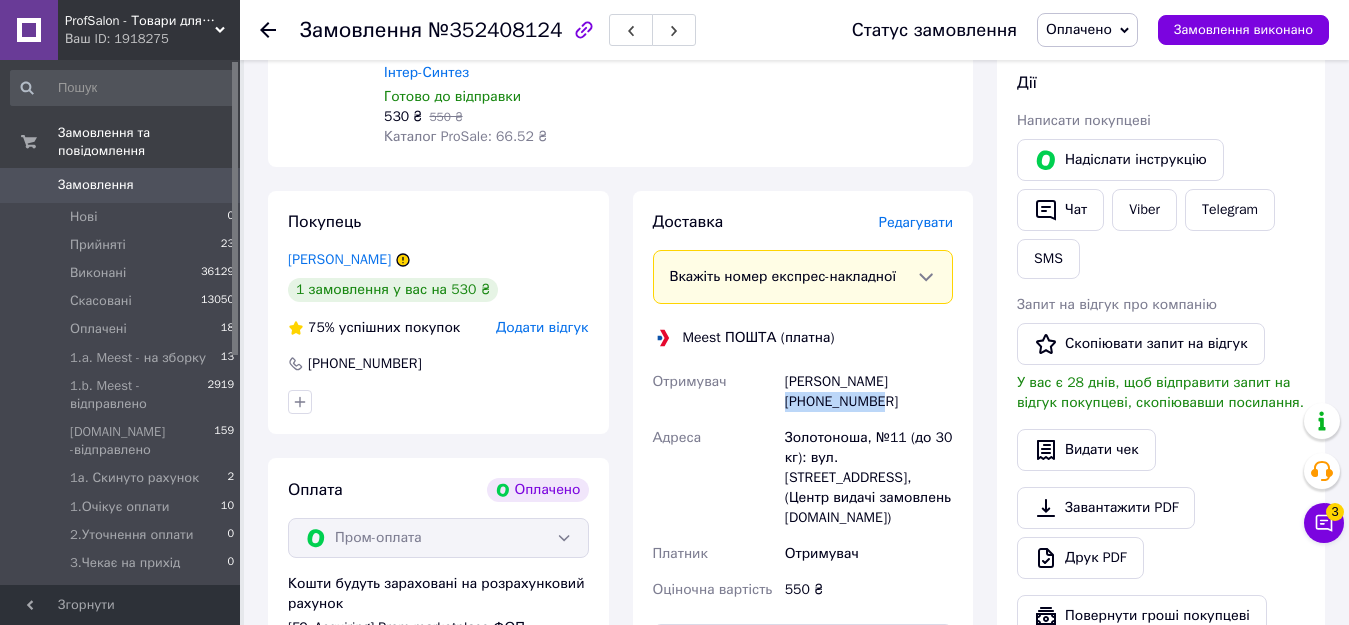 click on "[PERSON_NAME] [PHONE_NUMBER]" at bounding box center [869, 392] 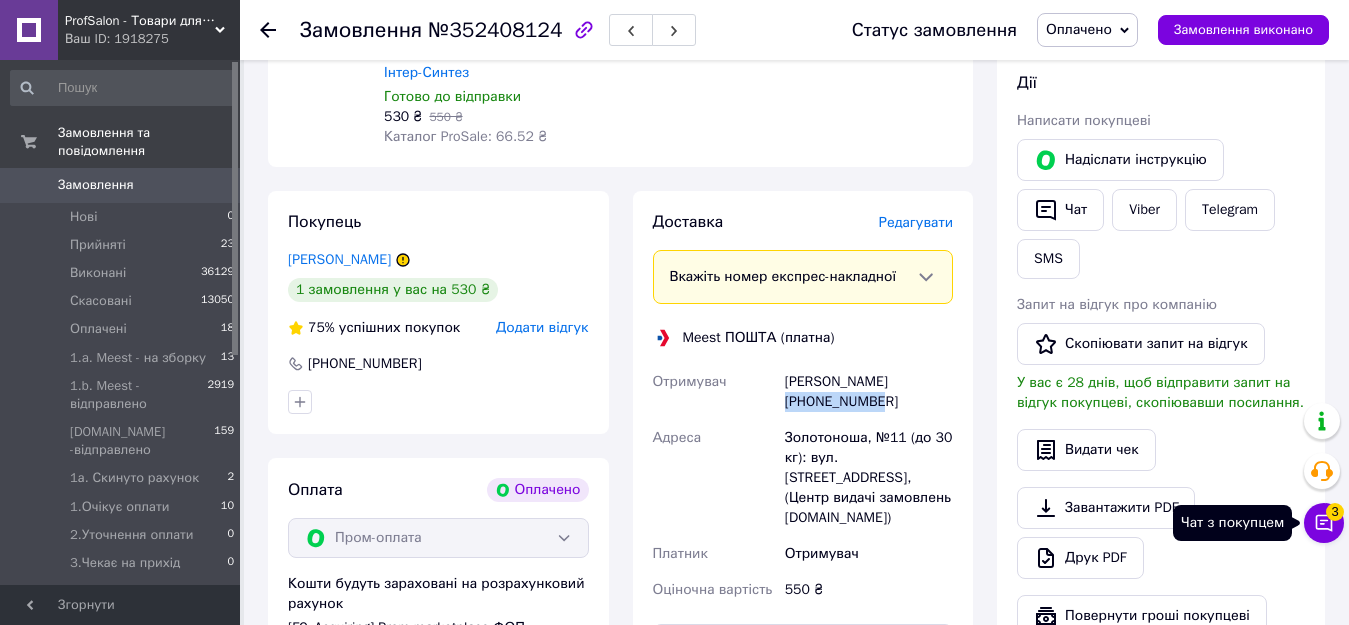 click on "Чат з покупцем 3" at bounding box center [1324, 523] 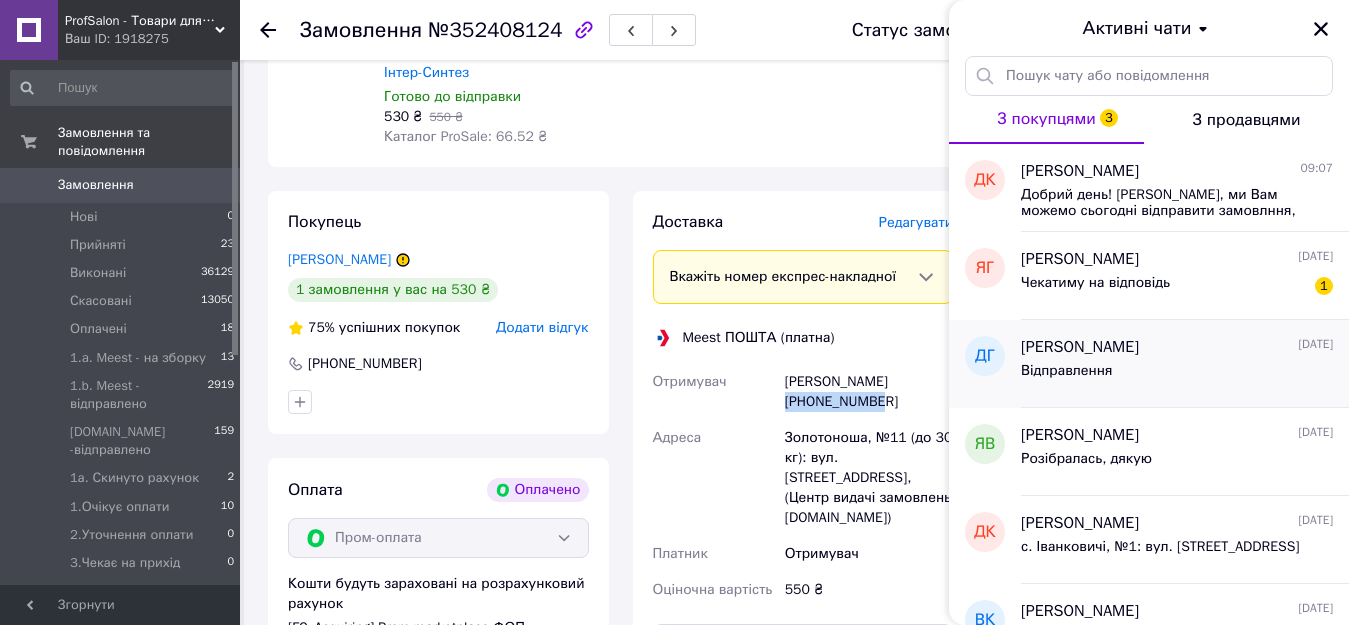 click on "Відправлення" at bounding box center (1066, 371) 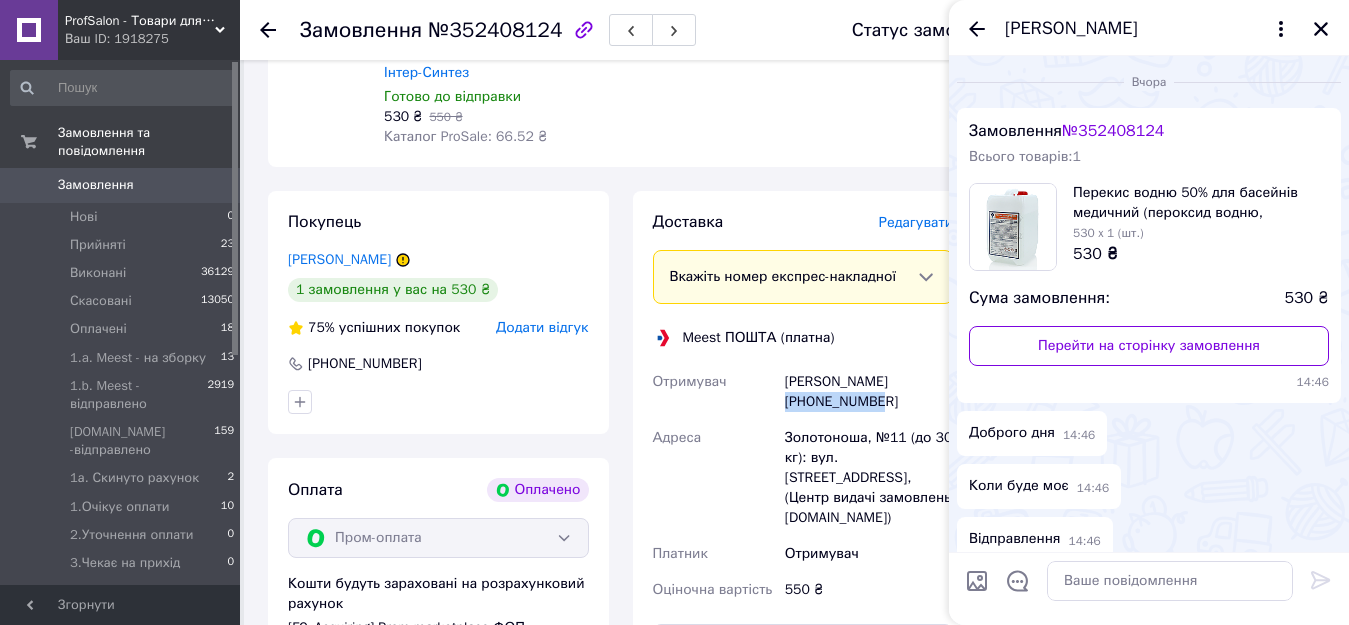 scroll, scrollTop: 91, scrollLeft: 0, axis: vertical 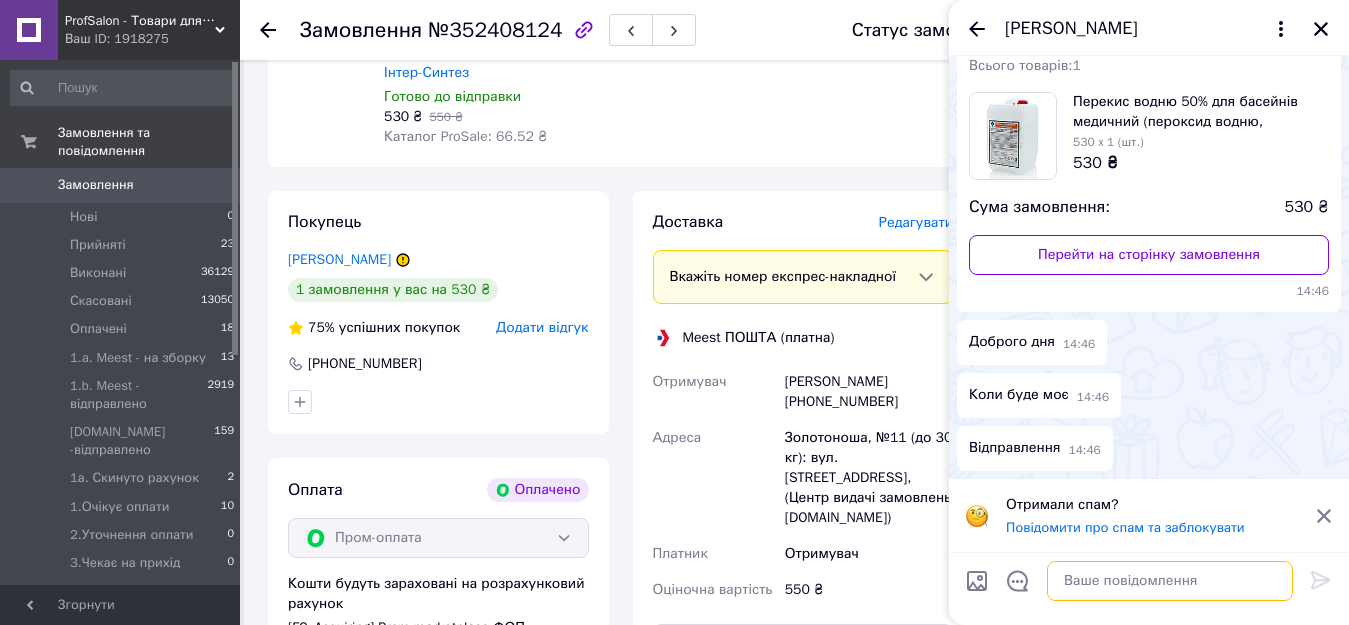 click at bounding box center [1170, 581] 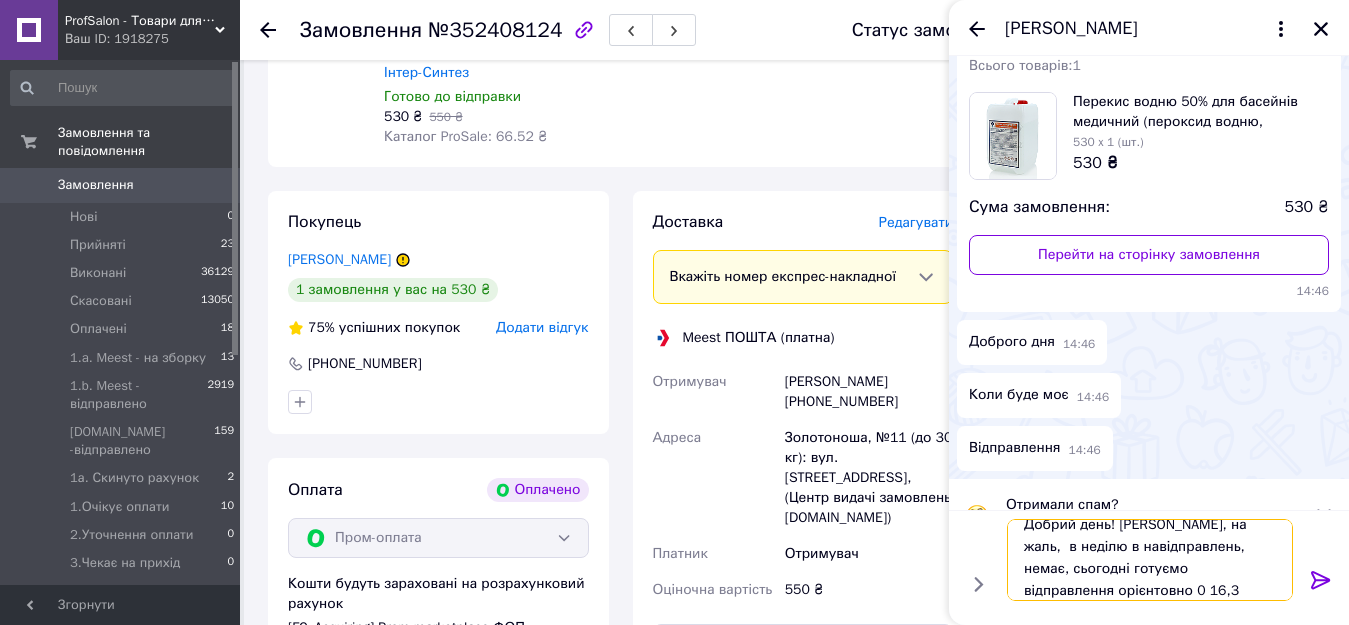 scroll, scrollTop: 2, scrollLeft: 0, axis: vertical 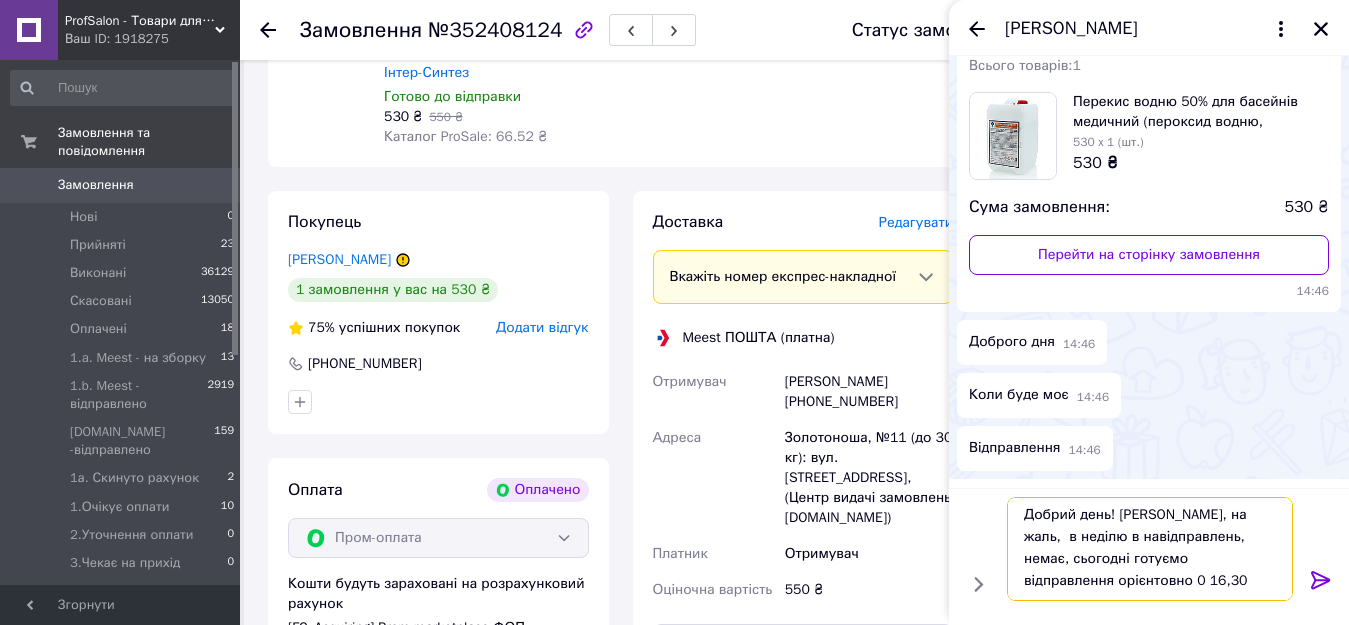 click on "Добрий день! [PERSON_NAME], на жаль,  в неділю в навідправлень, немає, сьогодні готуємо відправлення орієнтовно 0 16,30" at bounding box center [1150, 549] 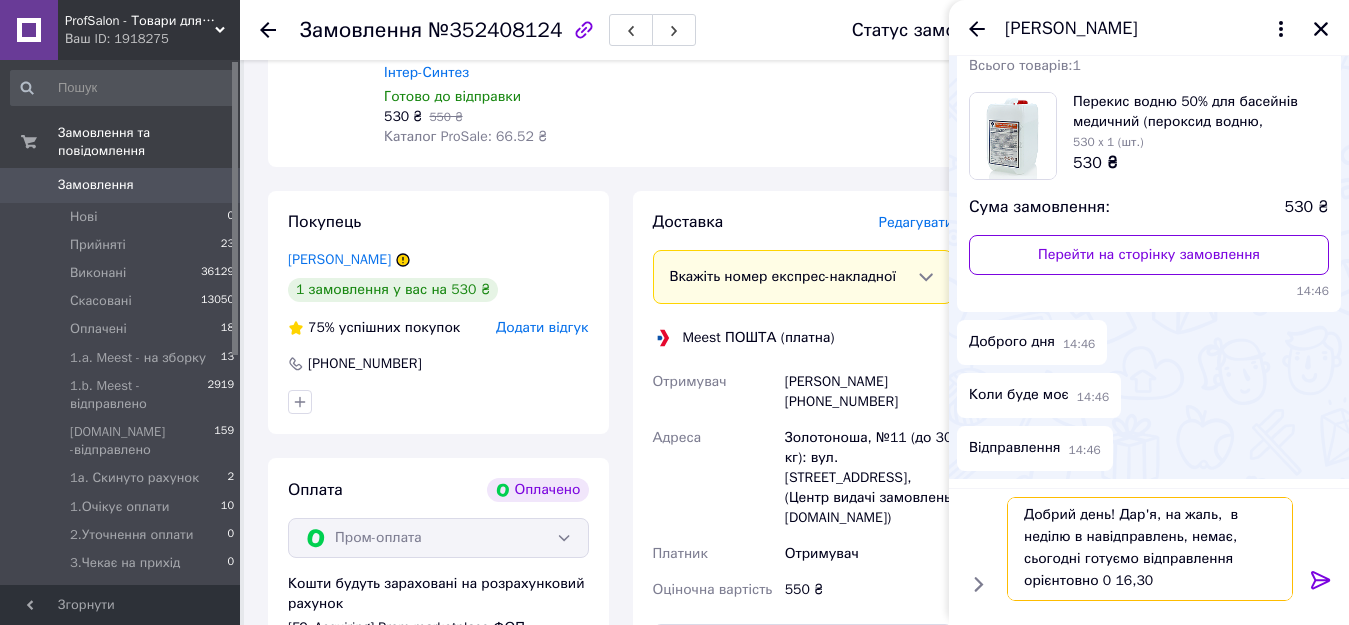 click on "Добрий день! Дар'я, на жаль,  в неділю в навідправлень, немає, сьогодні готуємо відправлення орієнтовно 0 16,30" at bounding box center (1150, 549) 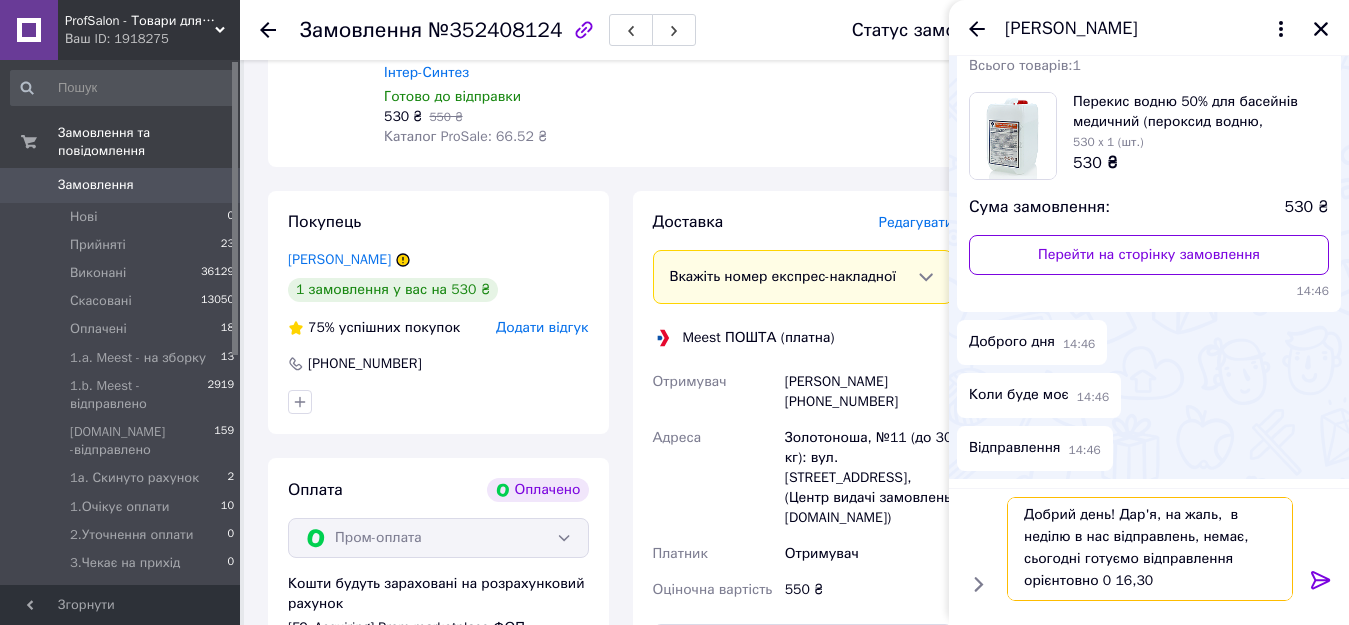 type on "Добрий день! Дар'я, на жаль,  в неділю в нас відправлень, немає, сьогодні готуємо відправлення орієнтовно 0 16,30" 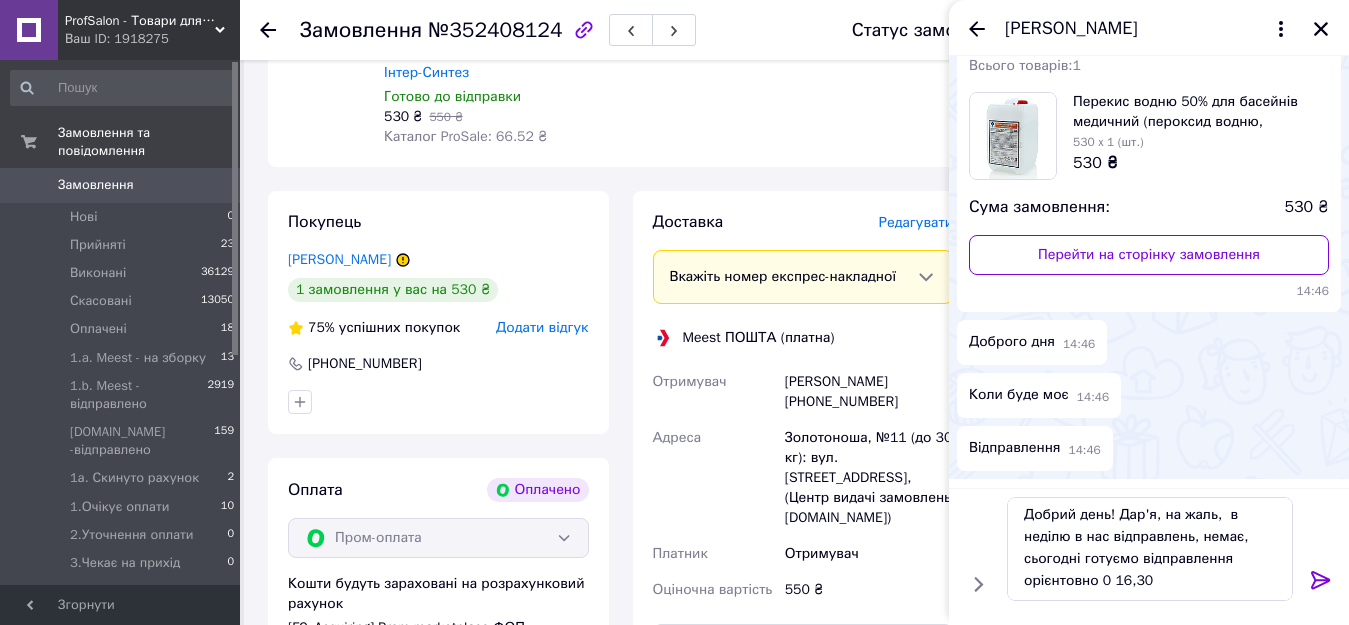 click 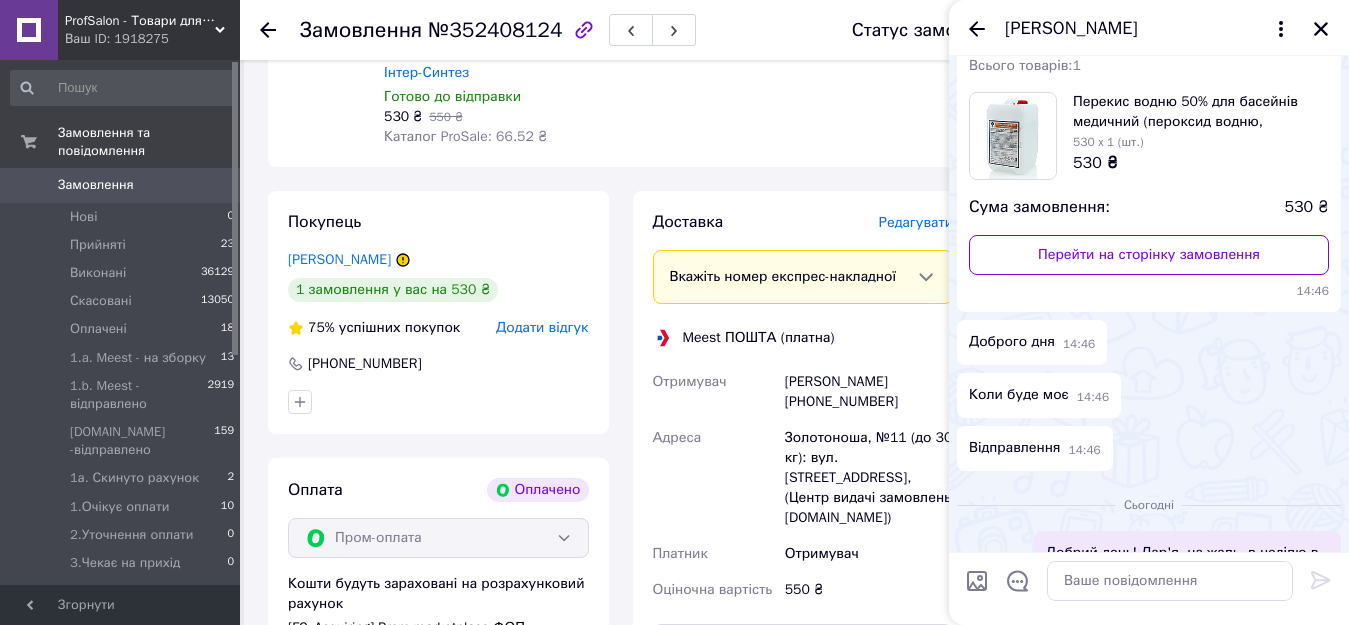 scroll, scrollTop: 0, scrollLeft: 0, axis: both 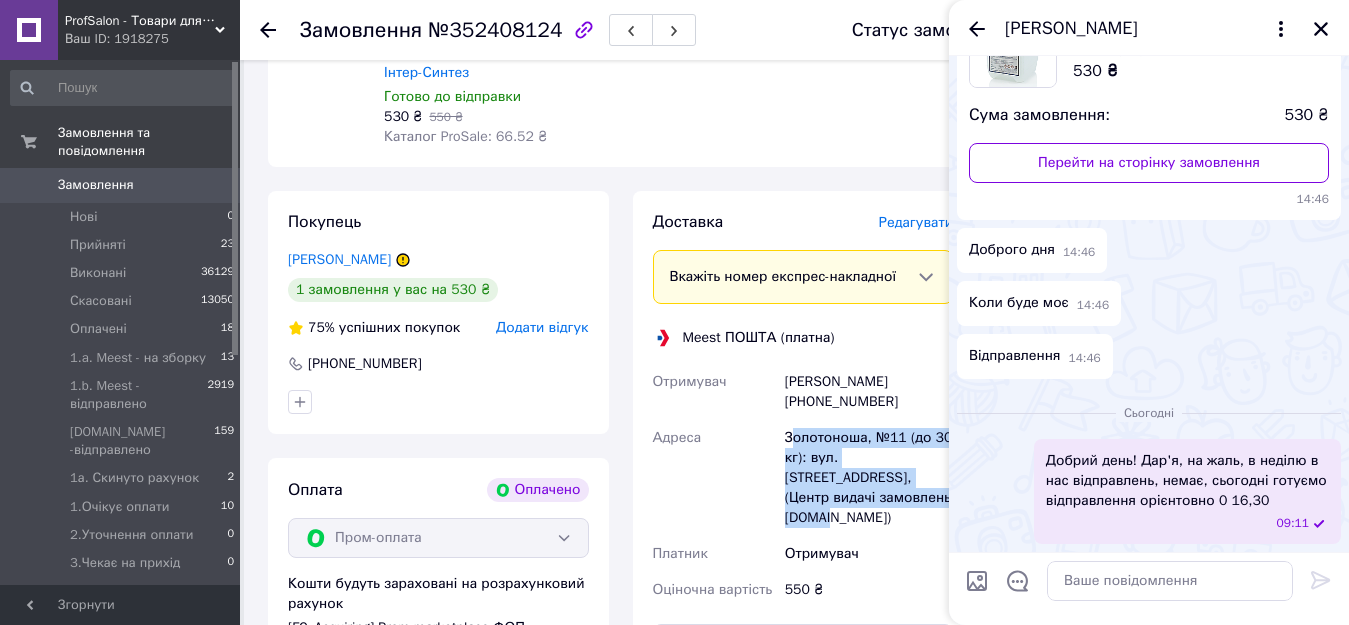 drag, startPoint x: 789, startPoint y: 417, endPoint x: 859, endPoint y: 492, distance: 102.59142 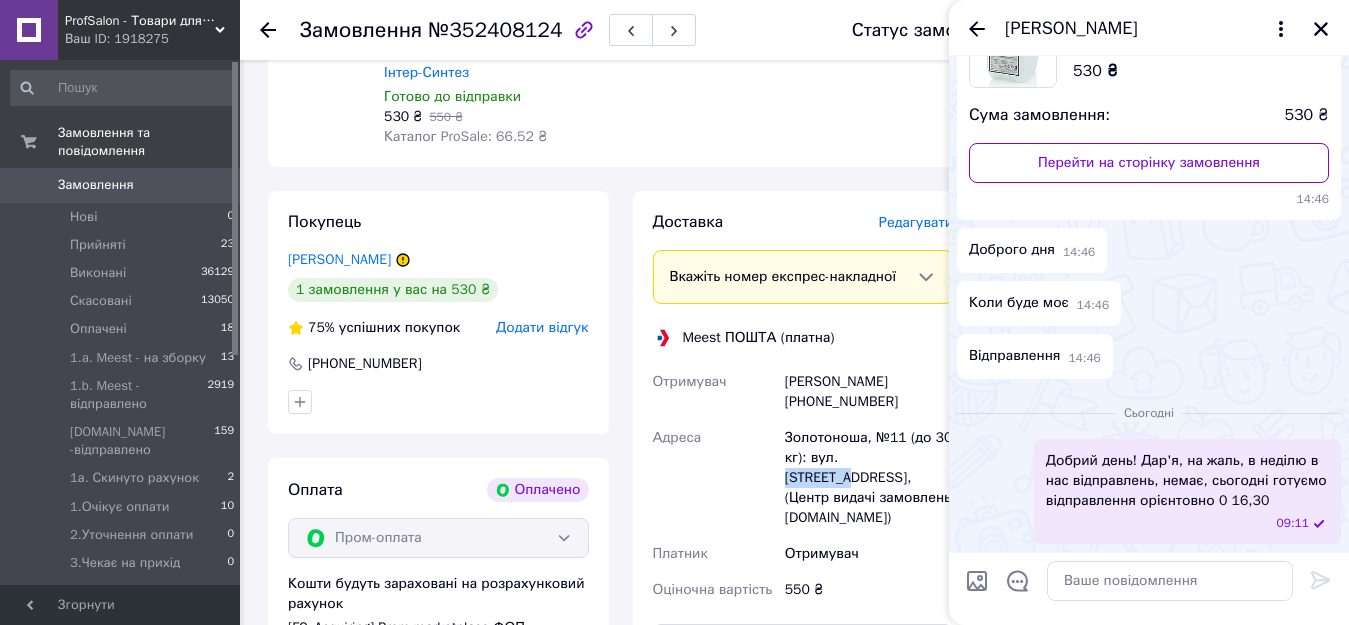 click on "Золотоноша, №11 (до 30 кг): вул. [STREET_ADDRESS], (Центр видачі замовлень [DOMAIN_NAME])" at bounding box center (869, 478) 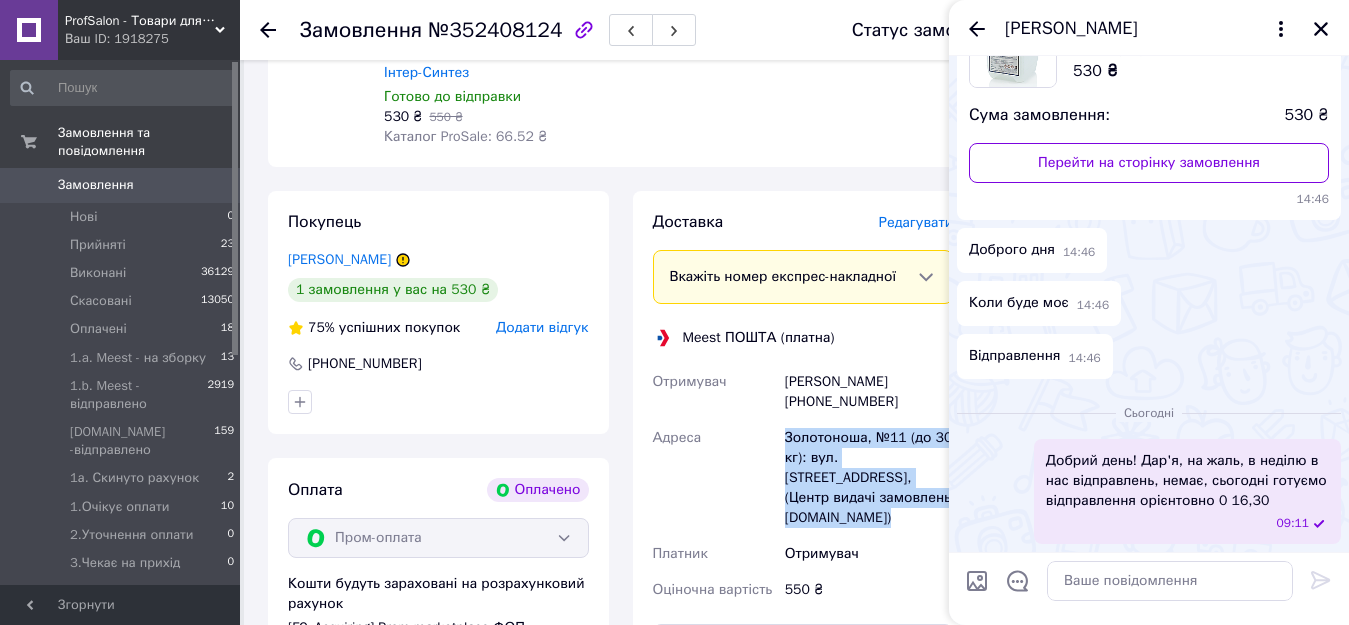 click on "Золотоноша, №11 (до 30 кг): вул. [STREET_ADDRESS], (Центр видачі замовлень [DOMAIN_NAME])" at bounding box center [869, 478] 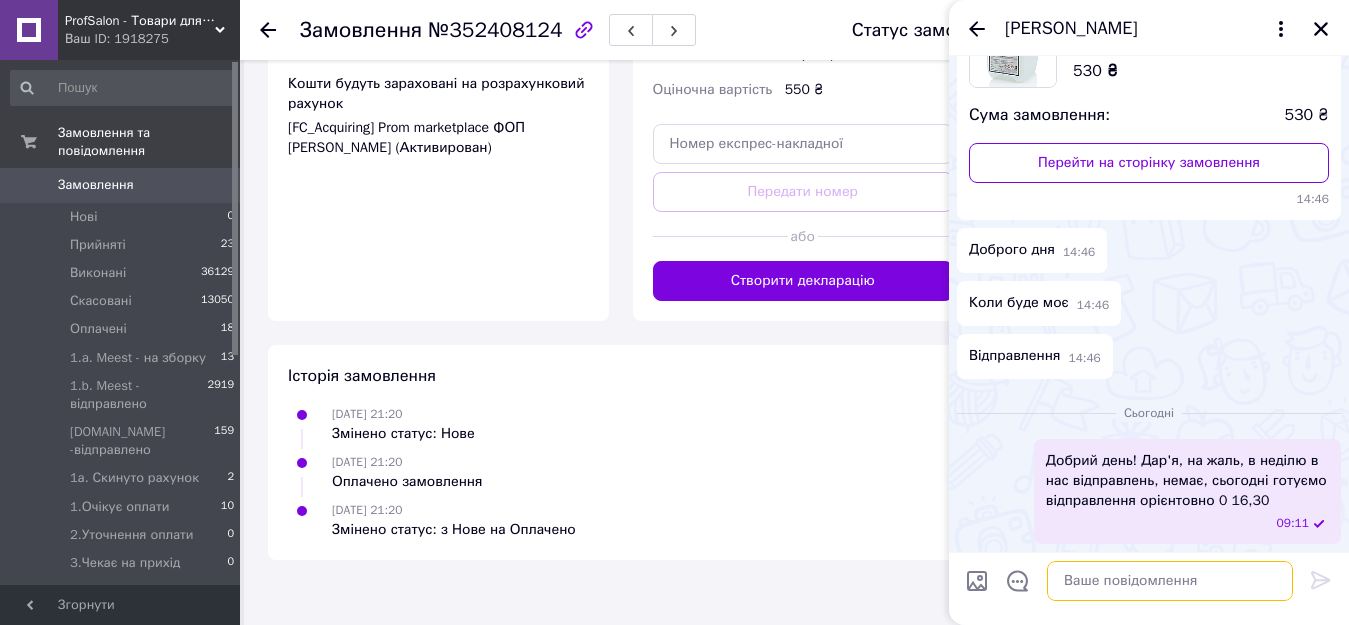 click at bounding box center [1170, 581] 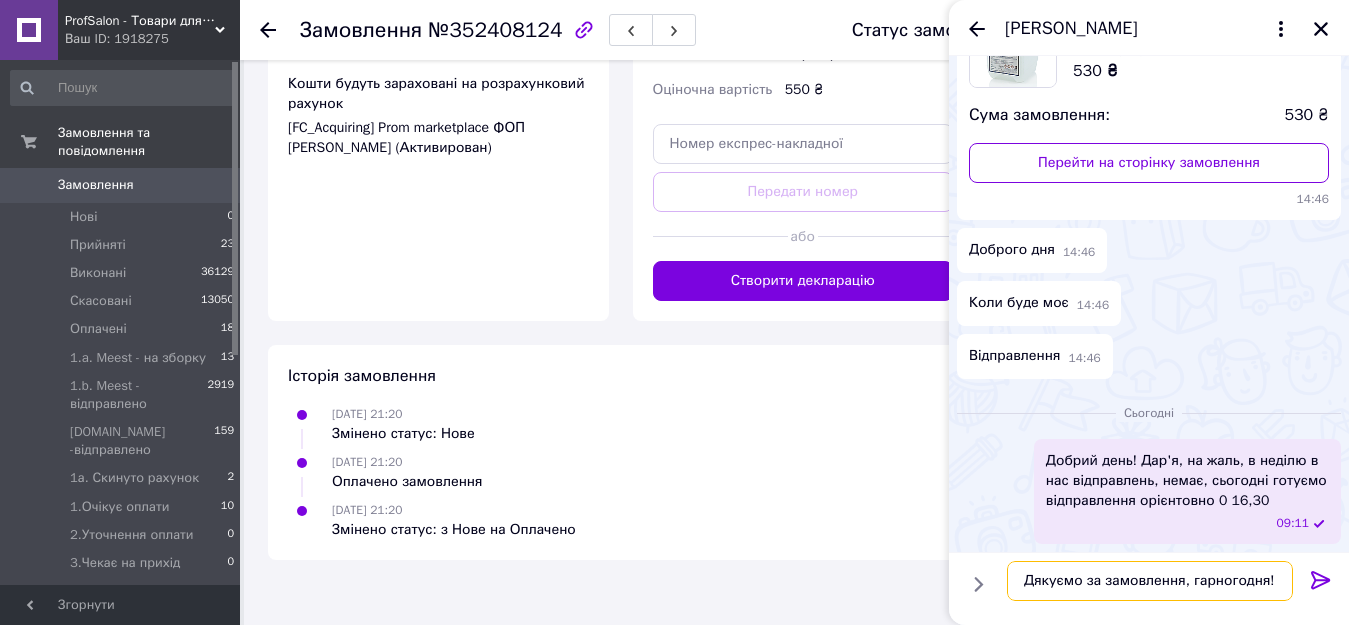 click on "Дякуємо за замовлення, гарногодня!" at bounding box center [1150, 581] 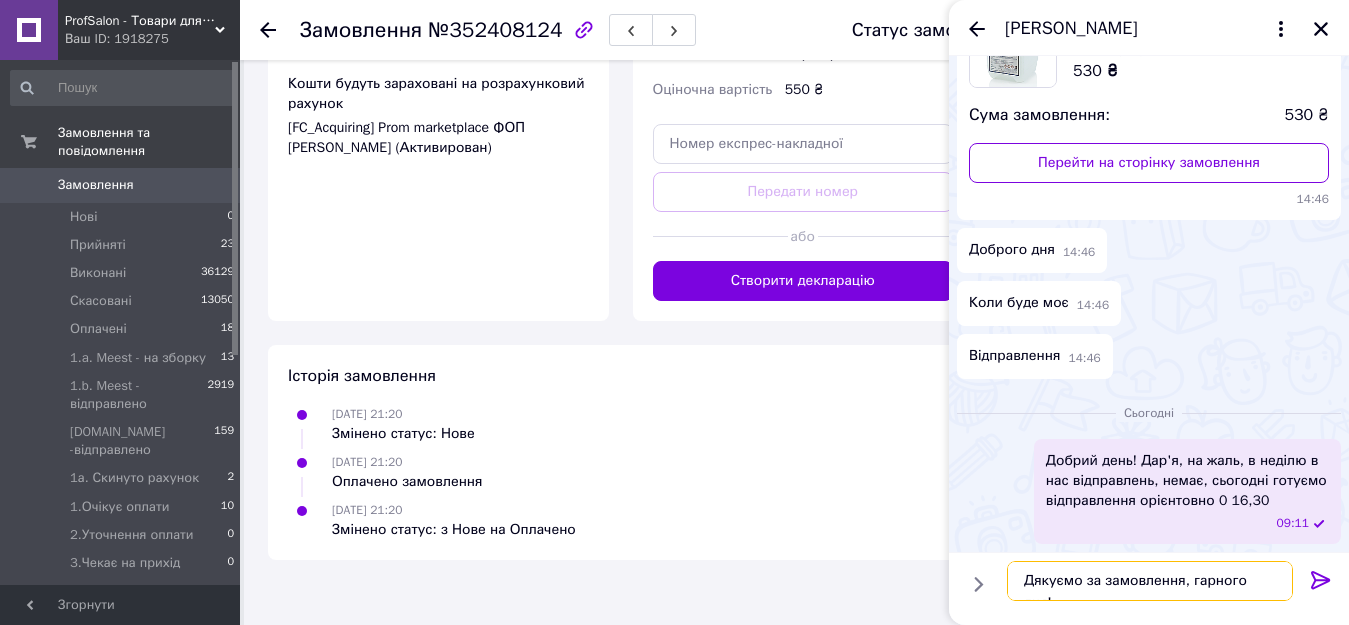 type on "Дякуємо за замовлення, гарного дня!" 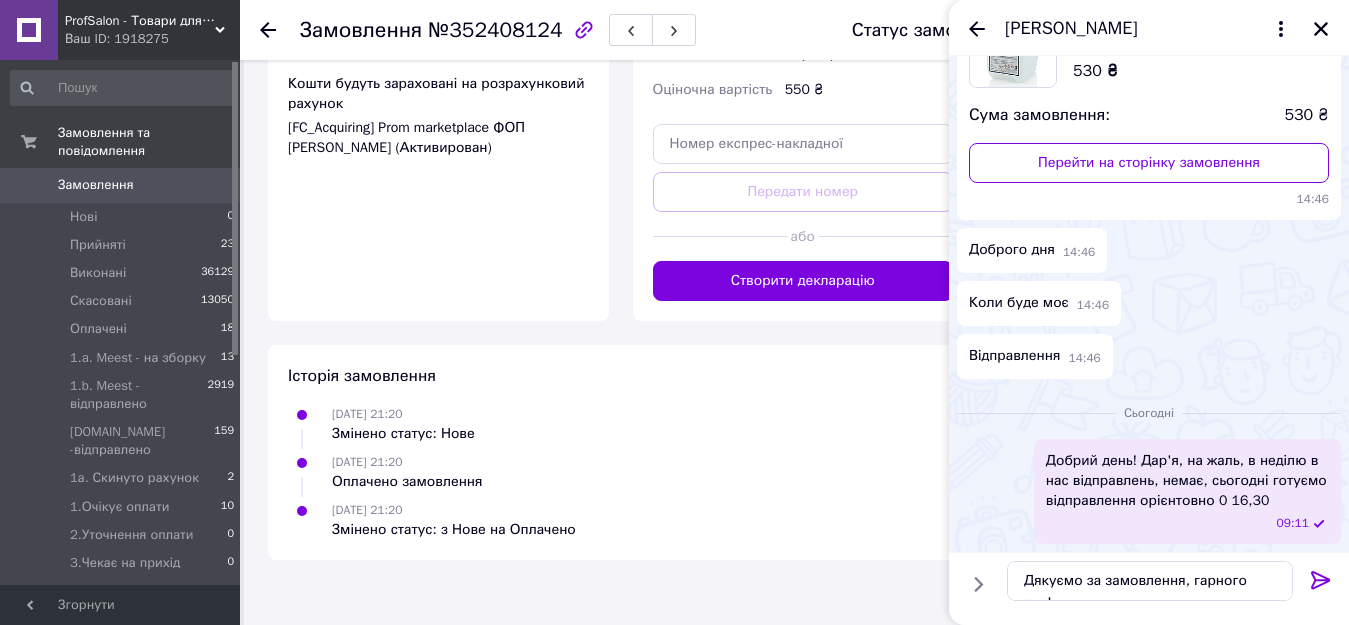click 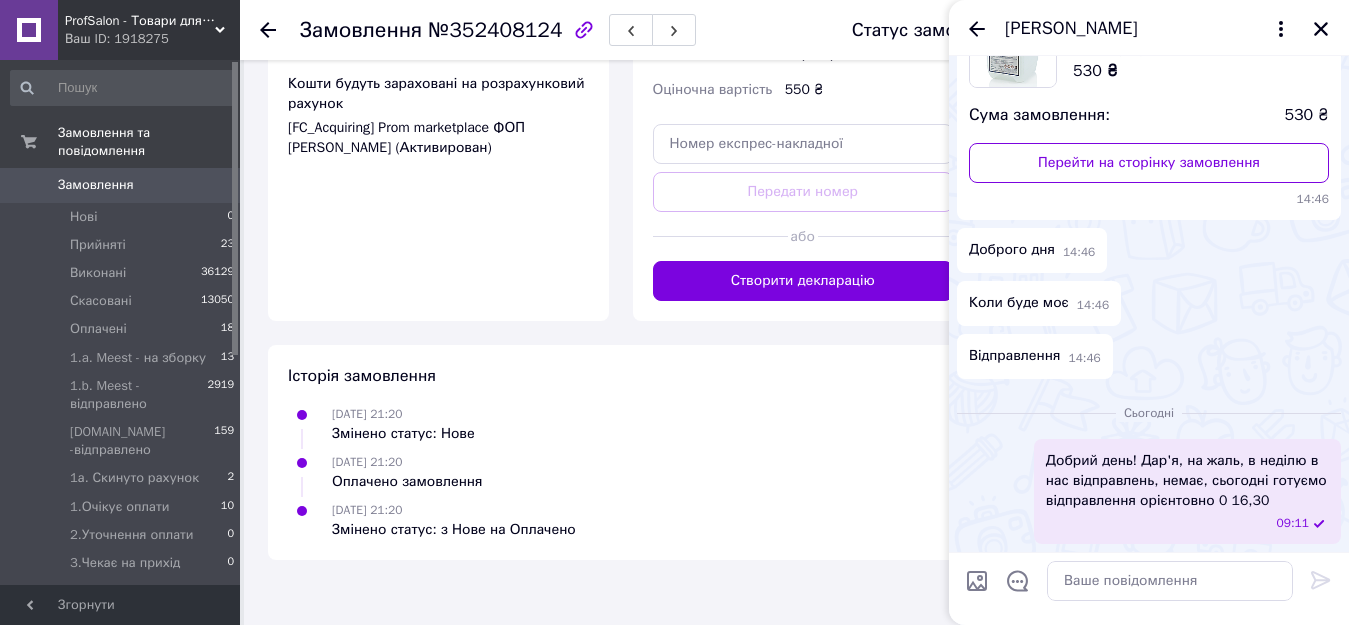 scroll, scrollTop: 257, scrollLeft: 0, axis: vertical 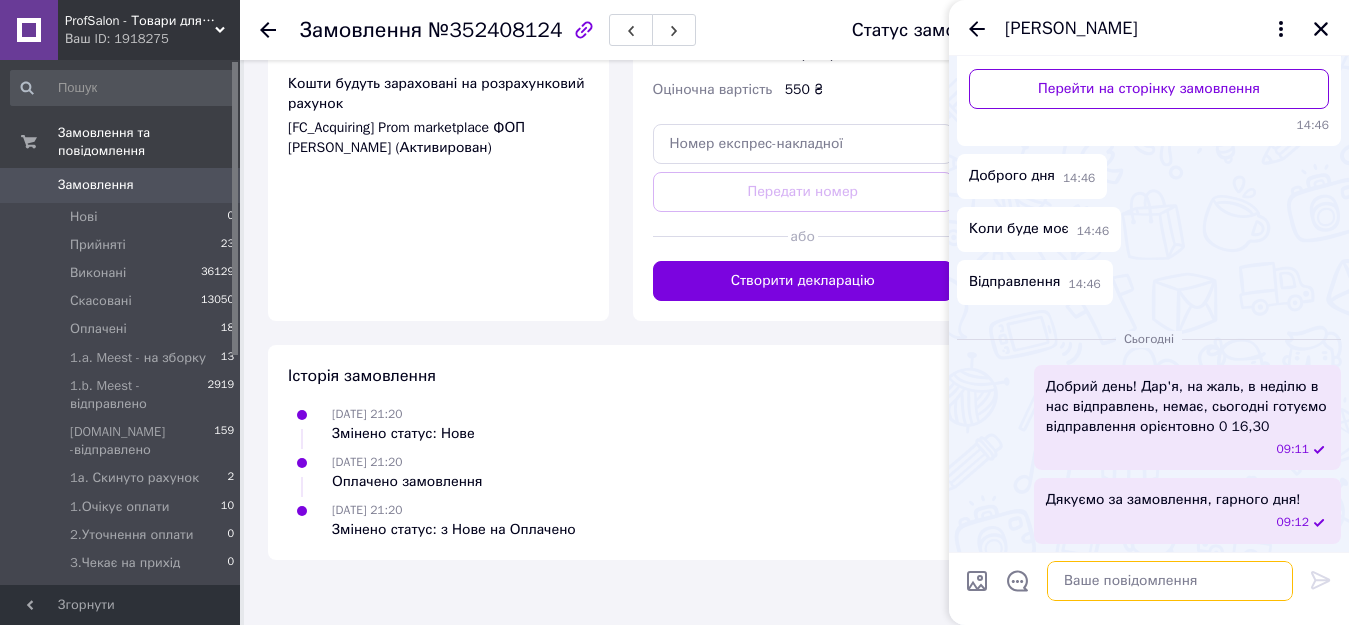 paste on "Золотоноша, №11 (до 30 кг): вул. [STREET_ADDRESS], (Центр видачі замовлень [DOMAIN_NAME])" 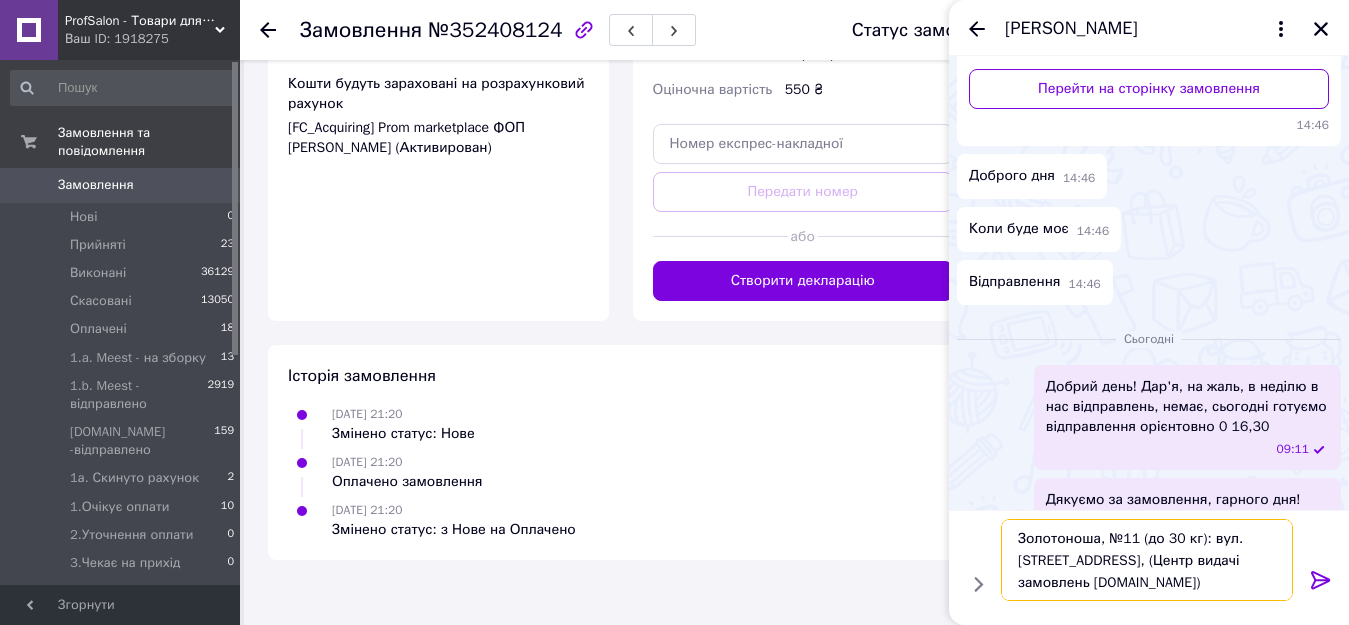 scroll, scrollTop: 14, scrollLeft: 0, axis: vertical 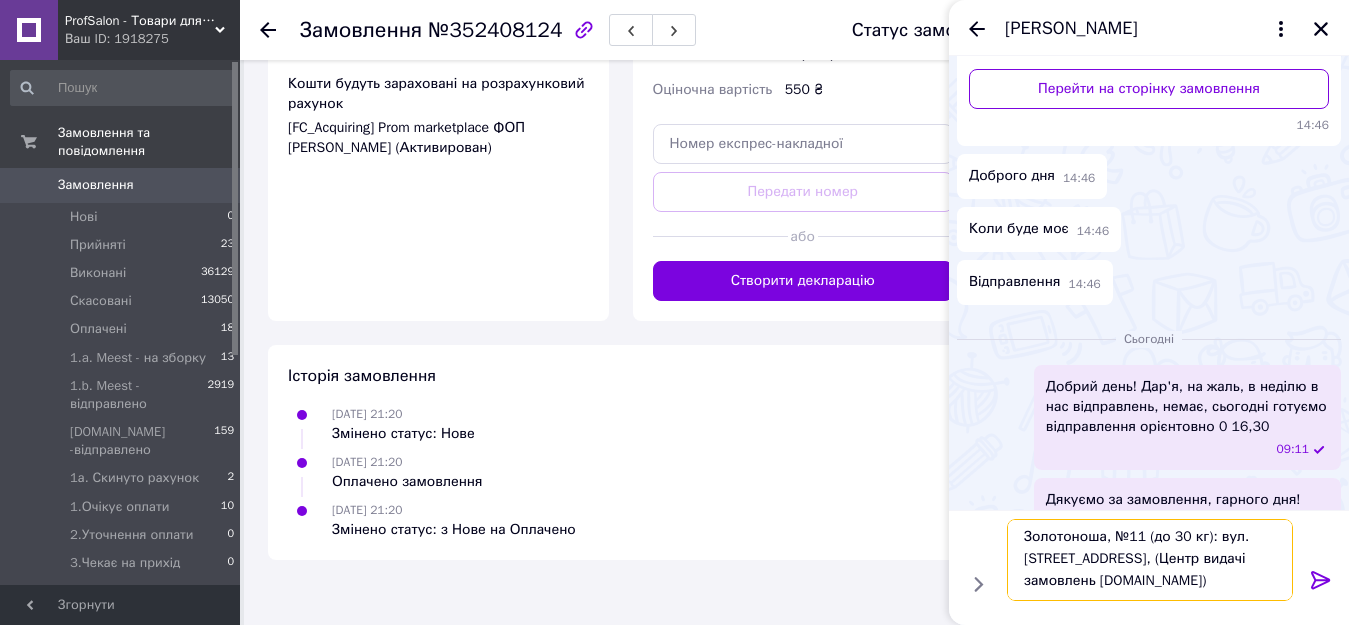 type on "Золотоноша, №11 (до 30 кг): вул. [STREET_ADDRESS], (Центр видачі замовлень [DOMAIN_NAME])" 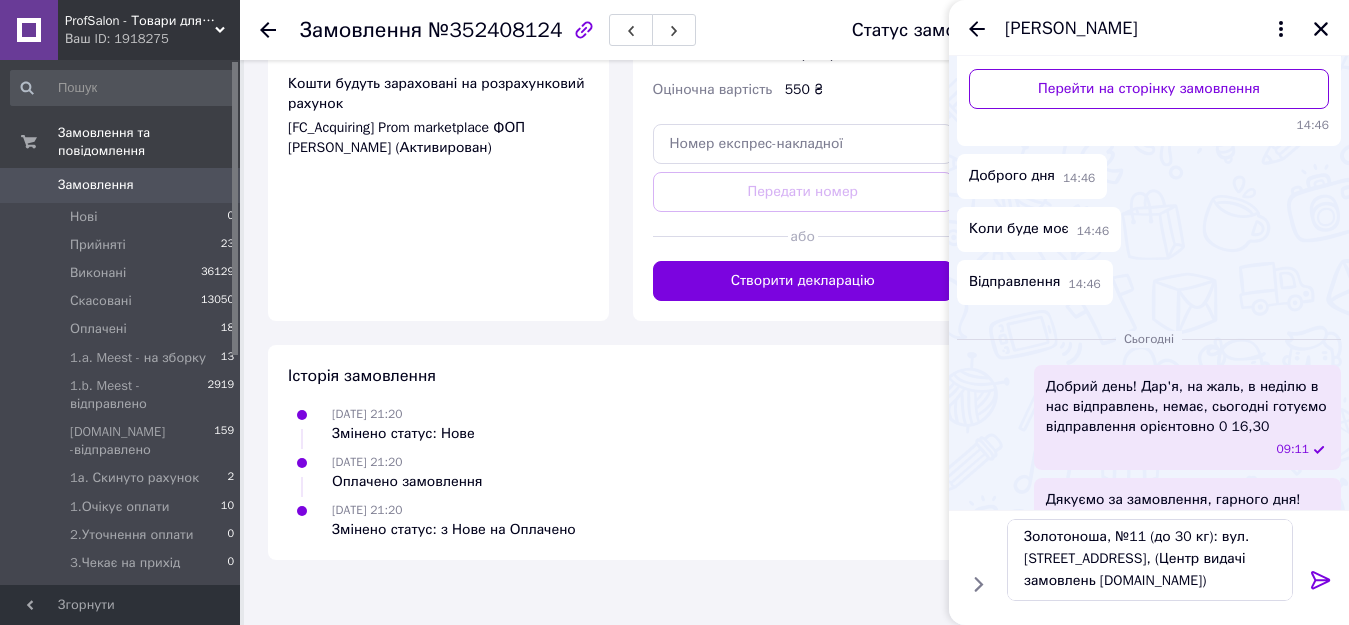 click 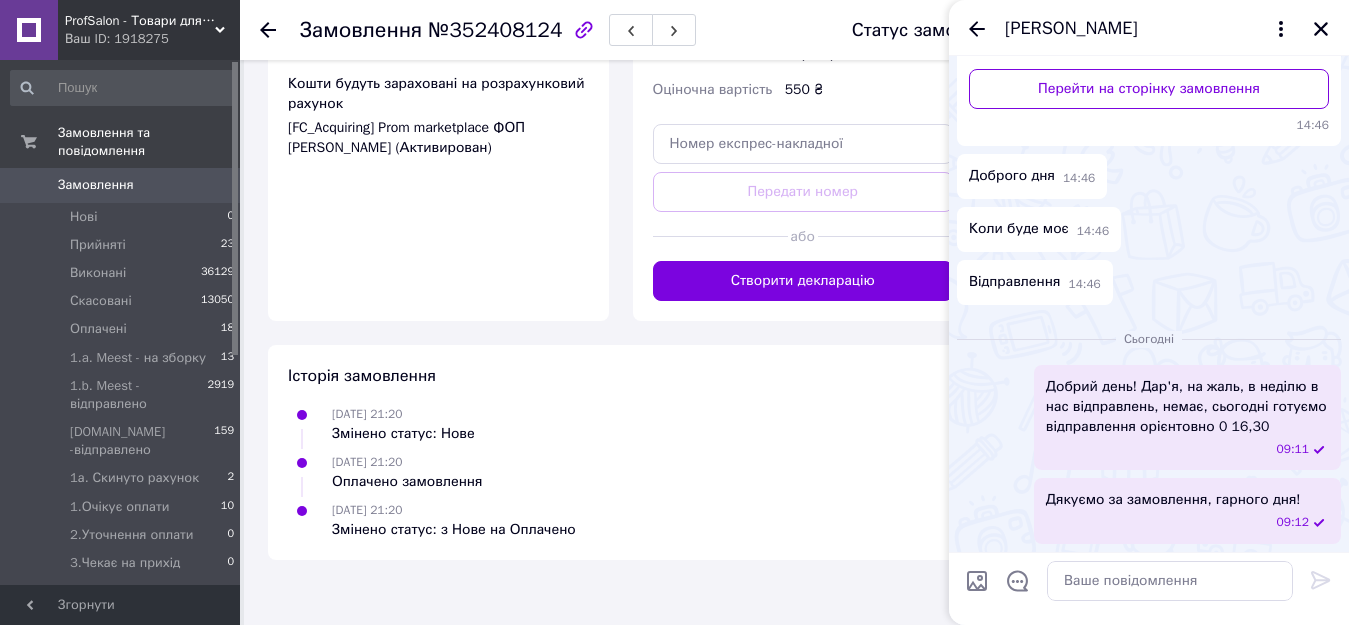 scroll, scrollTop: 0, scrollLeft: 0, axis: both 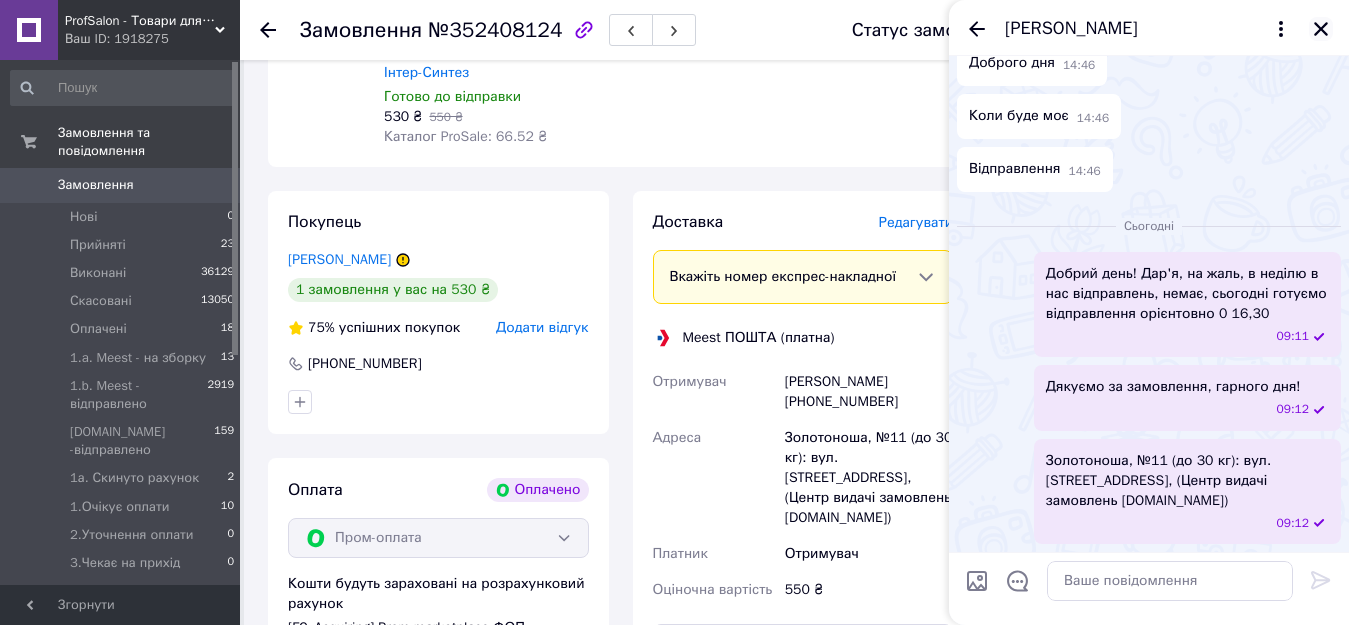 click 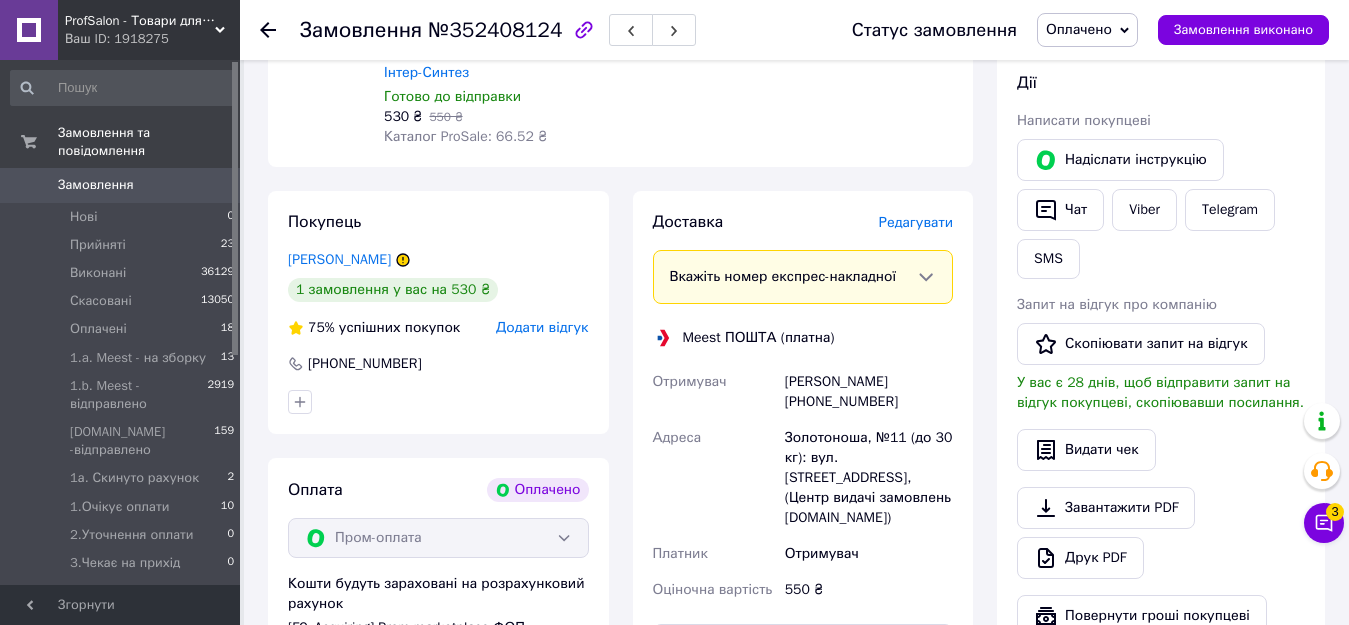 click on "Оплачено" at bounding box center [1079, 29] 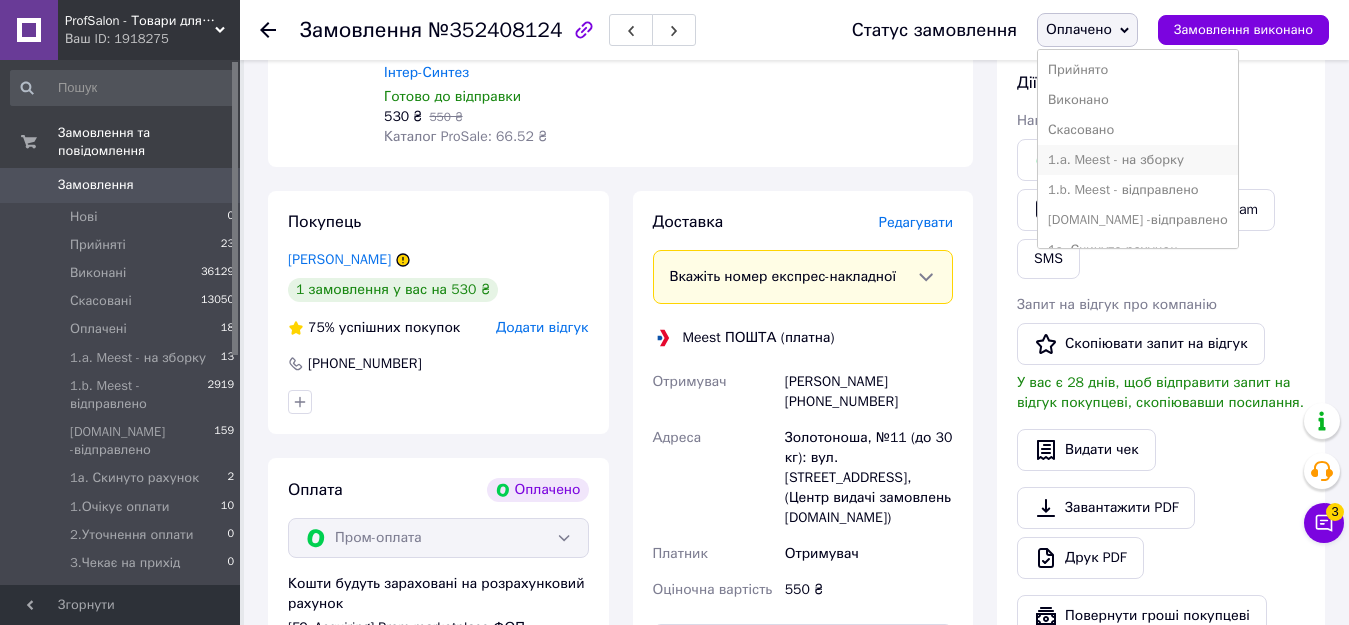click on "1.a. Meest - на зборку" at bounding box center [1138, 160] 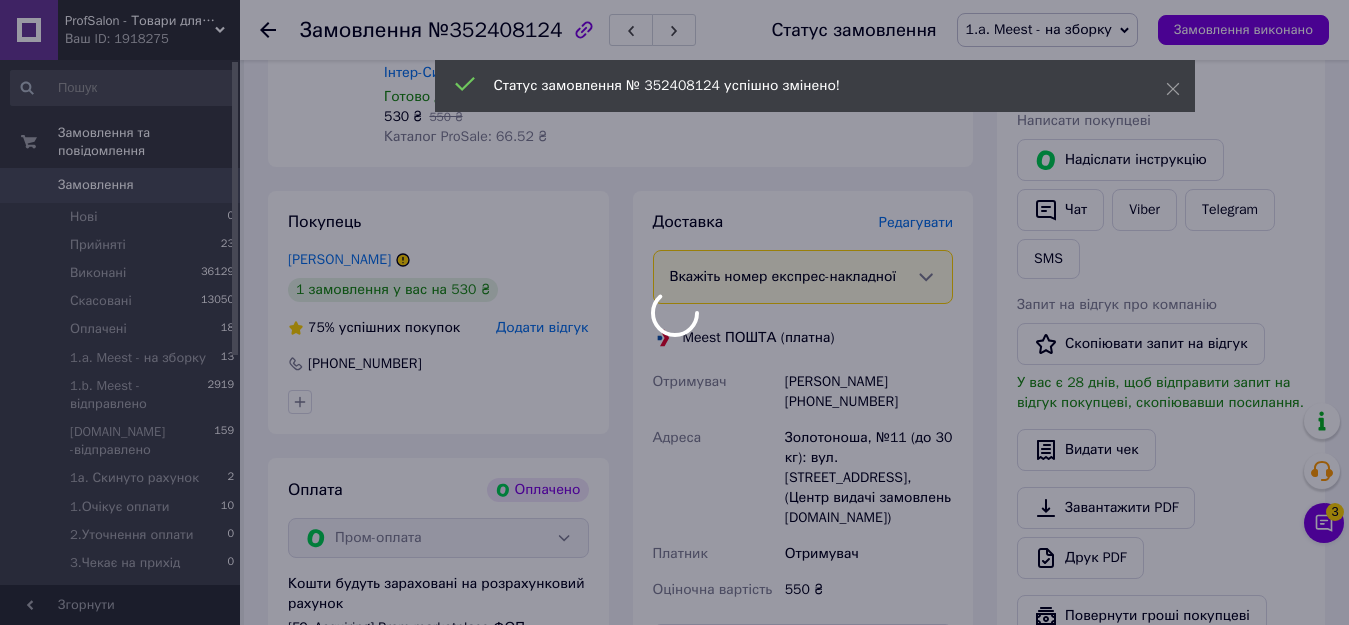 click at bounding box center (674, 312) 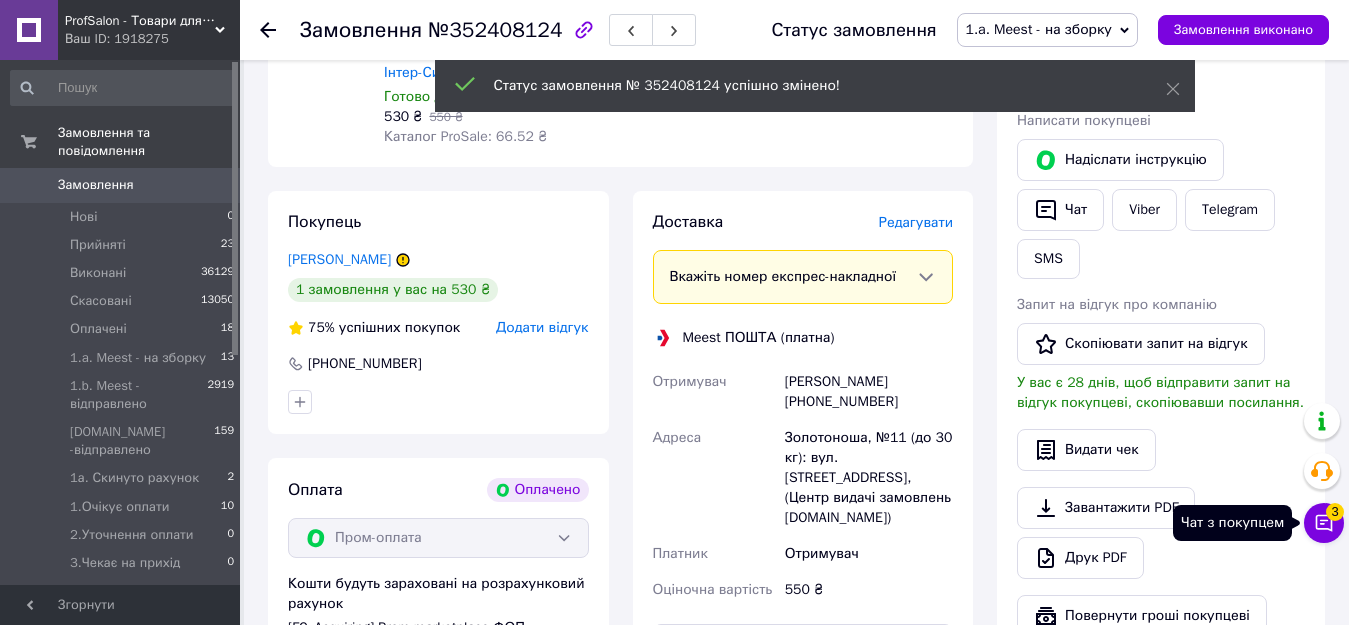 click 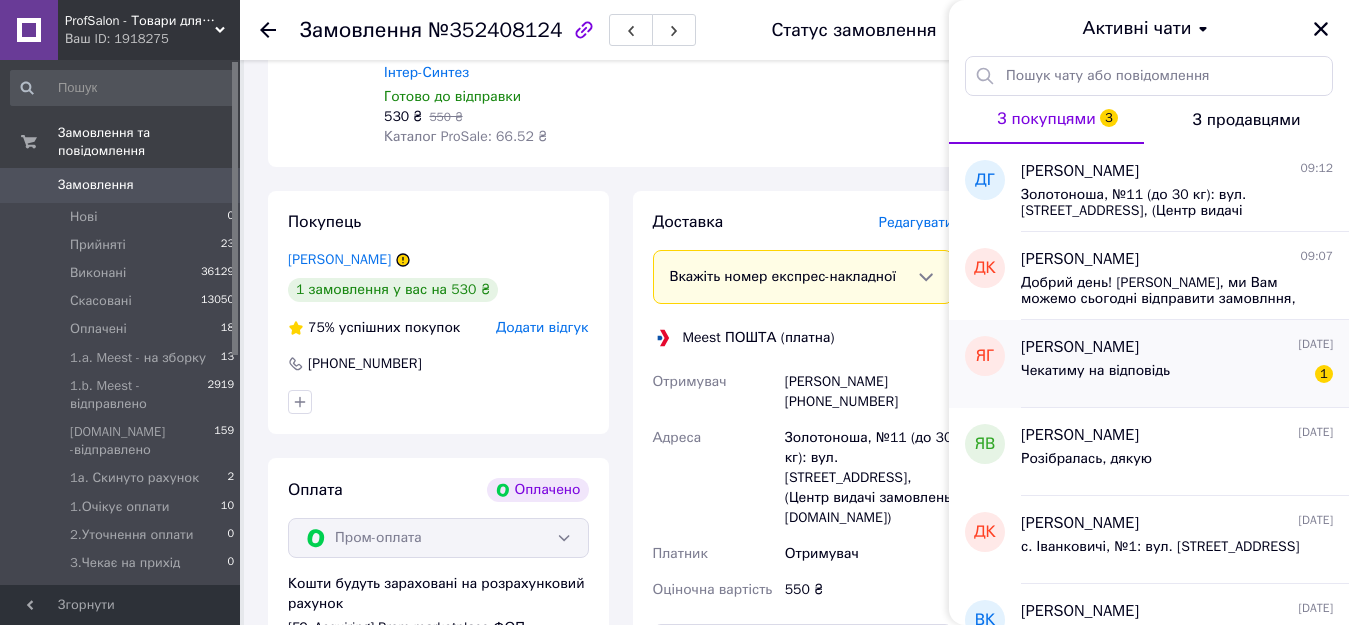 click on "Чекатиму на відповідь" at bounding box center (1095, 371) 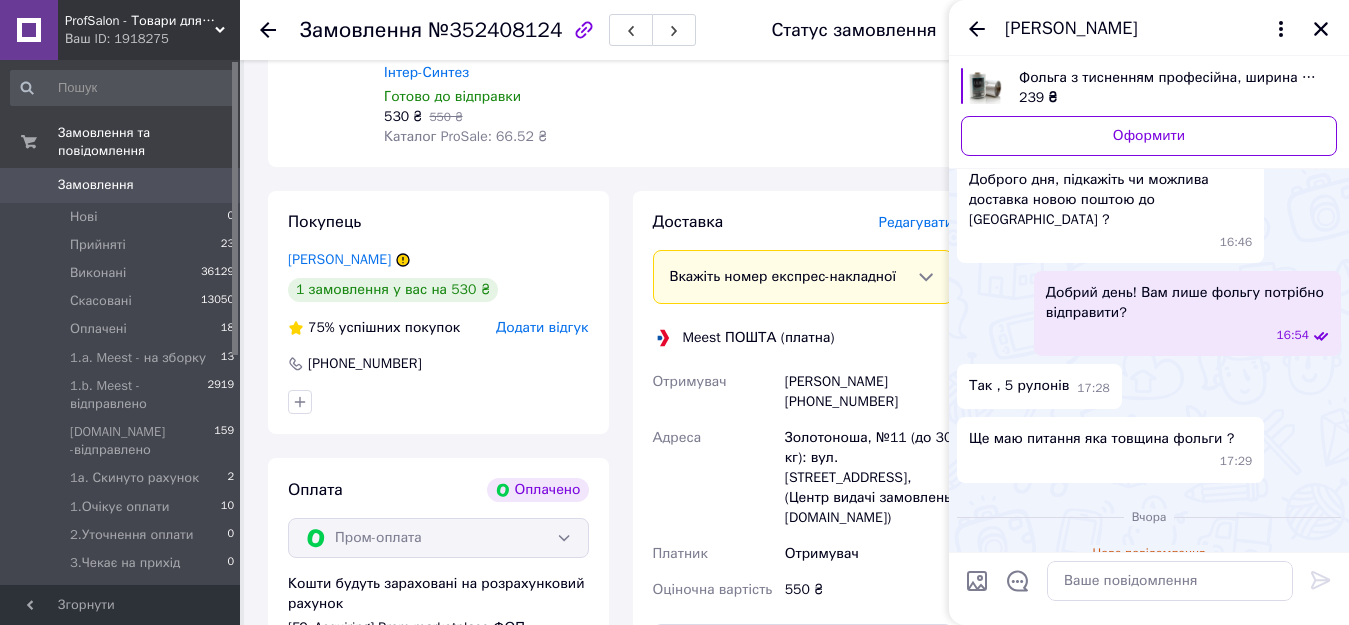 scroll, scrollTop: 127, scrollLeft: 0, axis: vertical 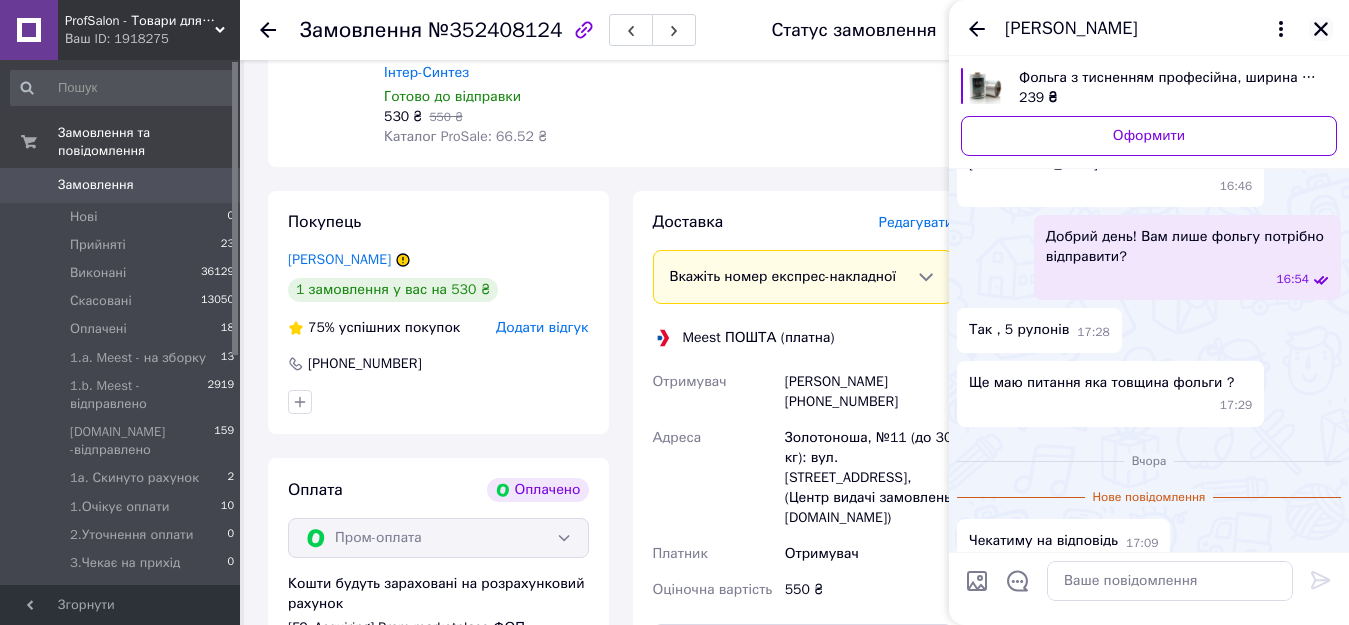 click 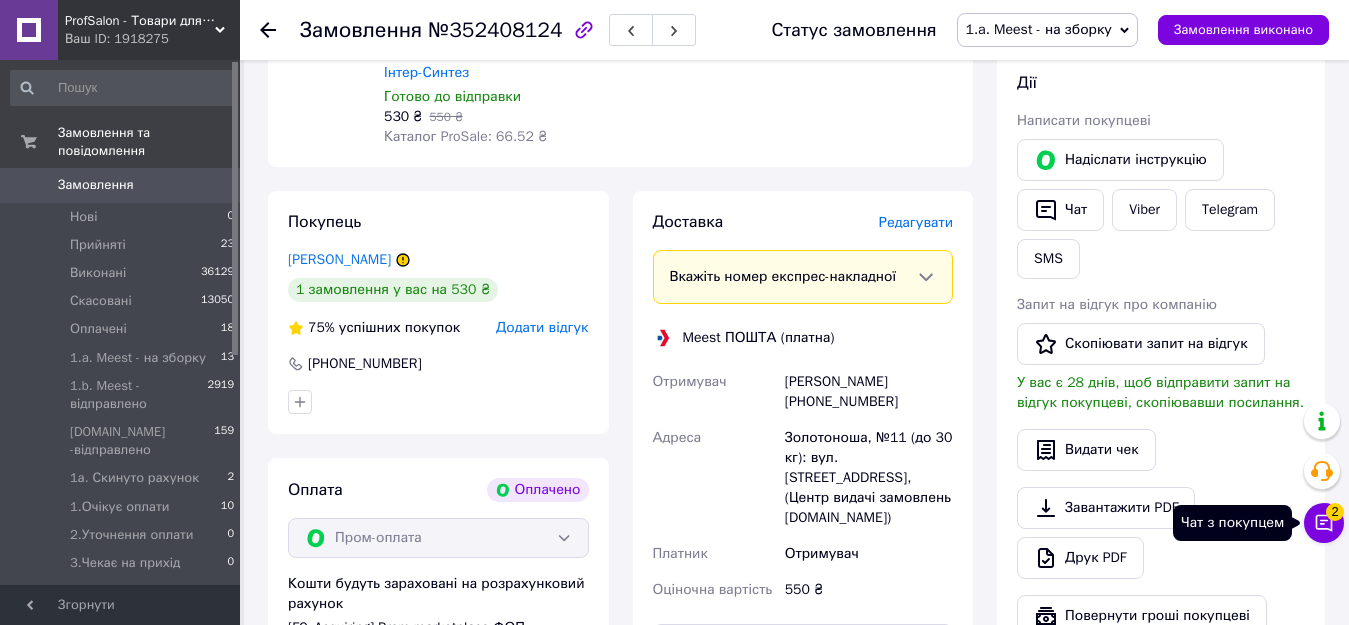 click 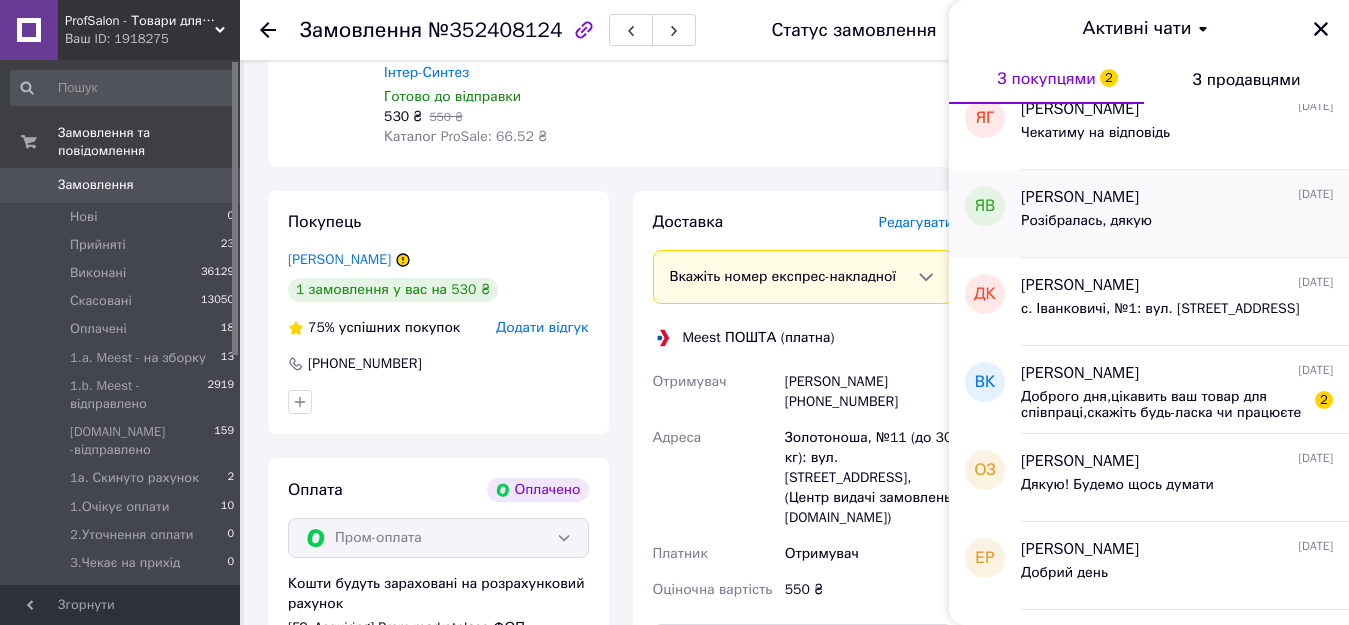 scroll, scrollTop: 200, scrollLeft: 0, axis: vertical 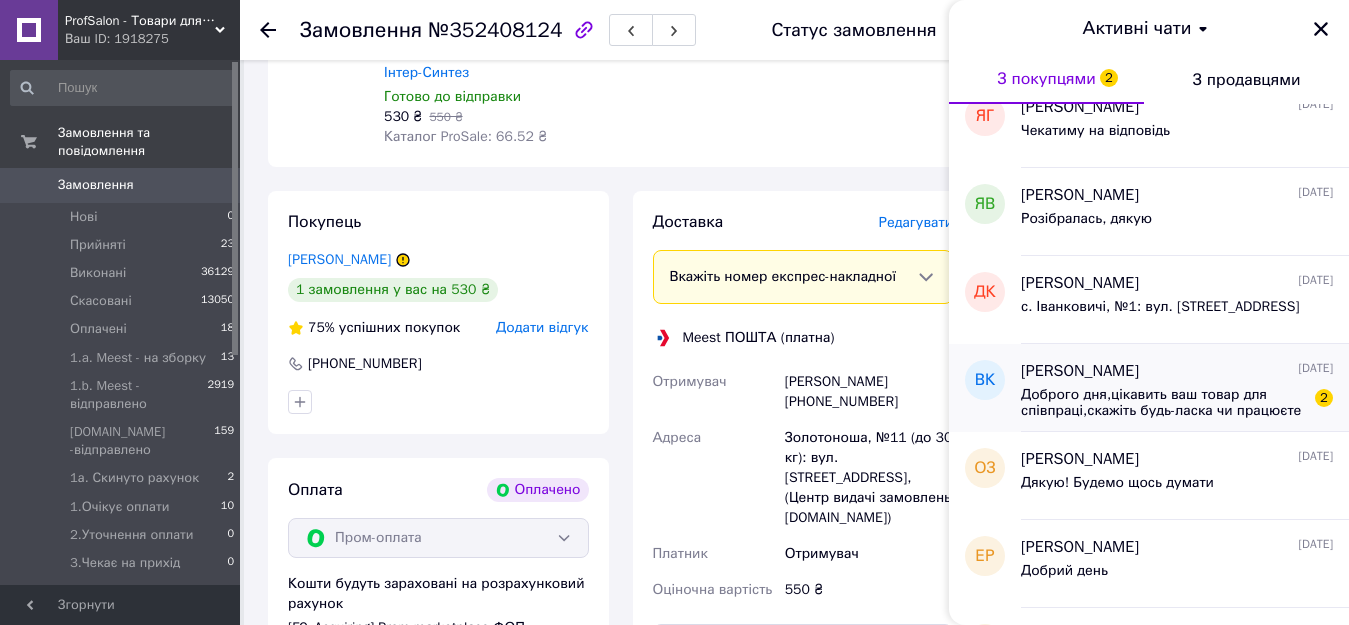 click on "Доброго дня,цікавить ваш товар для співпраці,скажіть будь-ласка чи працюєте за системою дропшиппінг?" at bounding box center (1163, 403) 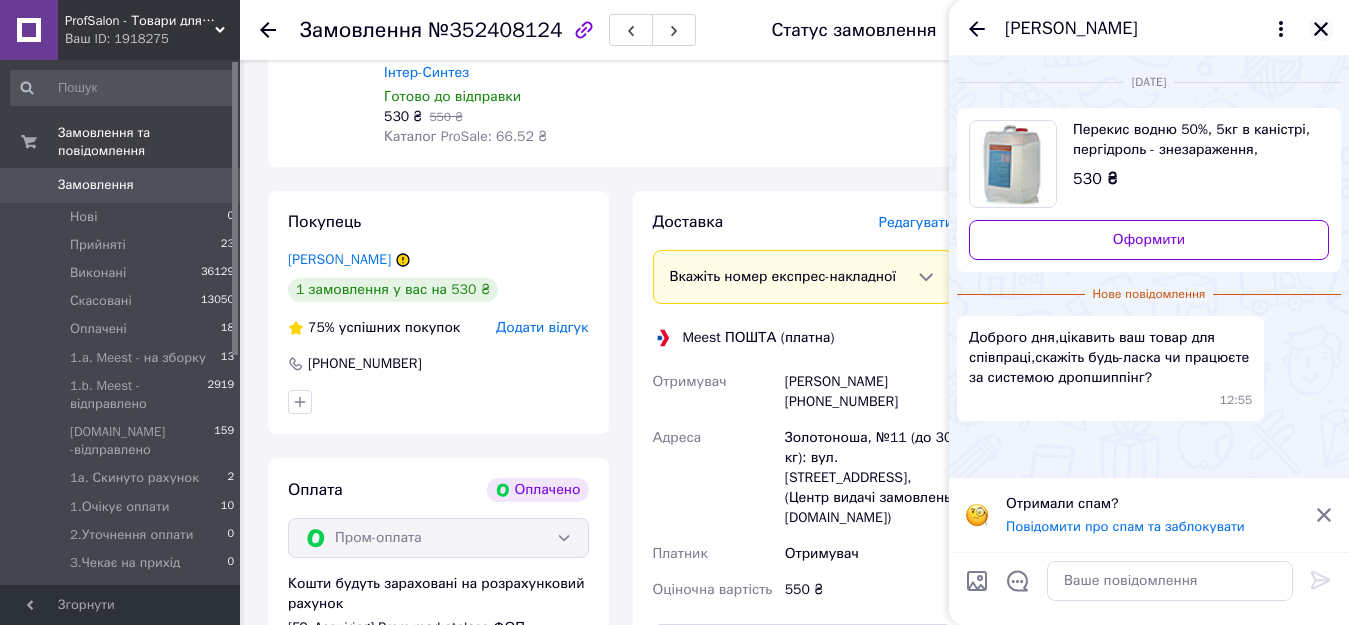 click 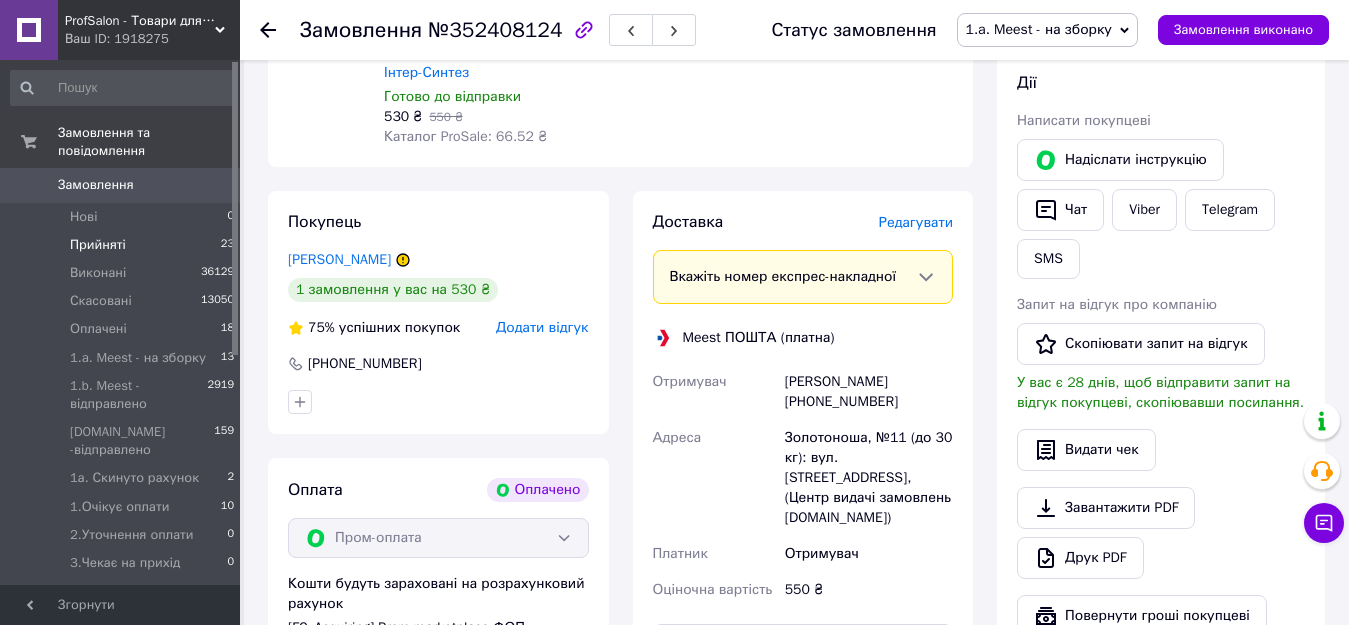 click on "Прийняті" at bounding box center [98, 245] 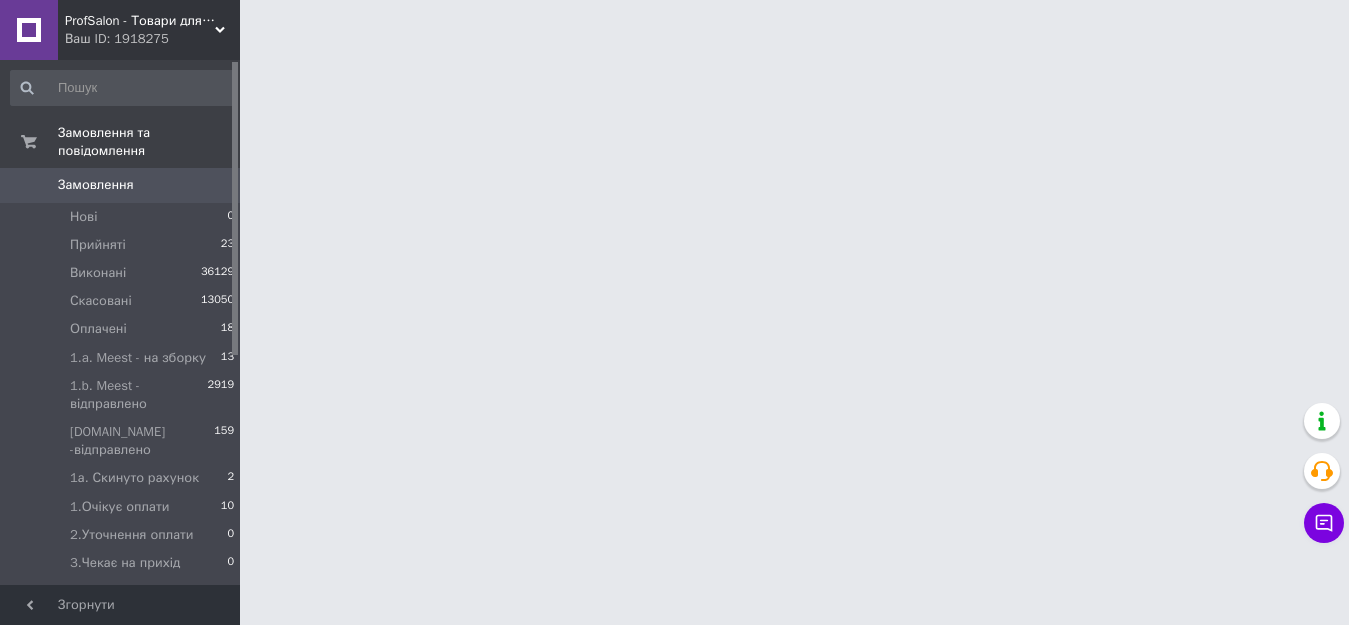 scroll, scrollTop: 0, scrollLeft: 0, axis: both 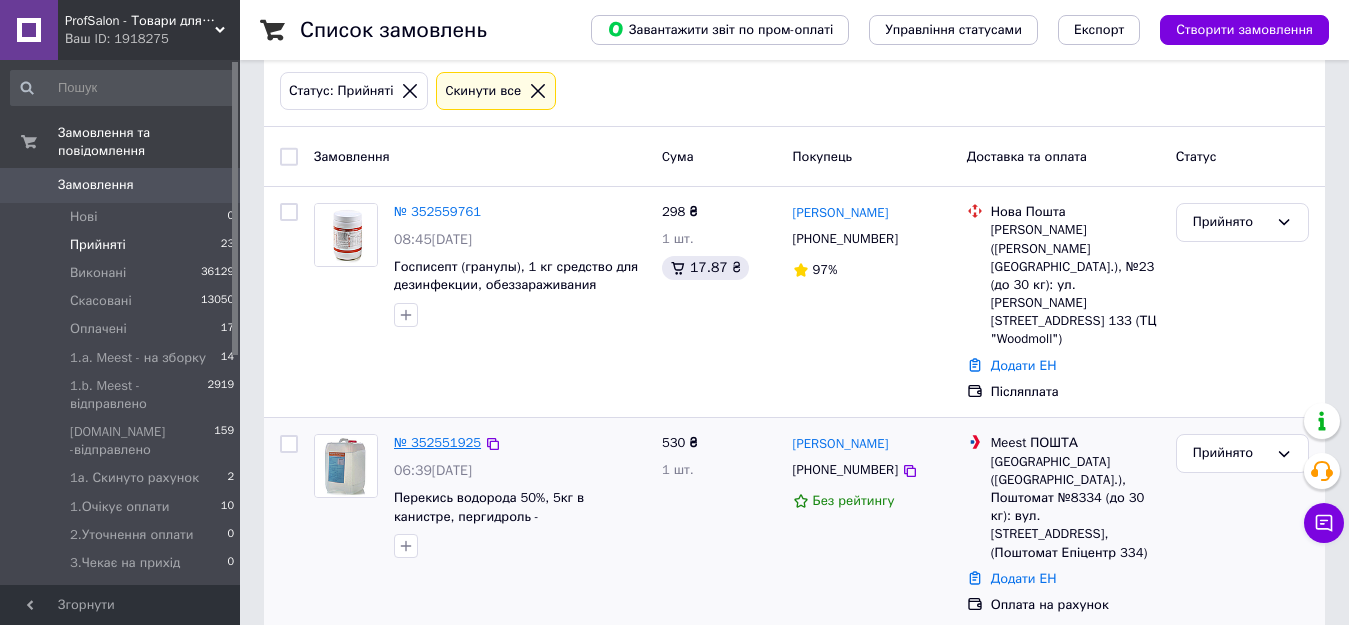 click on "№ 352551925" at bounding box center [437, 442] 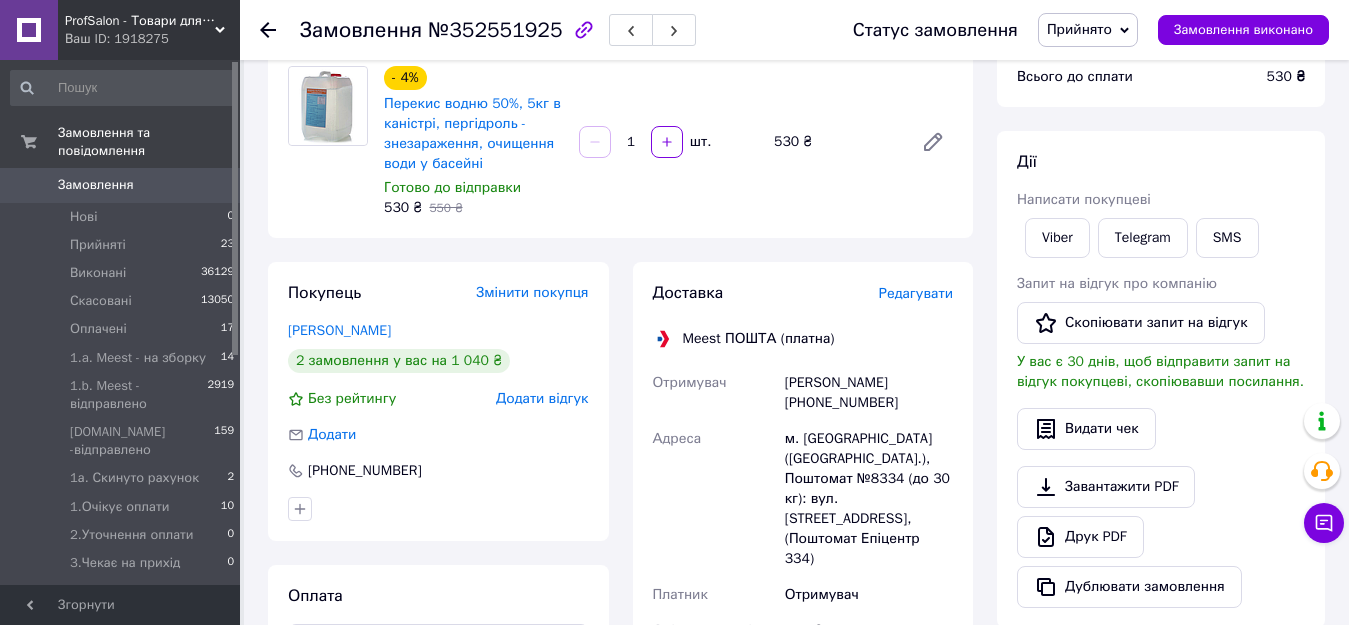 scroll, scrollTop: 200, scrollLeft: 0, axis: vertical 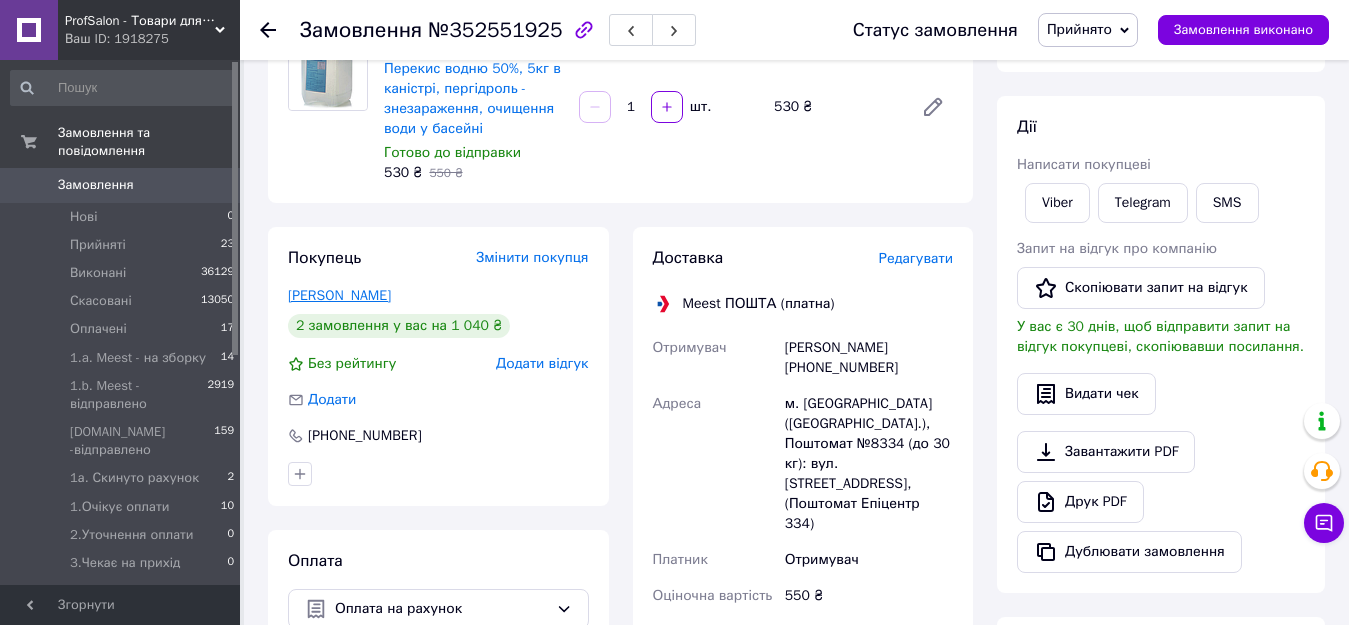 click on "[PERSON_NAME]" at bounding box center (339, 295) 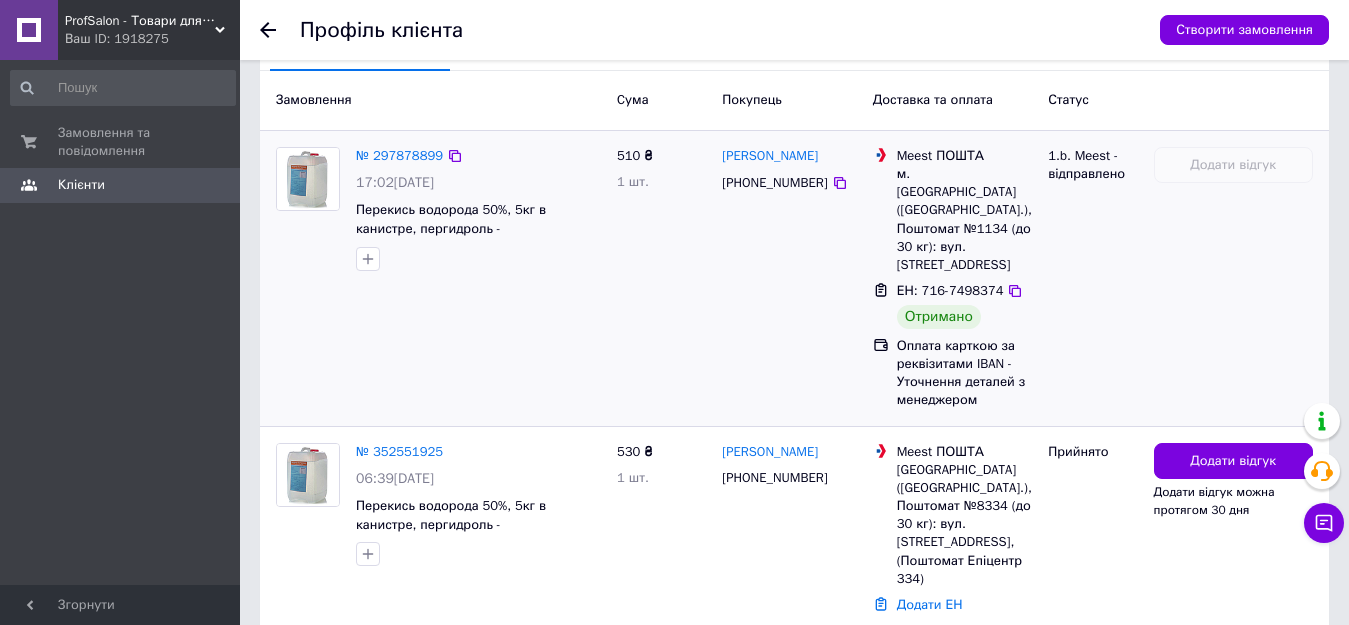 scroll, scrollTop: 531, scrollLeft: 0, axis: vertical 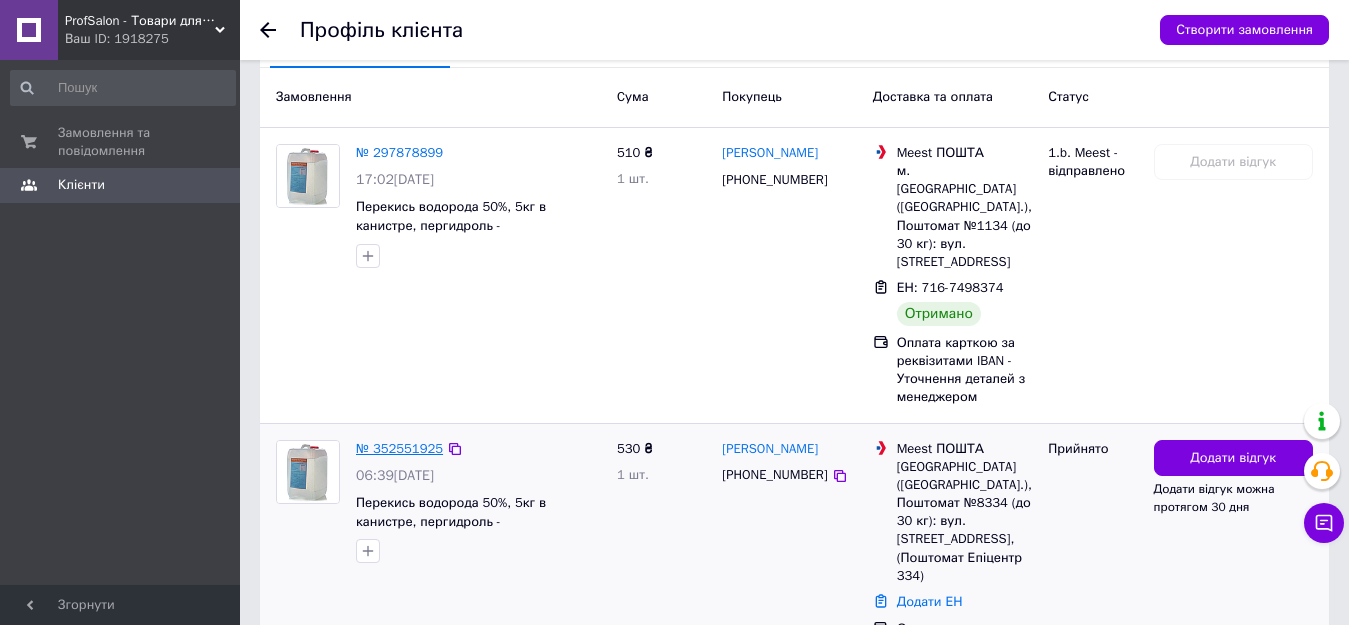 click on "№ 352551925" at bounding box center [399, 448] 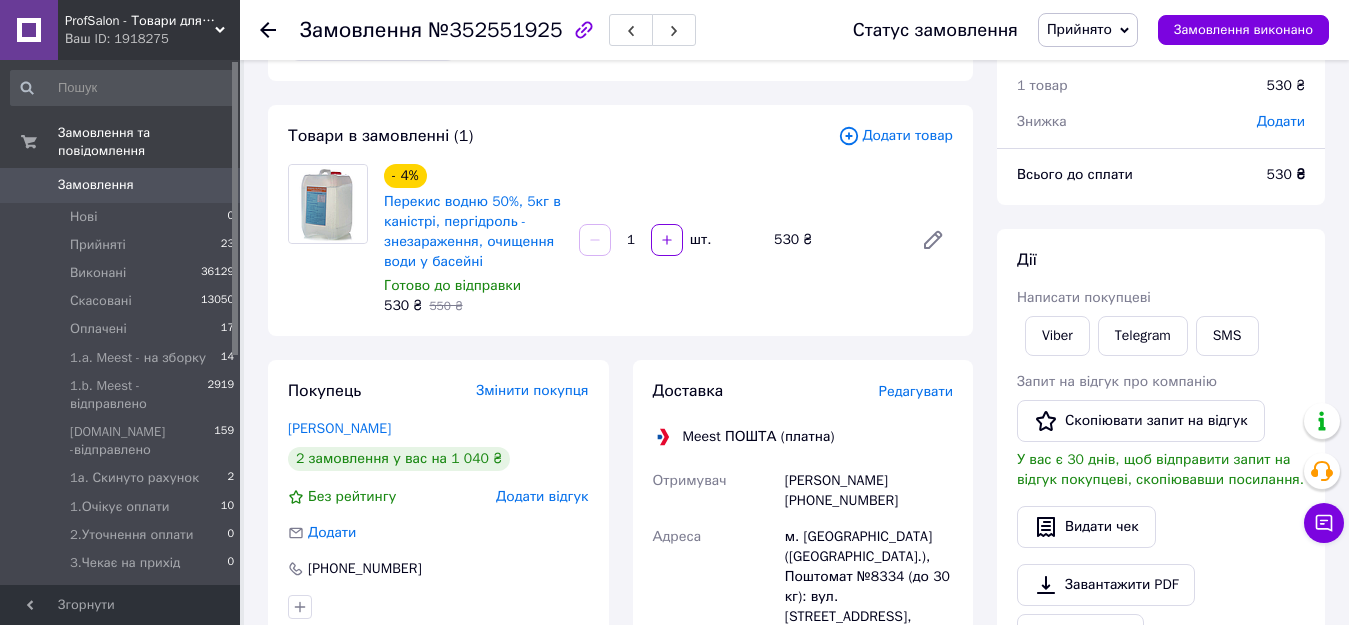scroll, scrollTop: 200, scrollLeft: 0, axis: vertical 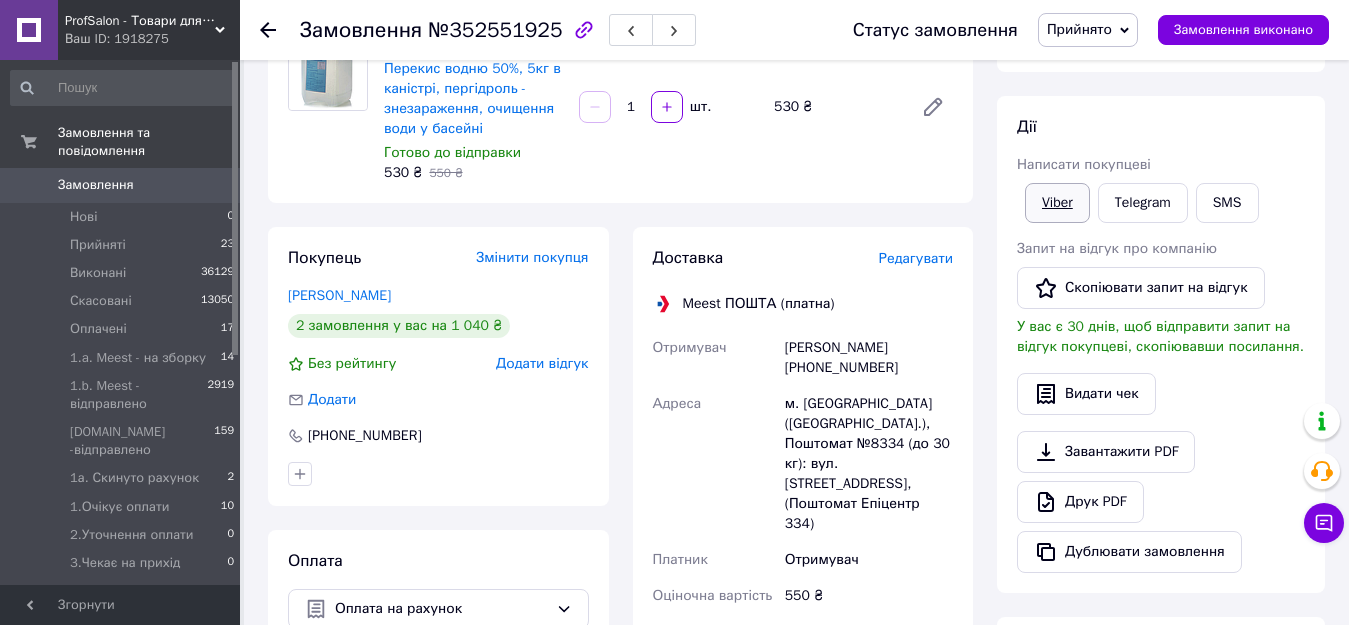 click on "Viber" at bounding box center (1057, 203) 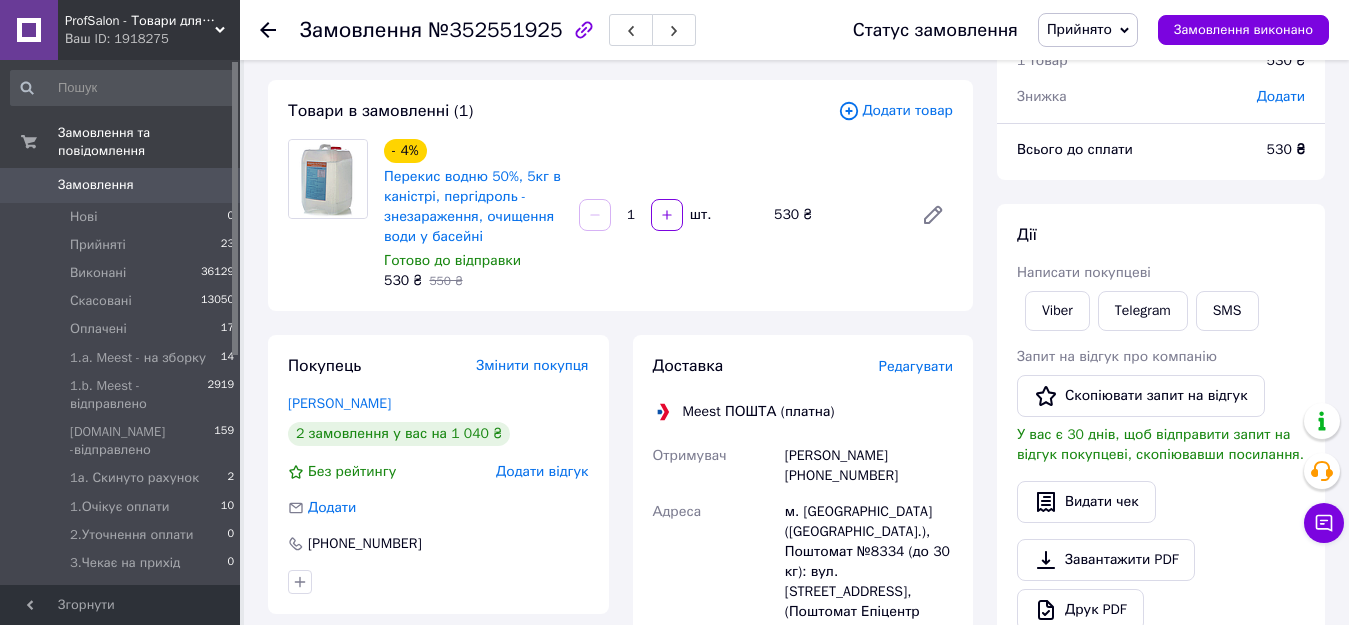 scroll, scrollTop: 0, scrollLeft: 0, axis: both 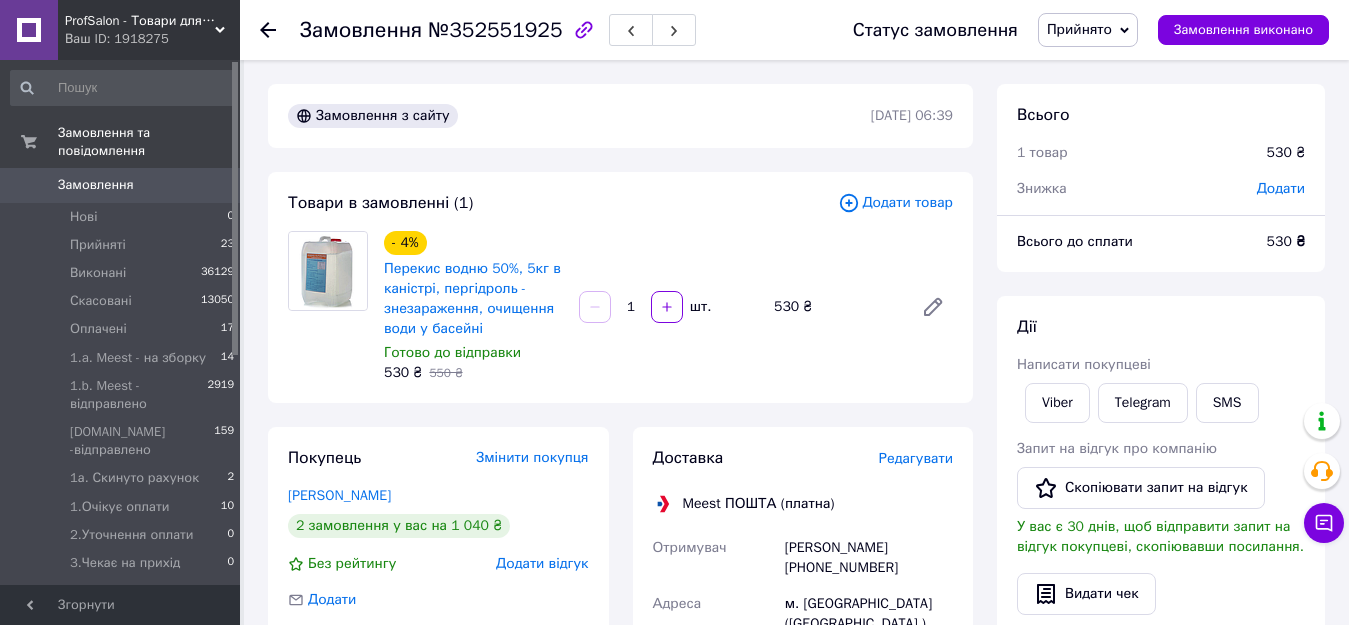click on "Прийнято" at bounding box center (1079, 29) 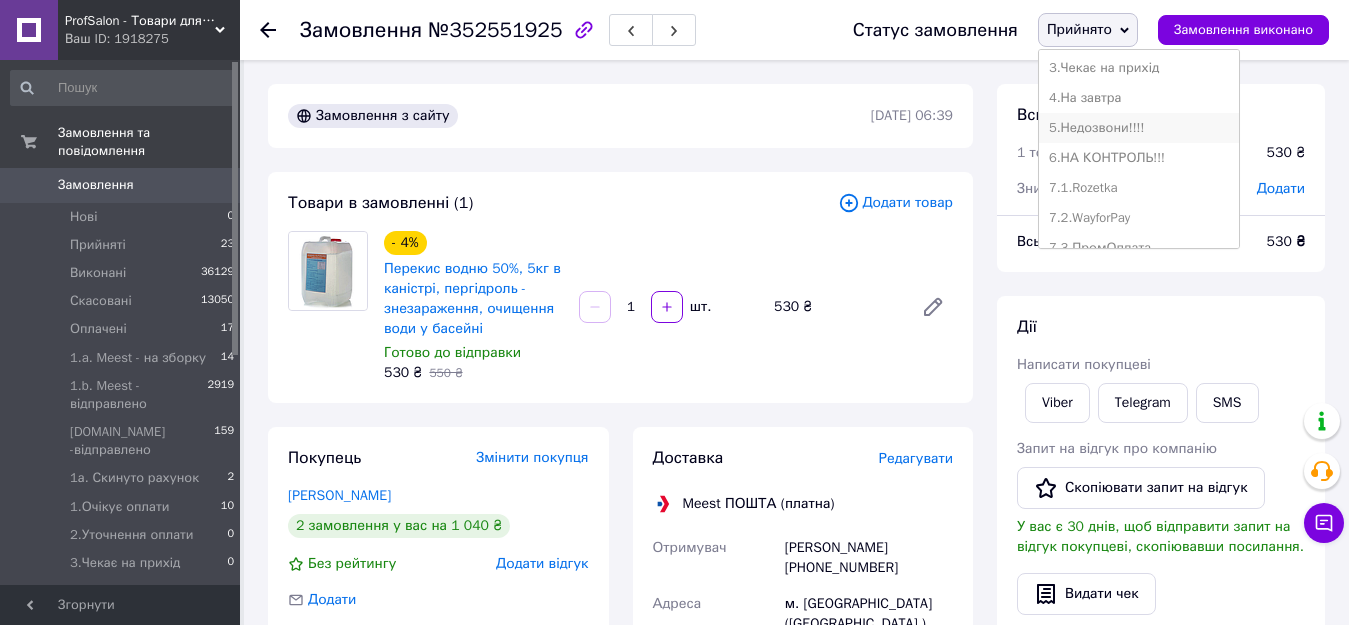 scroll, scrollTop: 172, scrollLeft: 0, axis: vertical 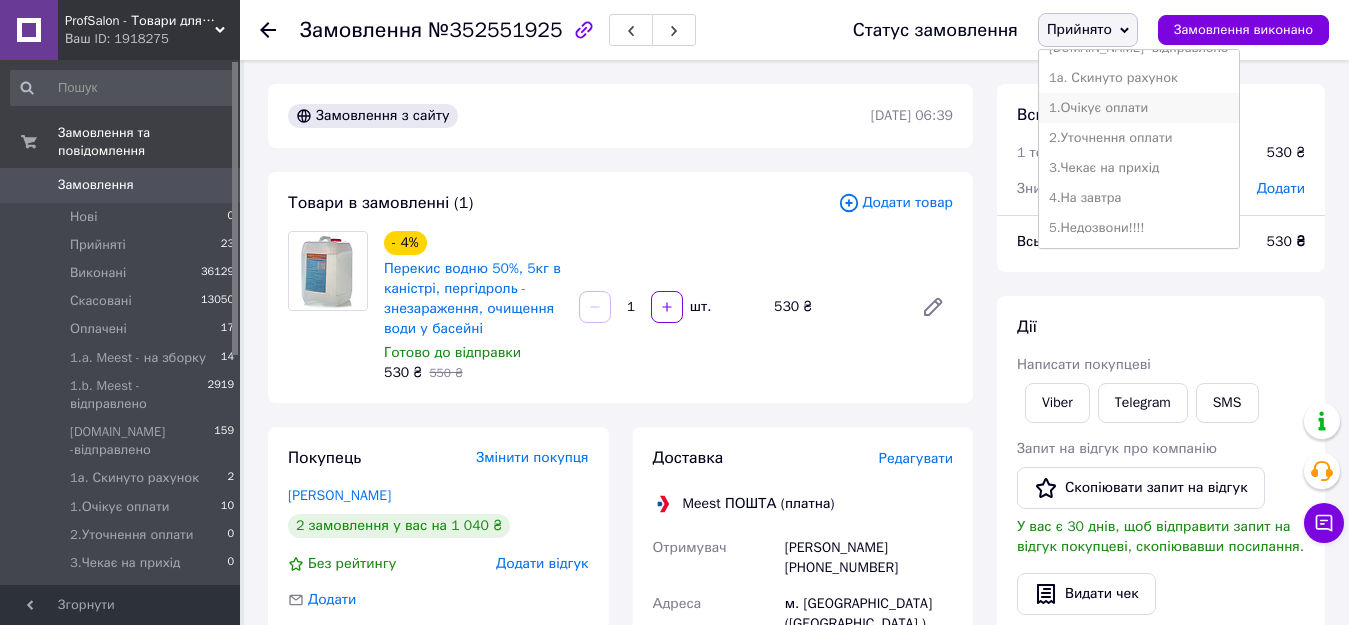 click on "1.Очікує оплати" at bounding box center (1139, 108) 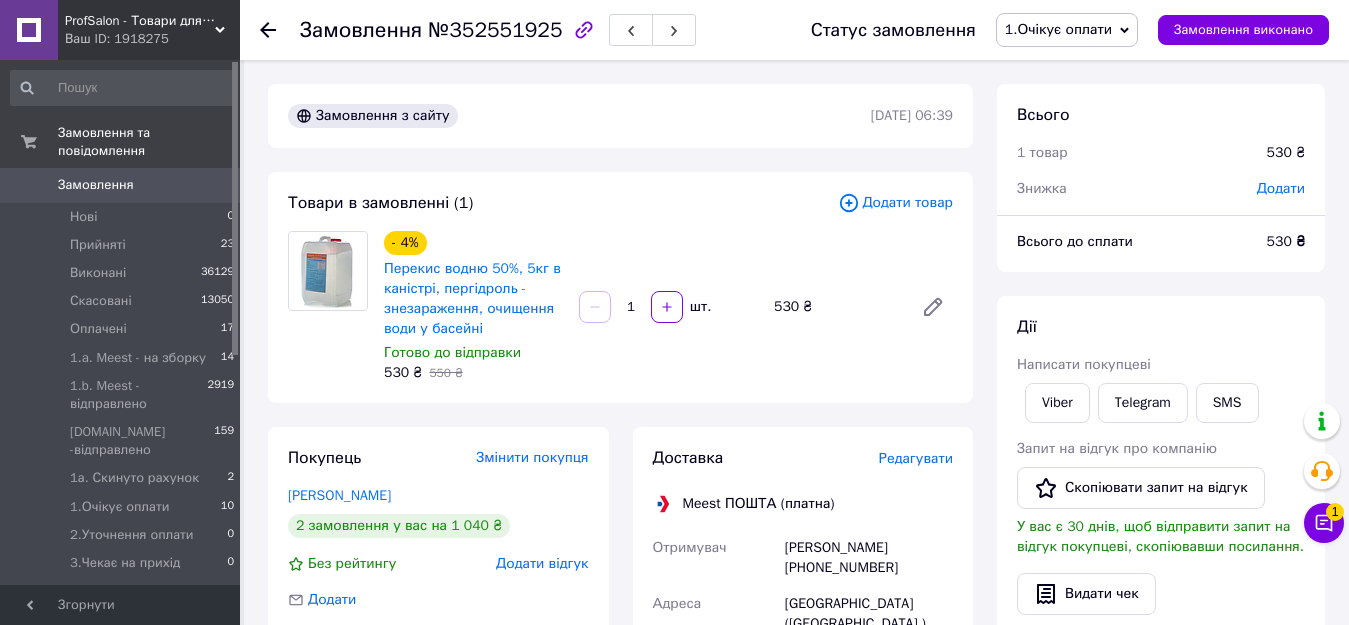 click on "Замовлення" at bounding box center (121, 185) 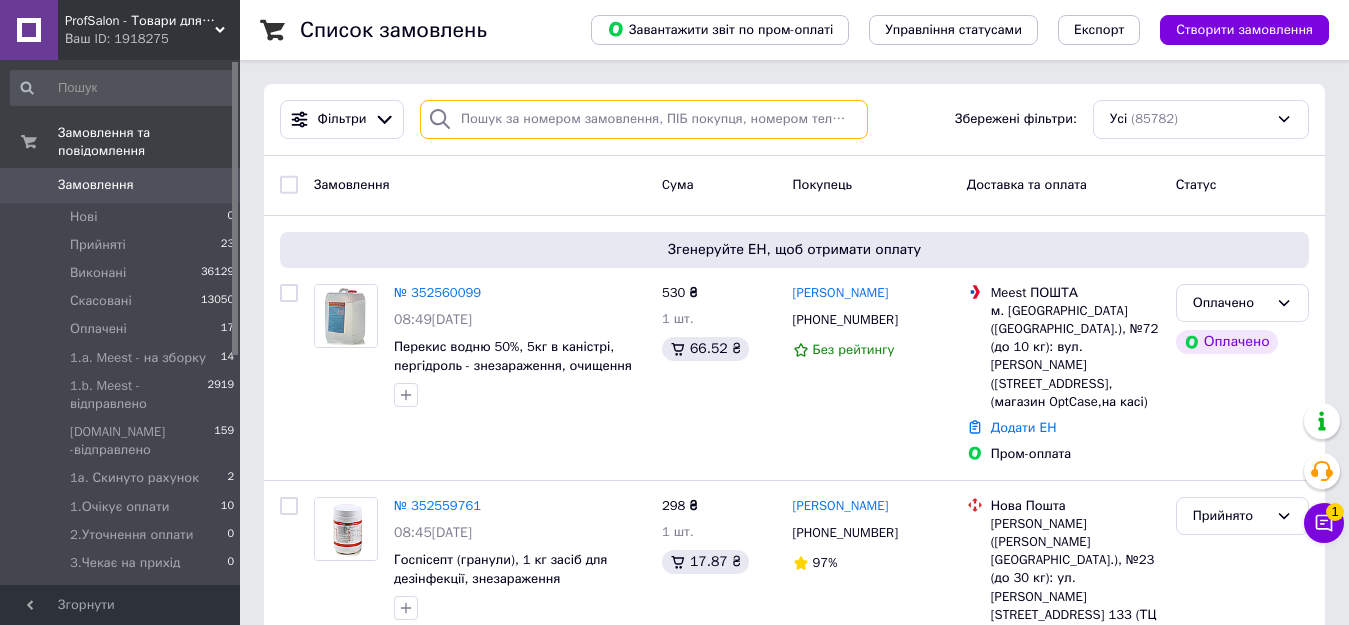 click at bounding box center [644, 119] 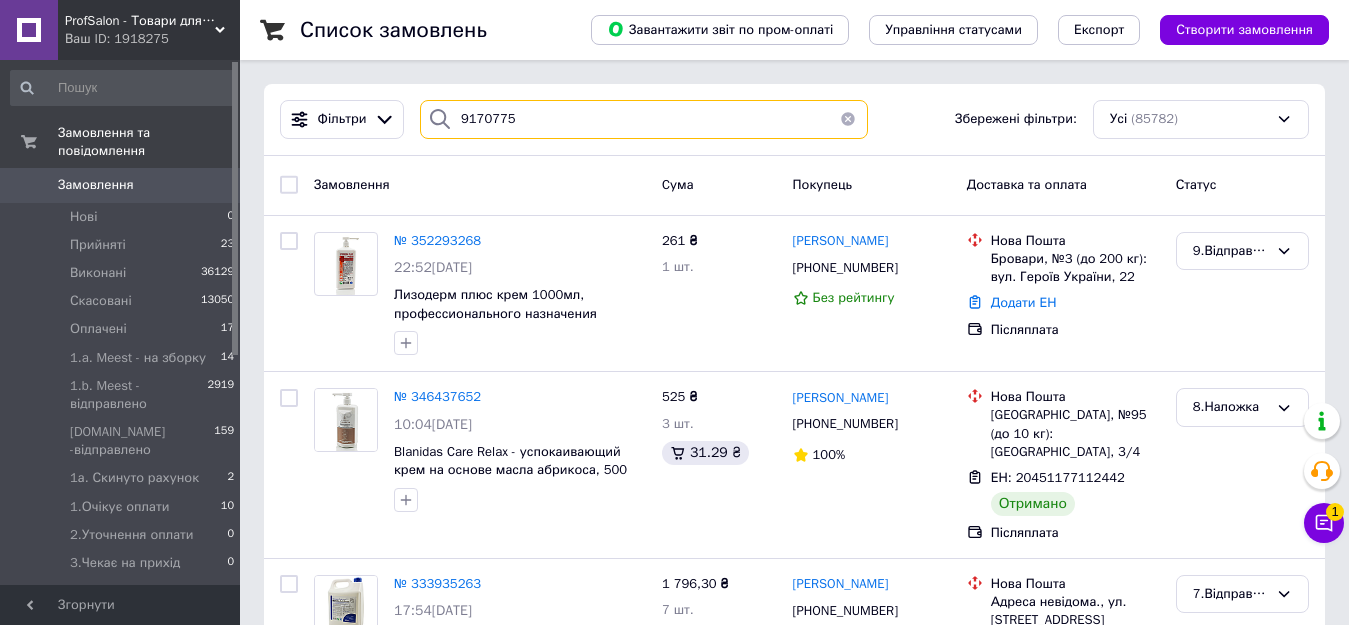 drag, startPoint x: 523, startPoint y: 118, endPoint x: 460, endPoint y: 105, distance: 64.327286 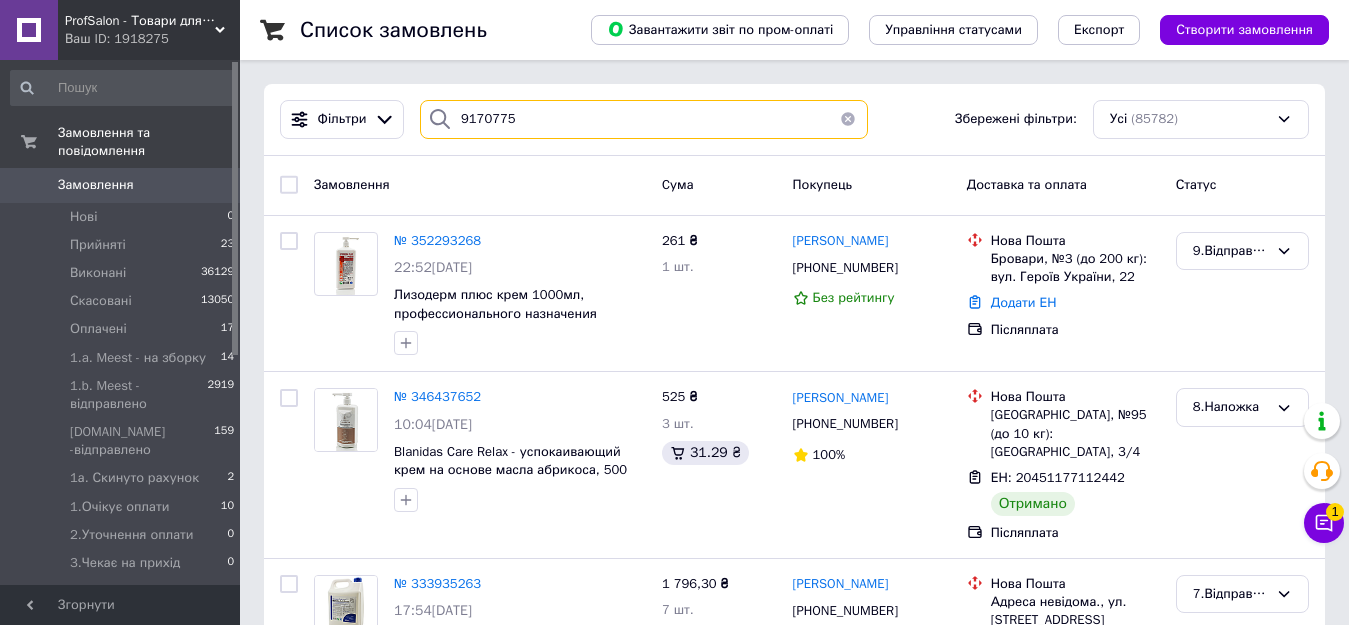 click on "9170775" at bounding box center [644, 119] 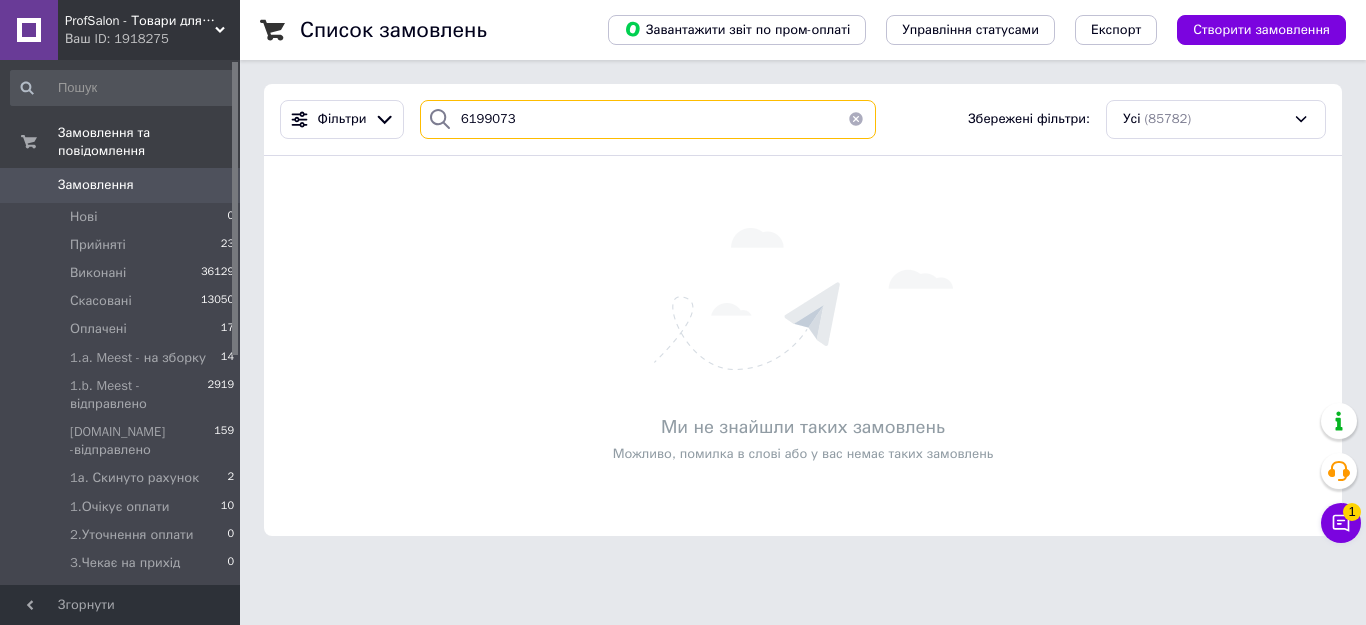 drag, startPoint x: 460, startPoint y: 119, endPoint x: 523, endPoint y: 128, distance: 63.63961 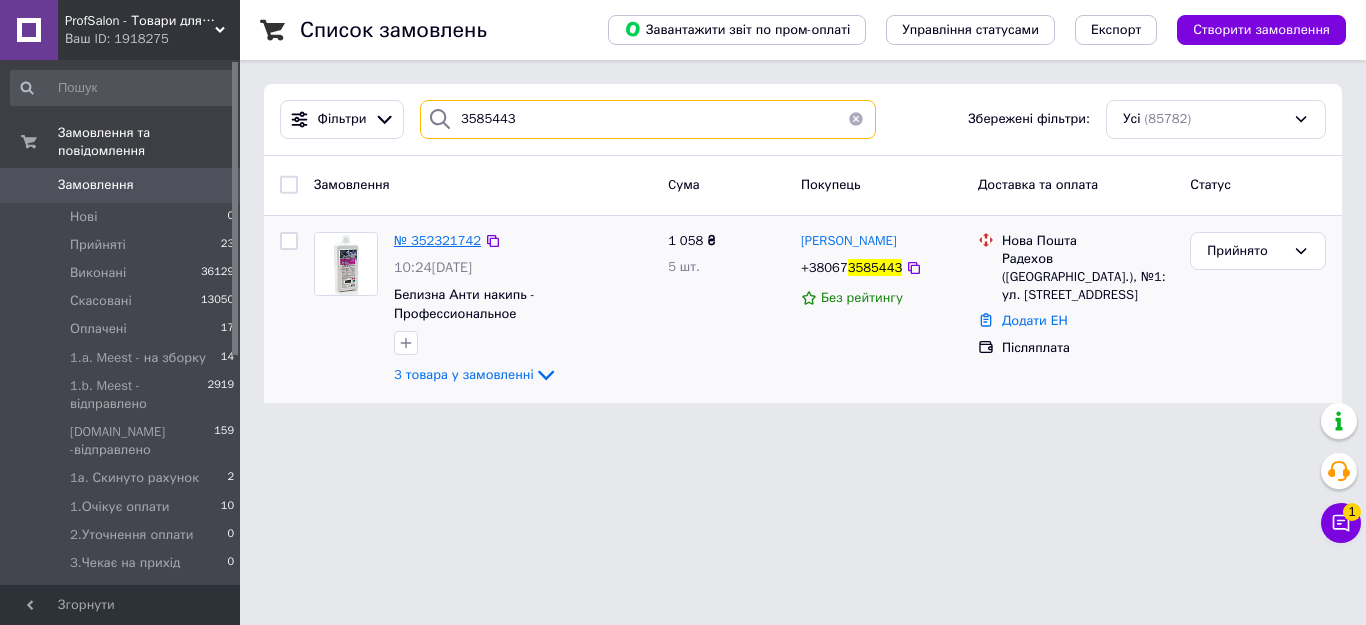 type on "3585443" 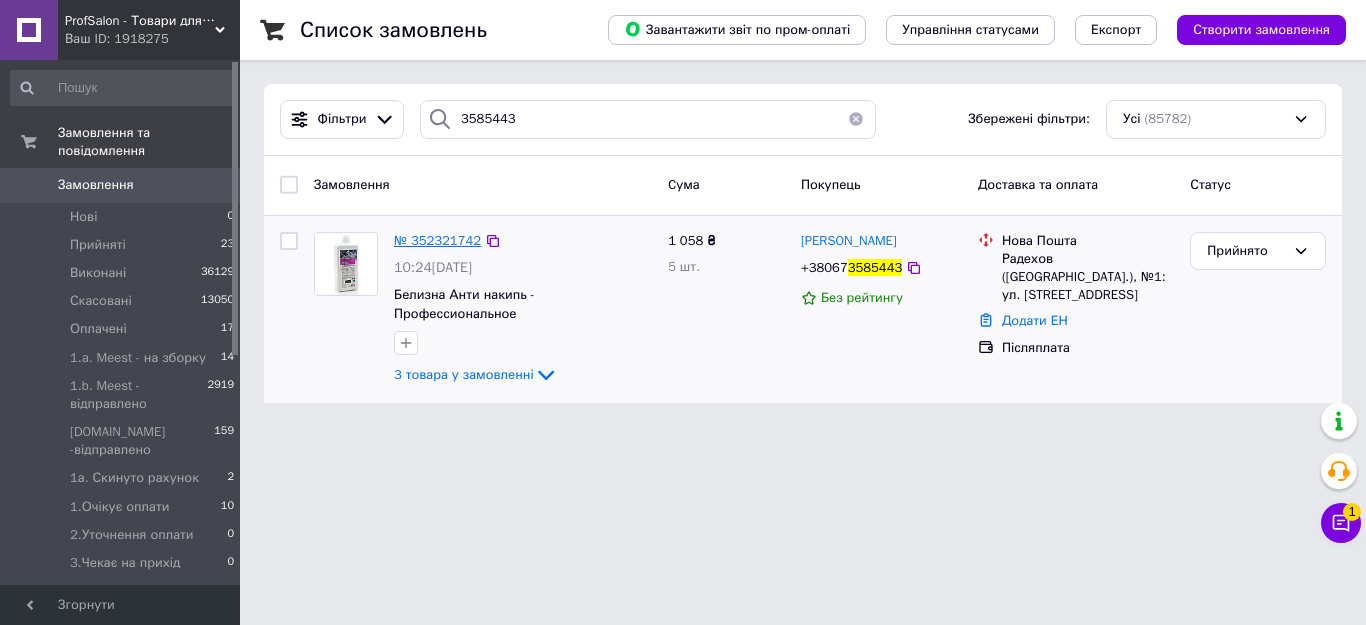 click on "№ 352321742" at bounding box center (437, 240) 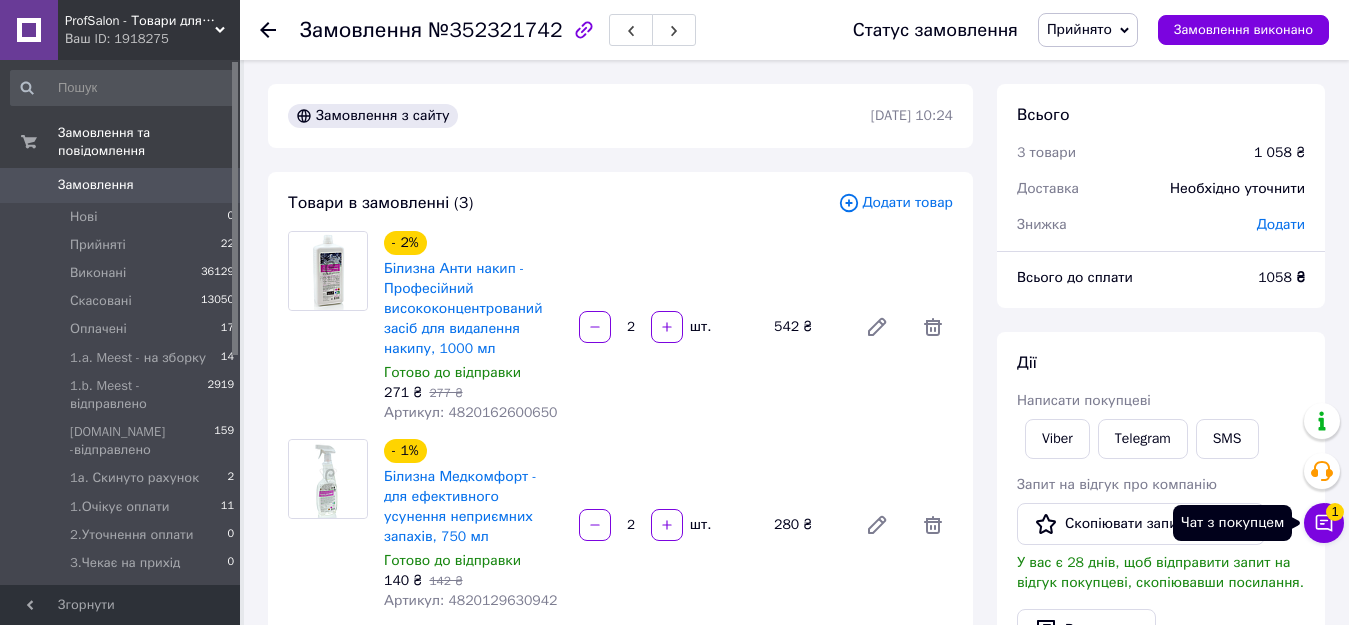 click on "Чат з покупцем 1" at bounding box center [1324, 523] 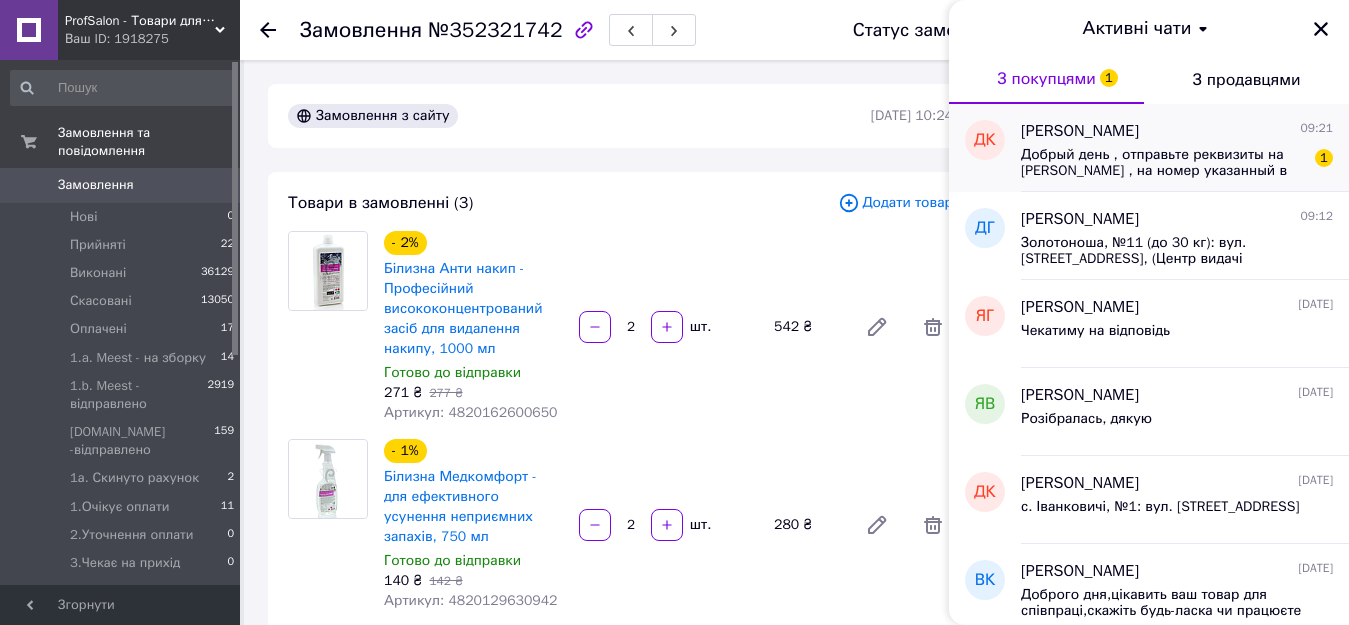 click on "[PERSON_NAME] 09:21 Добрый день , отправьте реквизиты на вайбер , на номер указанный в заказе и я сразу оплачу 1" at bounding box center (1185, 148) 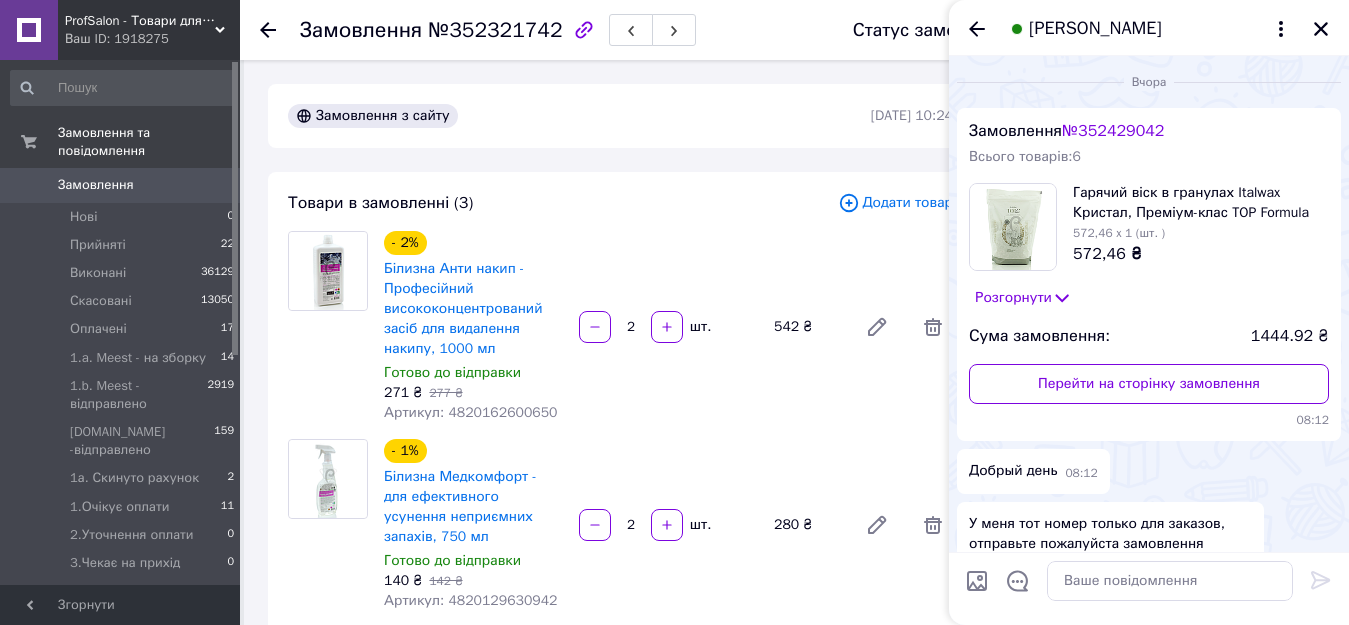 scroll, scrollTop: 417, scrollLeft: 0, axis: vertical 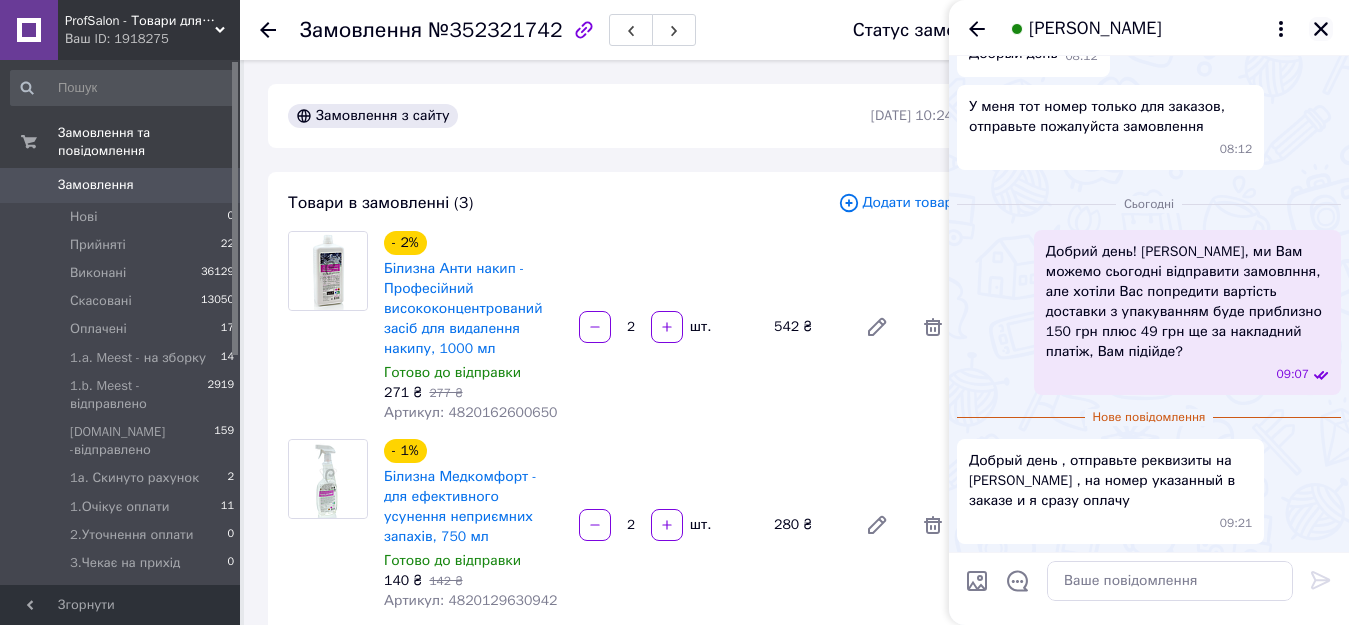 click 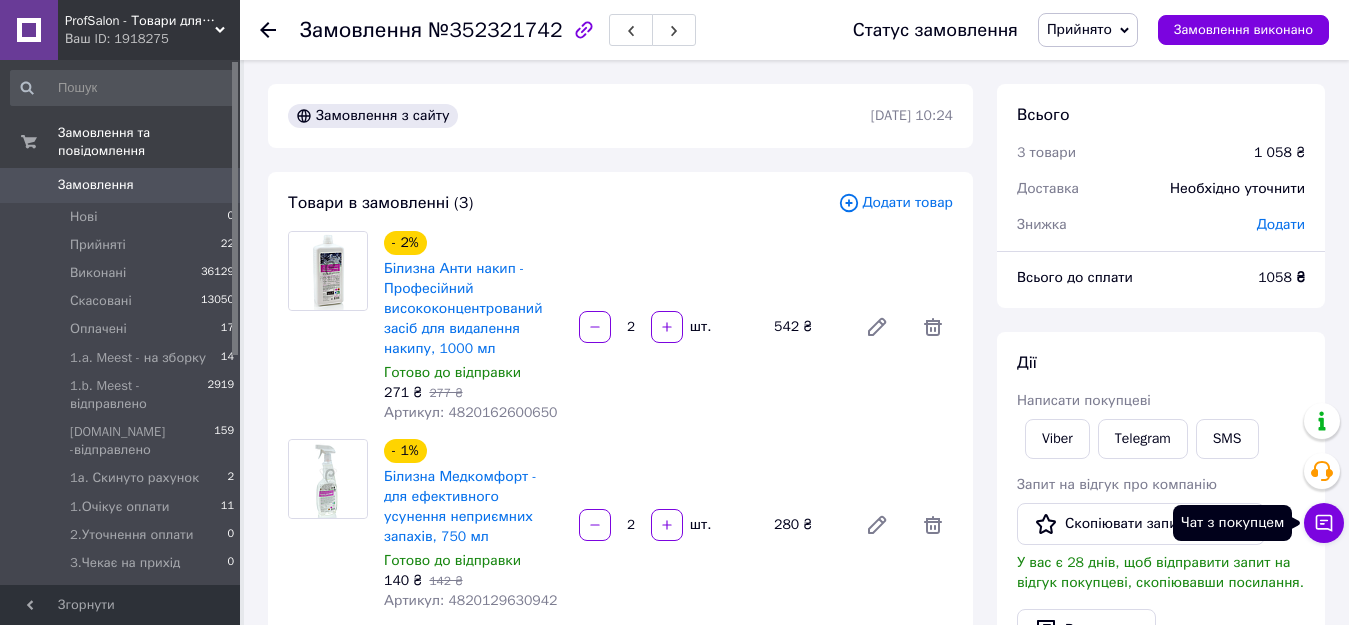 click on "Чат з покупцем" at bounding box center [1324, 523] 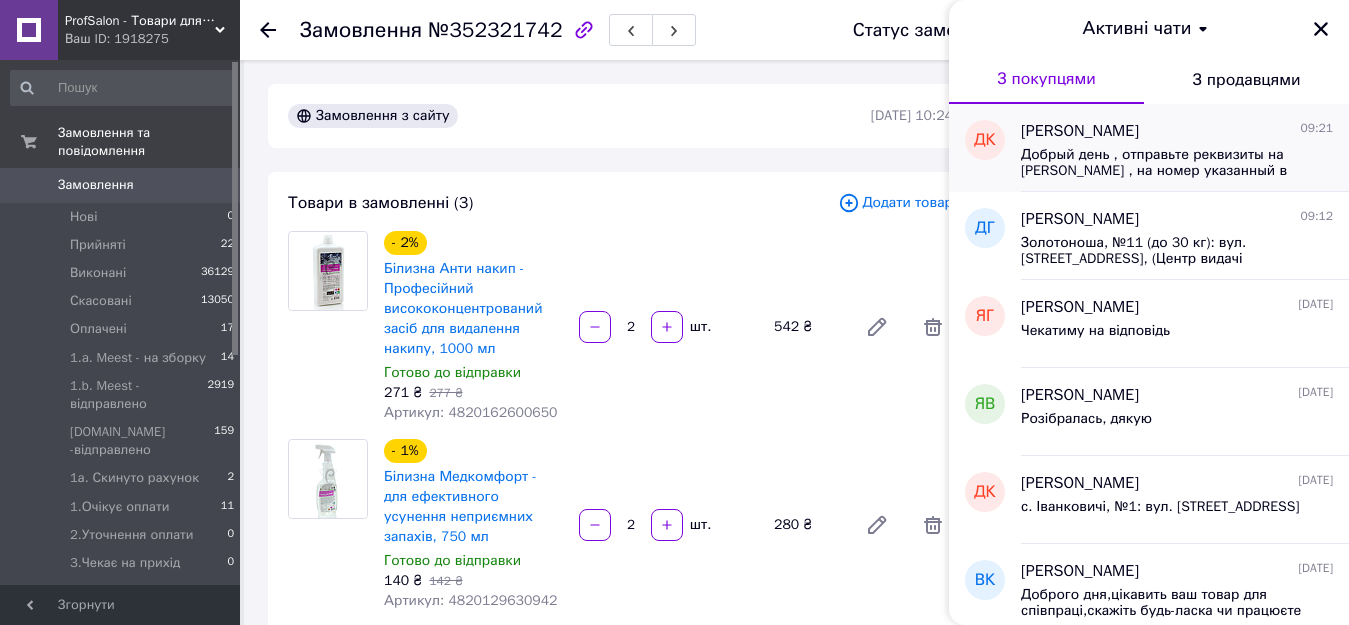 click on "Добрый день , отправьте реквизиты на [PERSON_NAME] , на номер указанный в заказе и я сразу оплачу" at bounding box center (1163, 163) 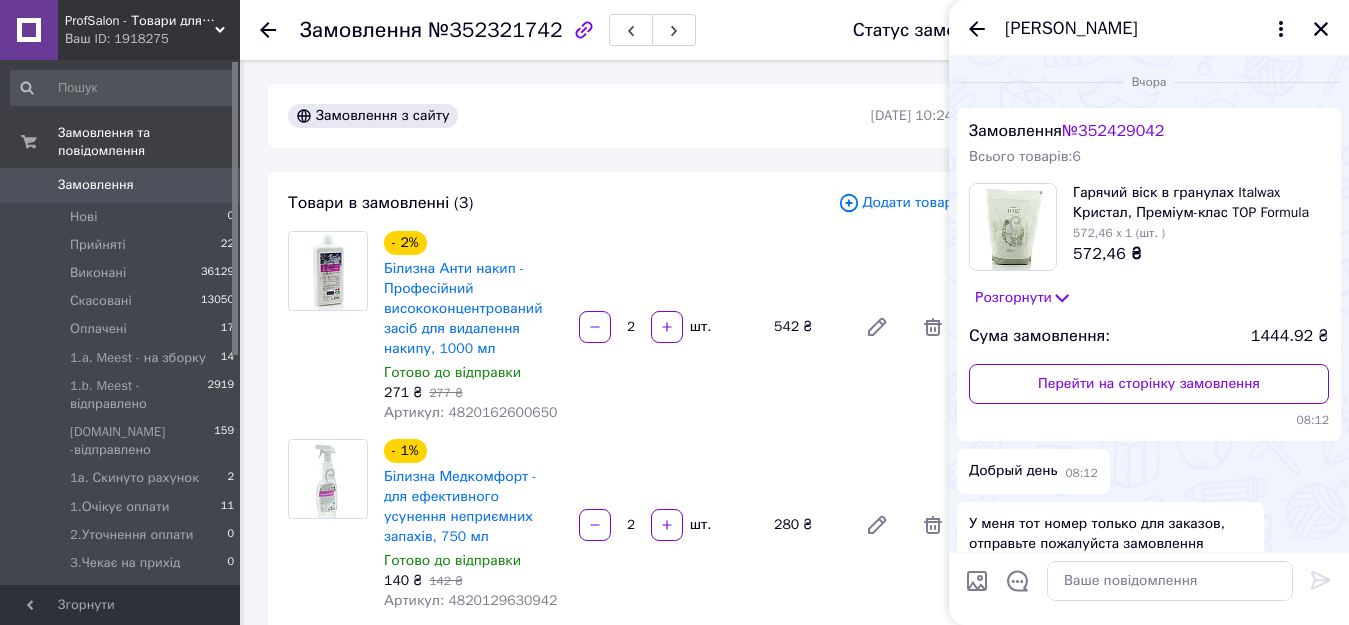 scroll, scrollTop: 381, scrollLeft: 0, axis: vertical 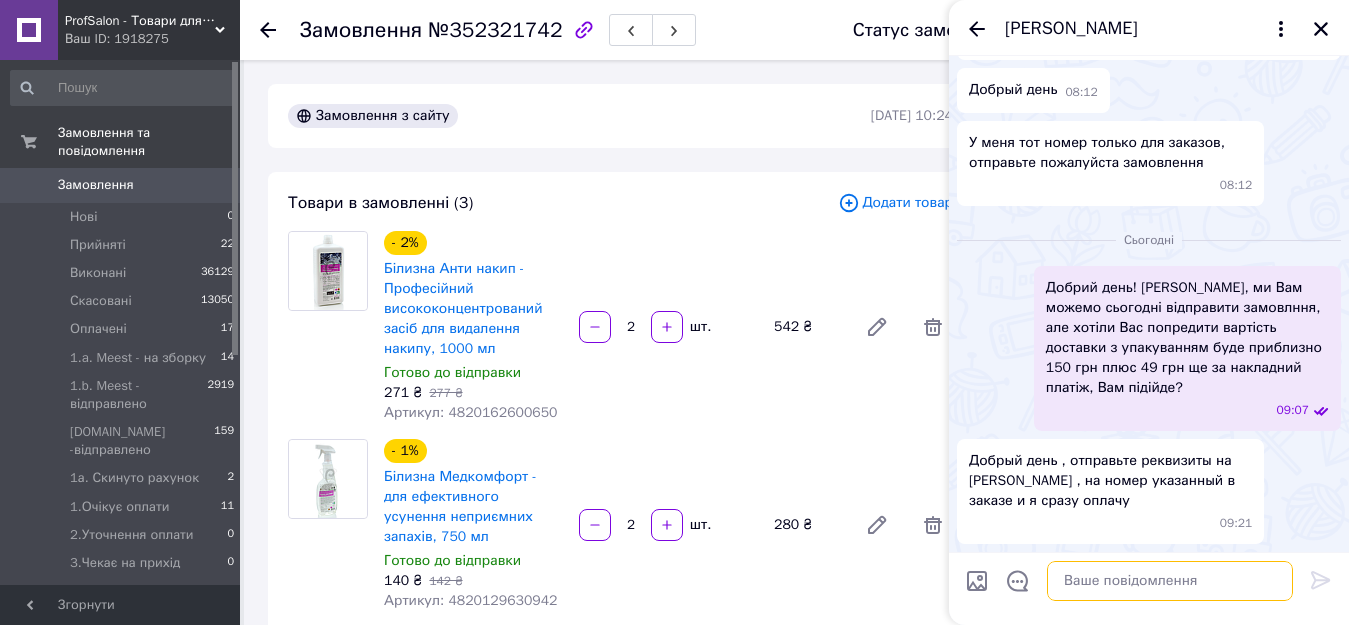 click at bounding box center [1170, 581] 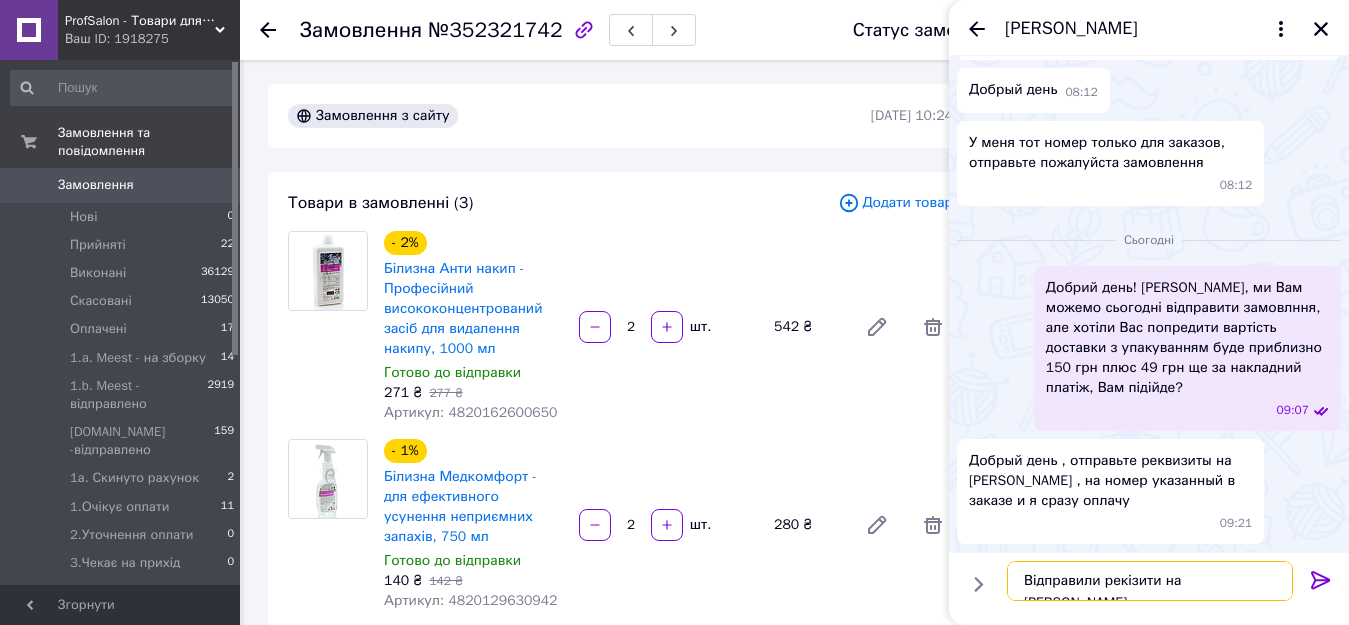 type on "Відправили рекізити на [PERSON_NAME]" 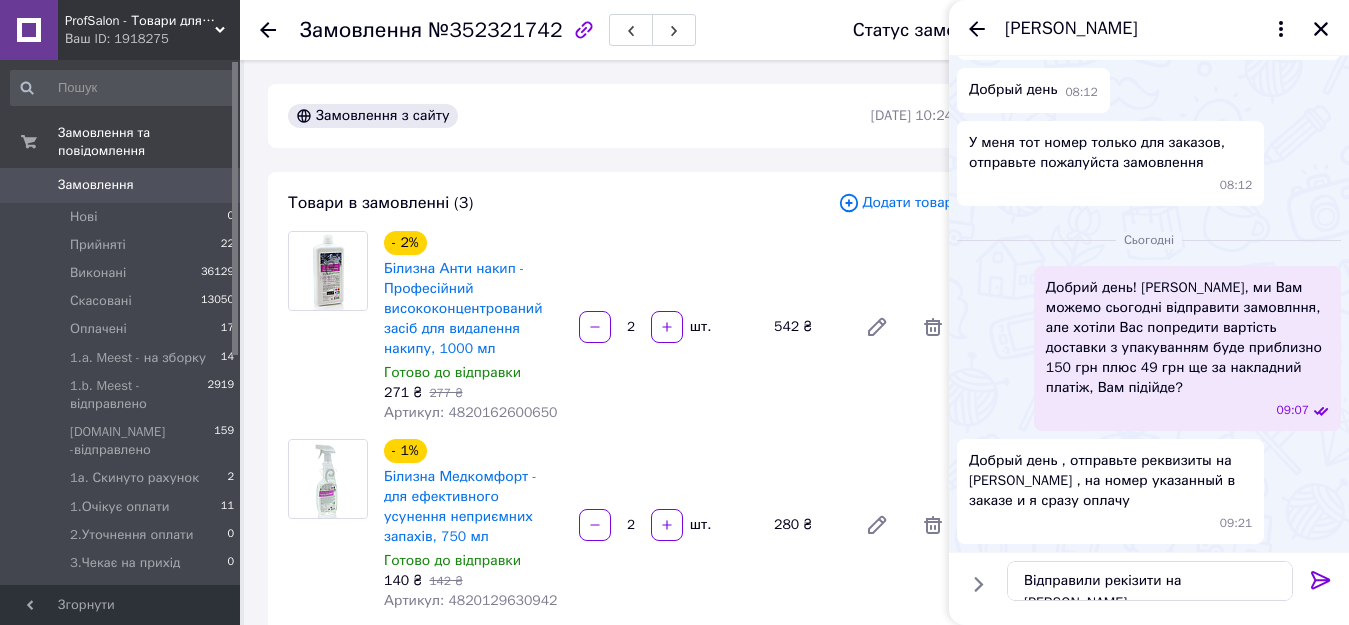 click 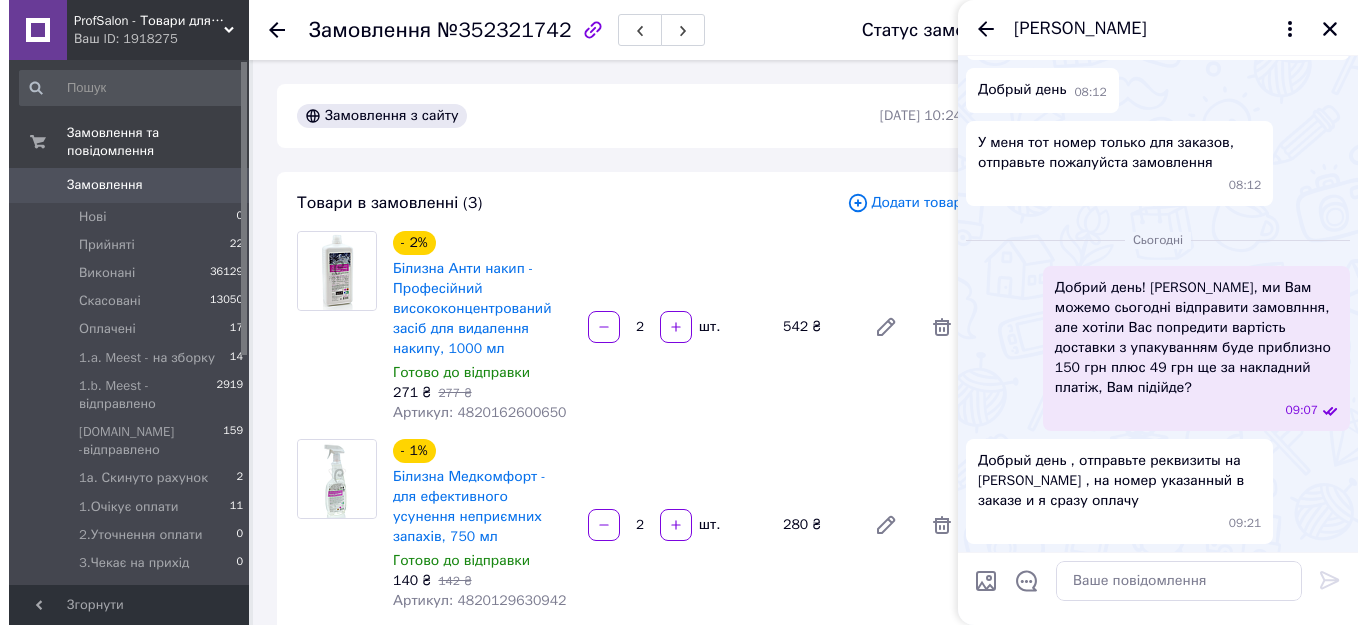 scroll, scrollTop: 435, scrollLeft: 0, axis: vertical 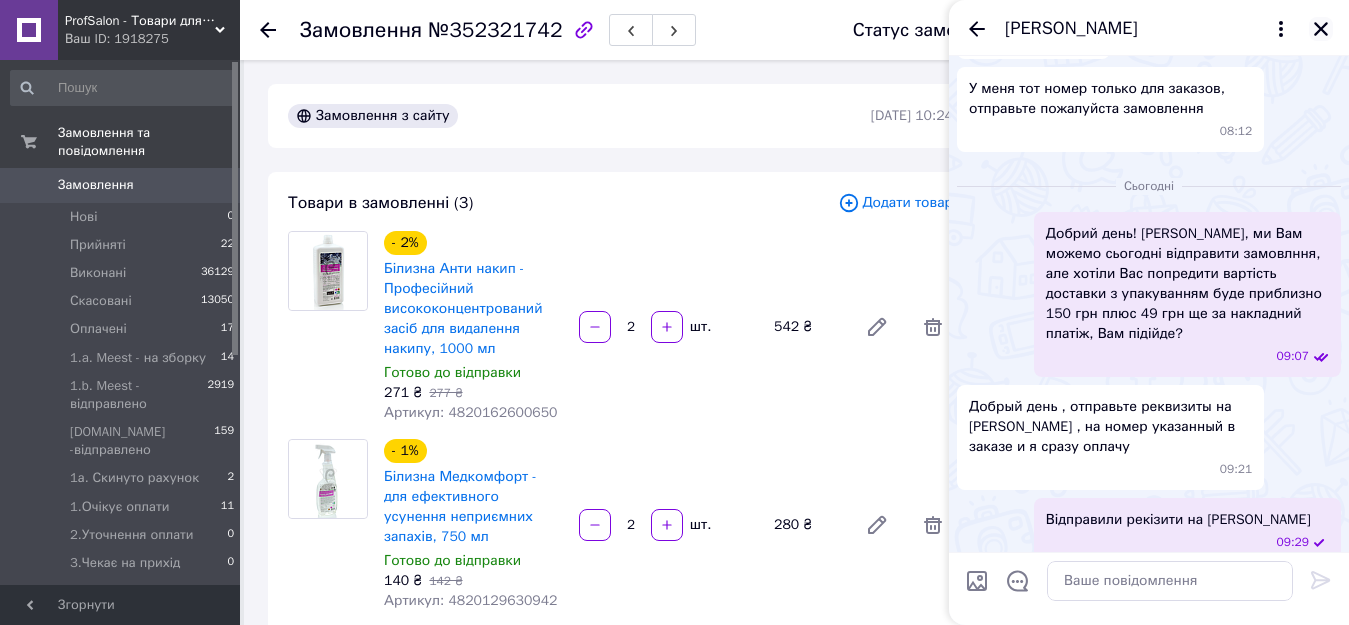 click 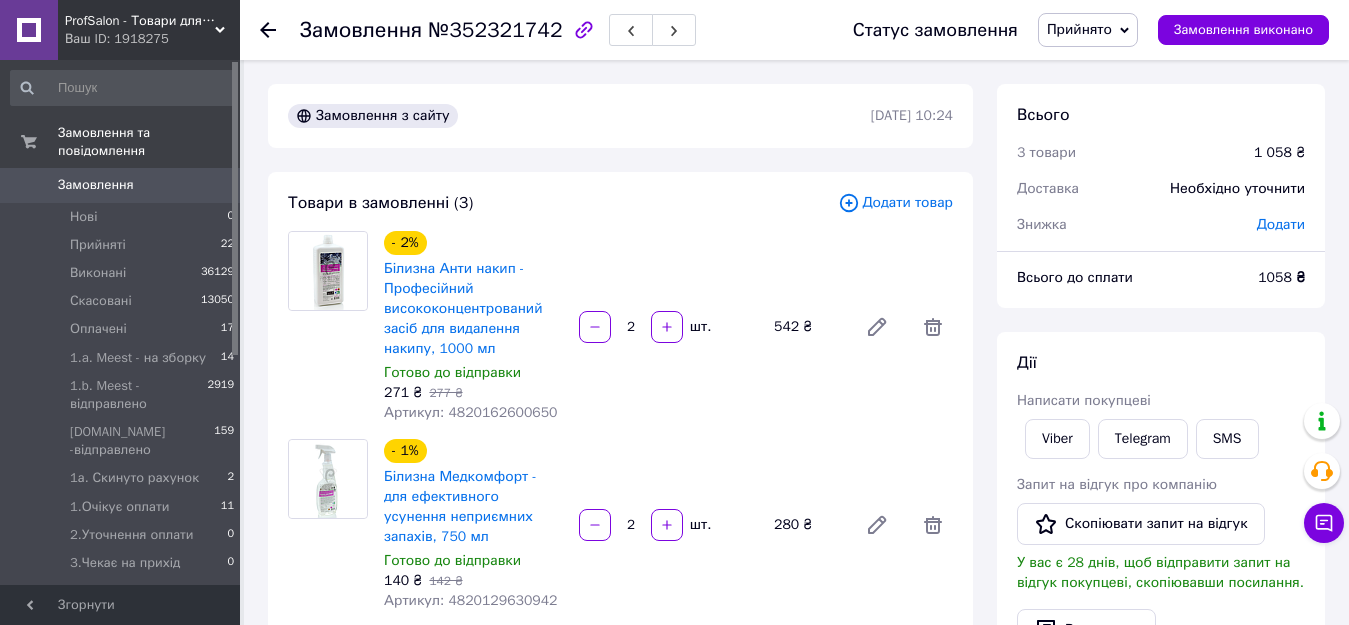 click on "Замовлення 0" at bounding box center (123, 185) 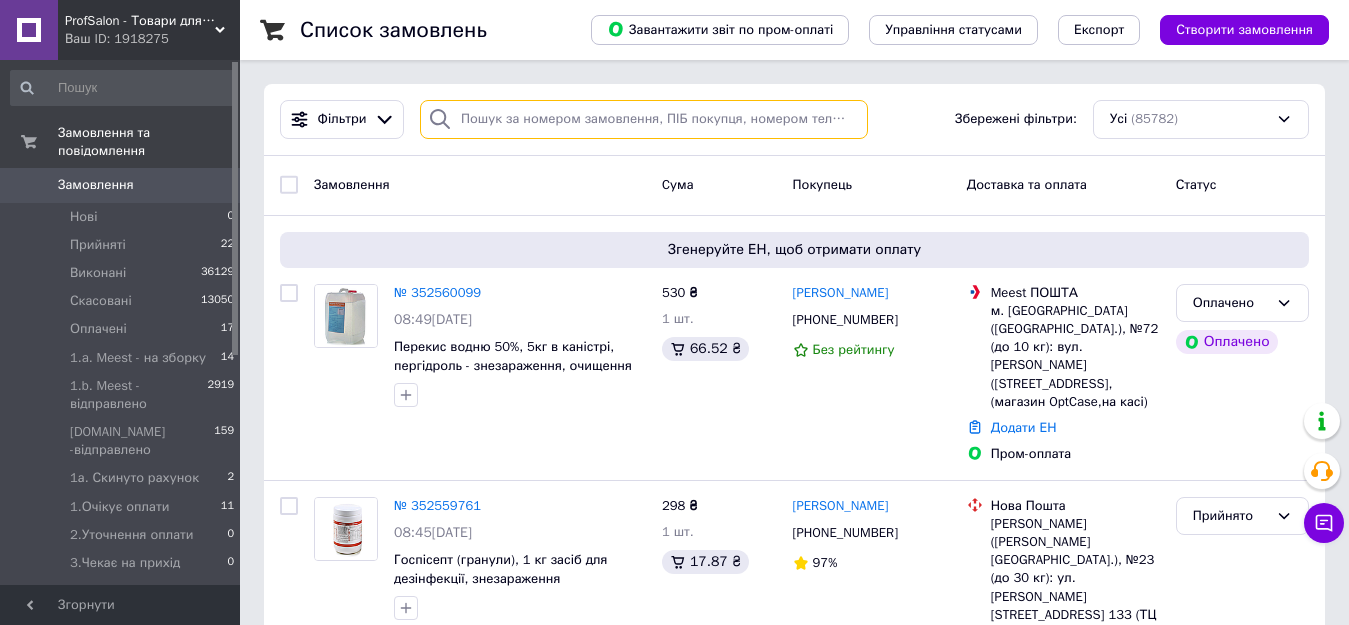 paste on "[PHONE_NUMBER]" 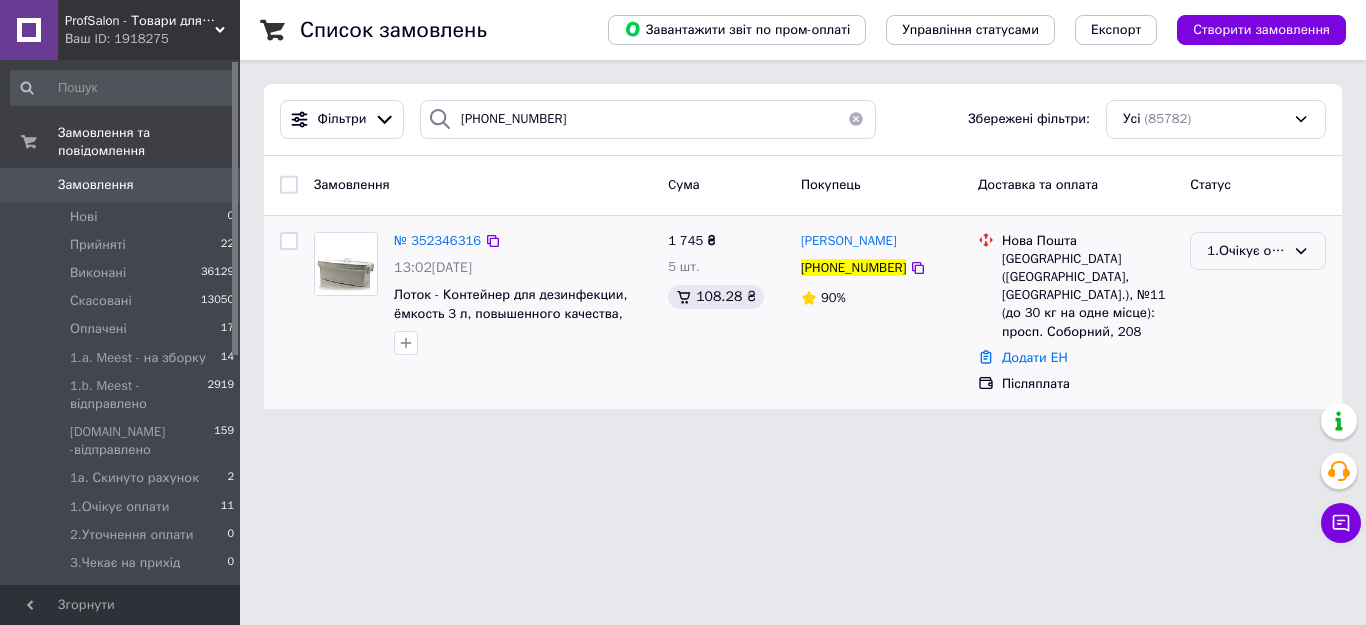 click on "1.Очікує оплати" at bounding box center (1246, 251) 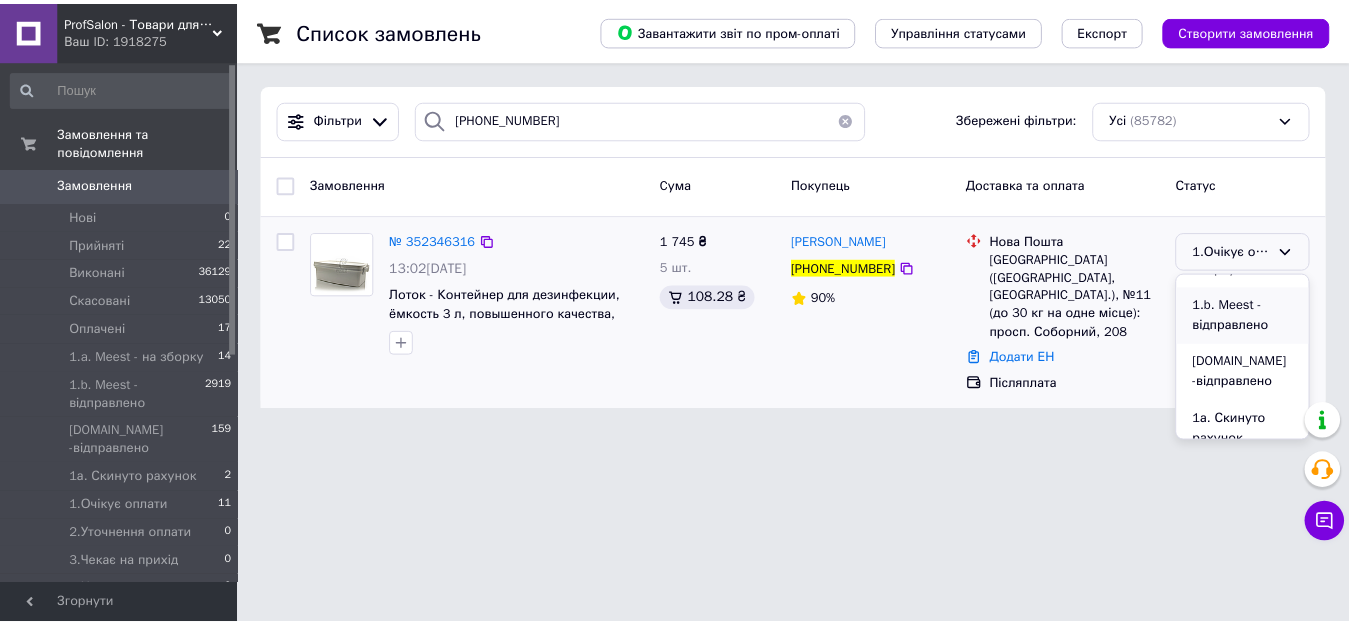 scroll, scrollTop: 300, scrollLeft: 0, axis: vertical 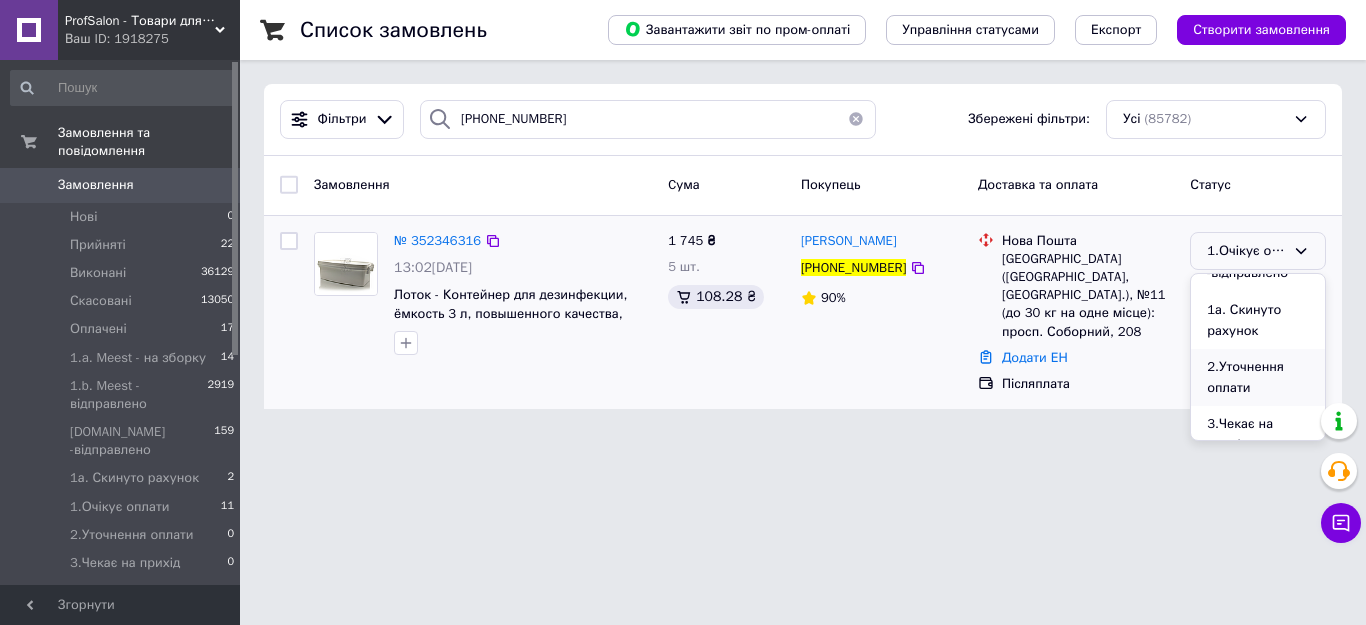 click on "2.Уточнення оплати" at bounding box center [1258, 377] 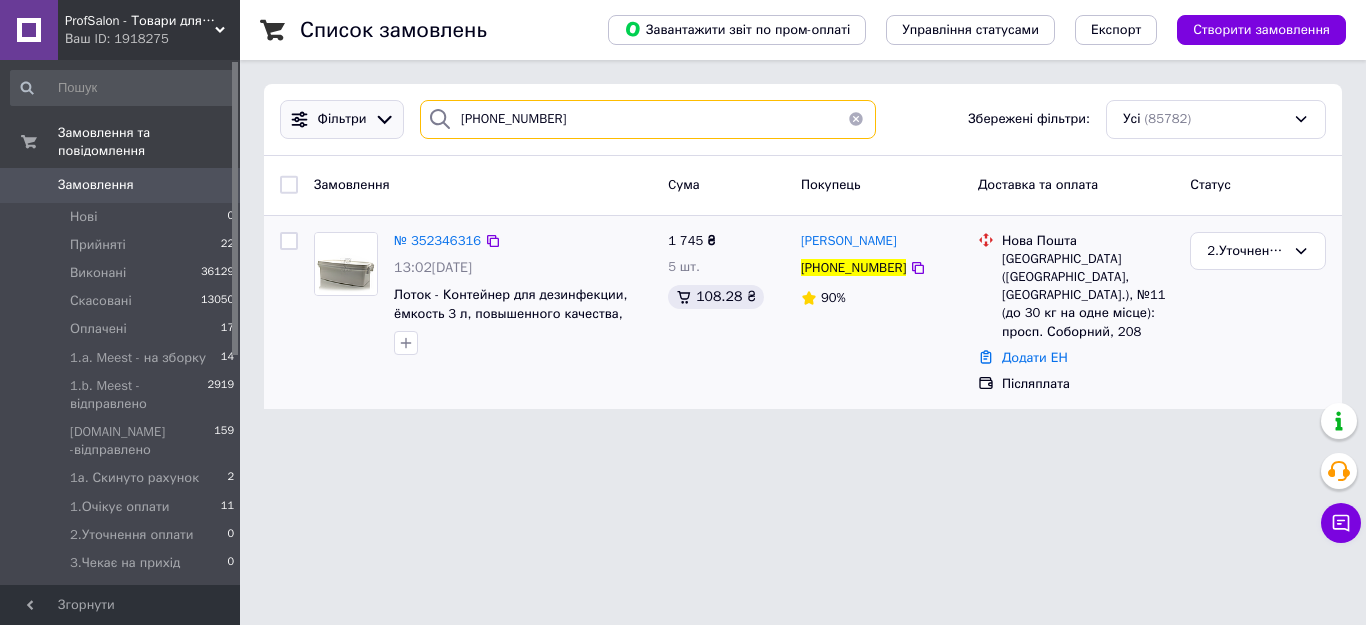 drag, startPoint x: 616, startPoint y: 130, endPoint x: 389, endPoint y: 123, distance: 227.10791 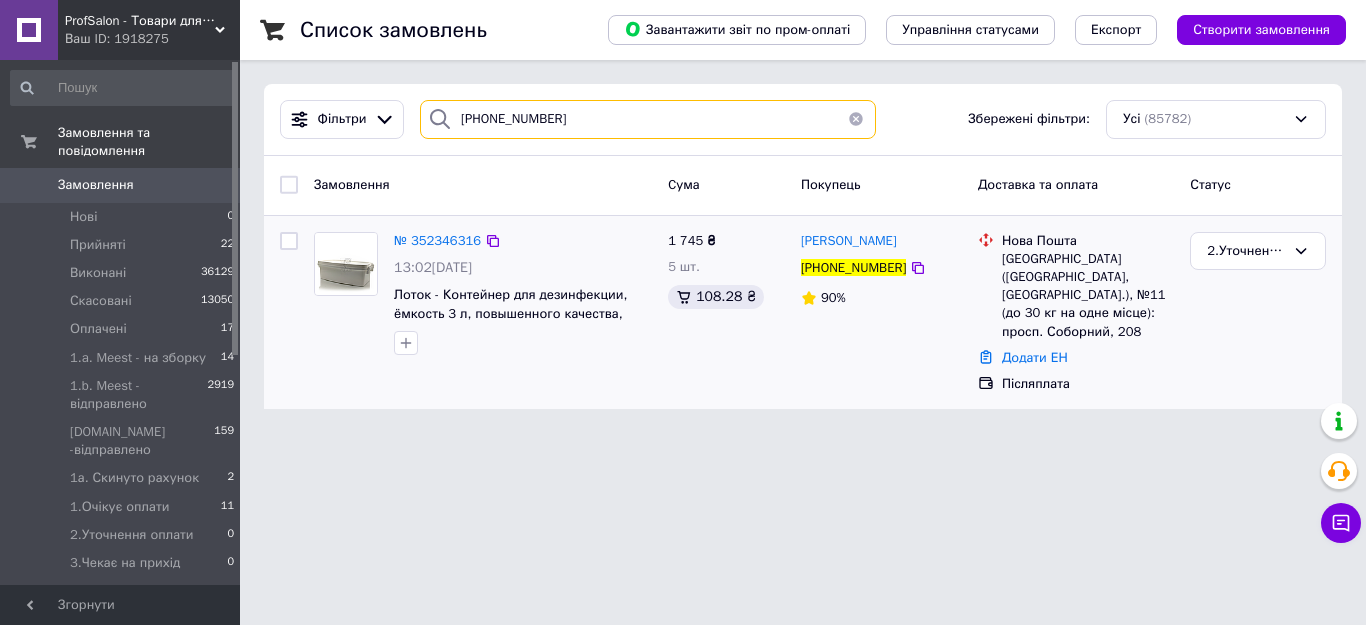 paste on "972395197" 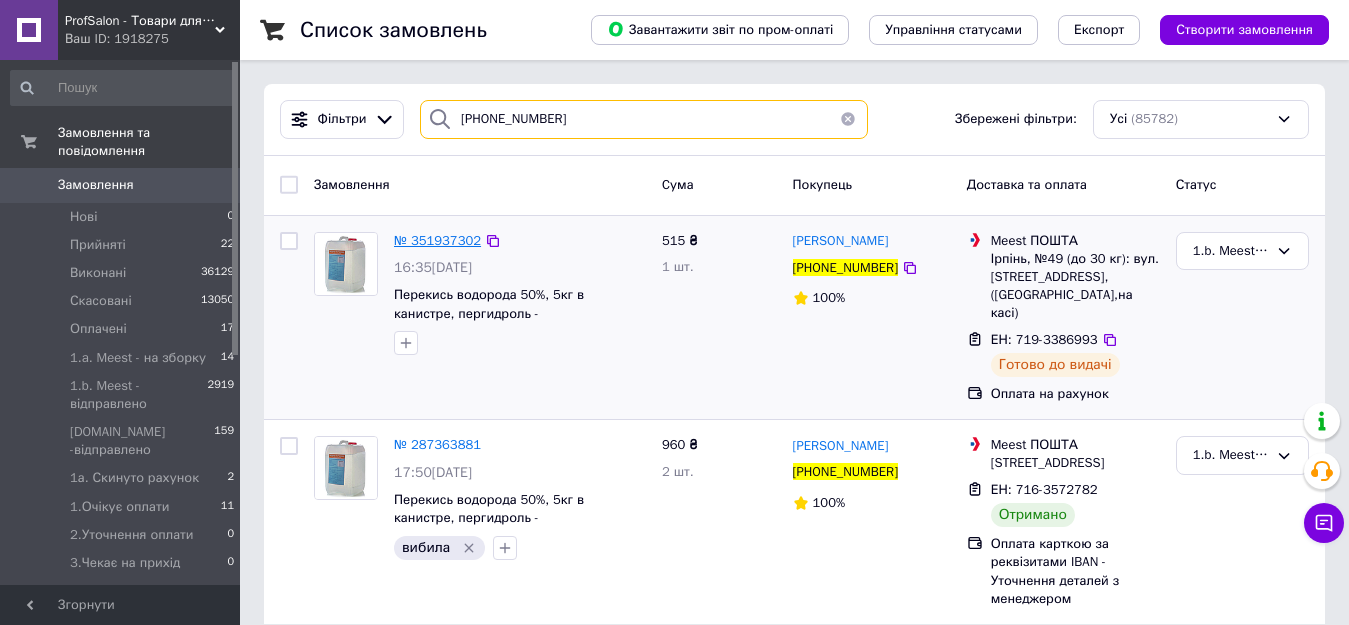 type on "[PHONE_NUMBER]" 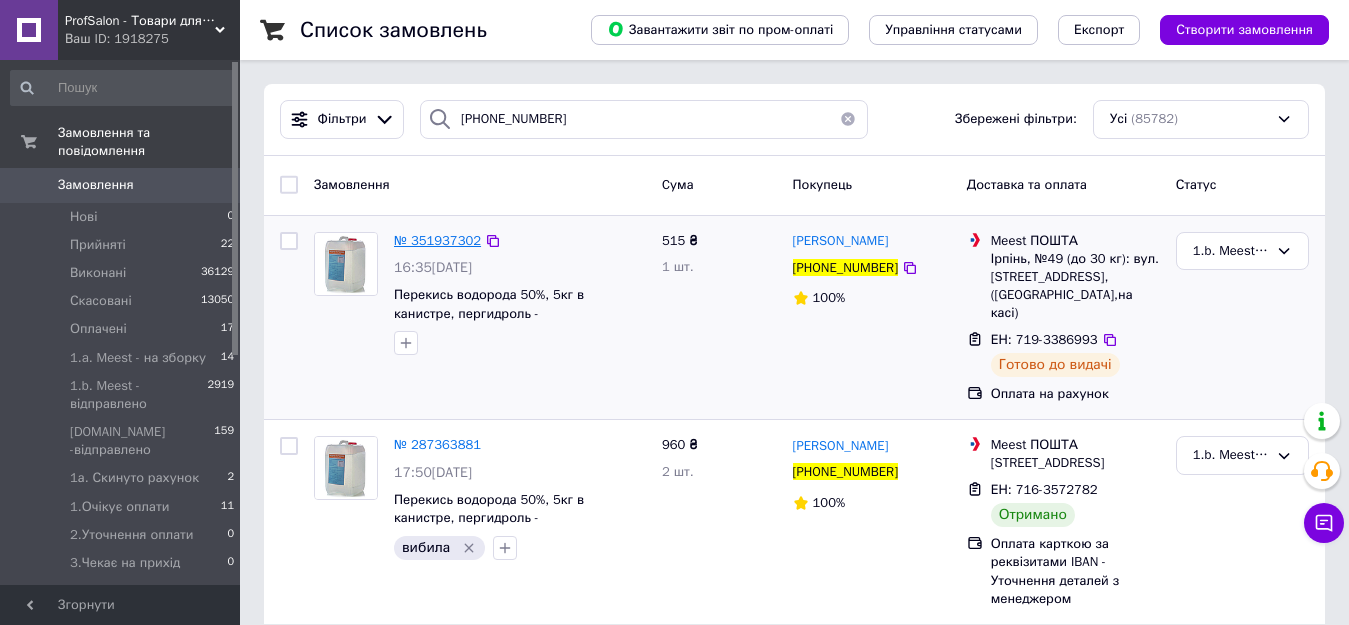 click on "№ 351937302" at bounding box center (437, 240) 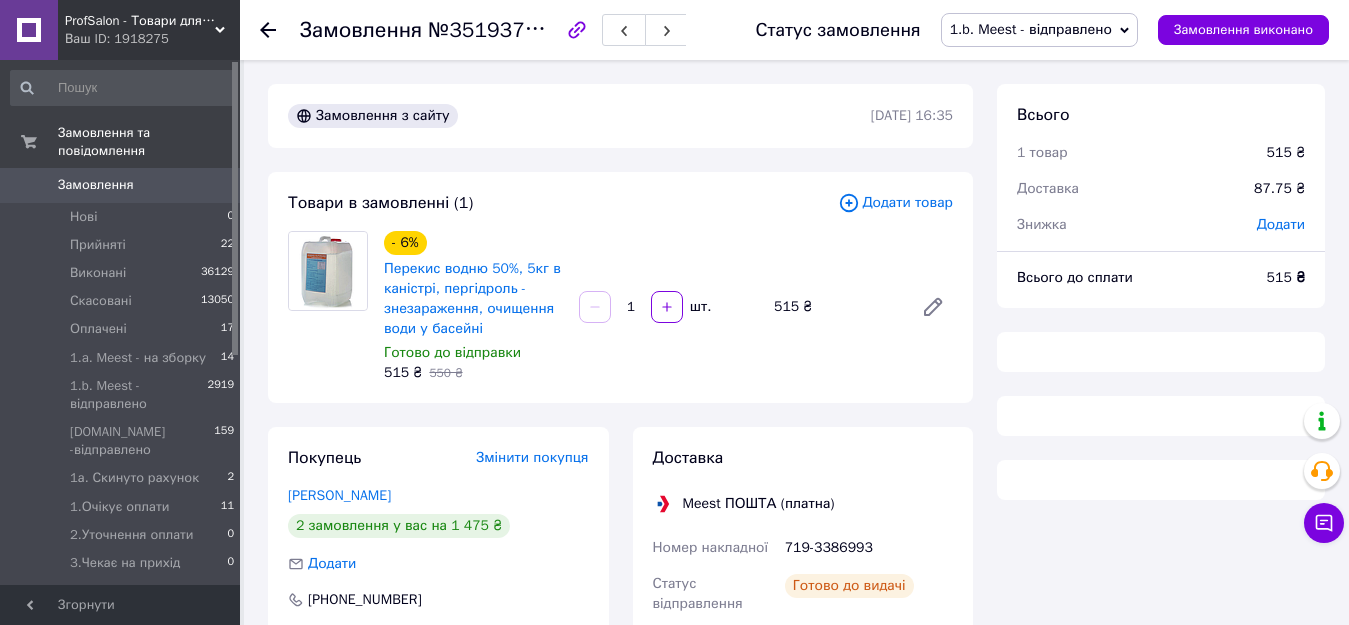 scroll, scrollTop: 300, scrollLeft: 0, axis: vertical 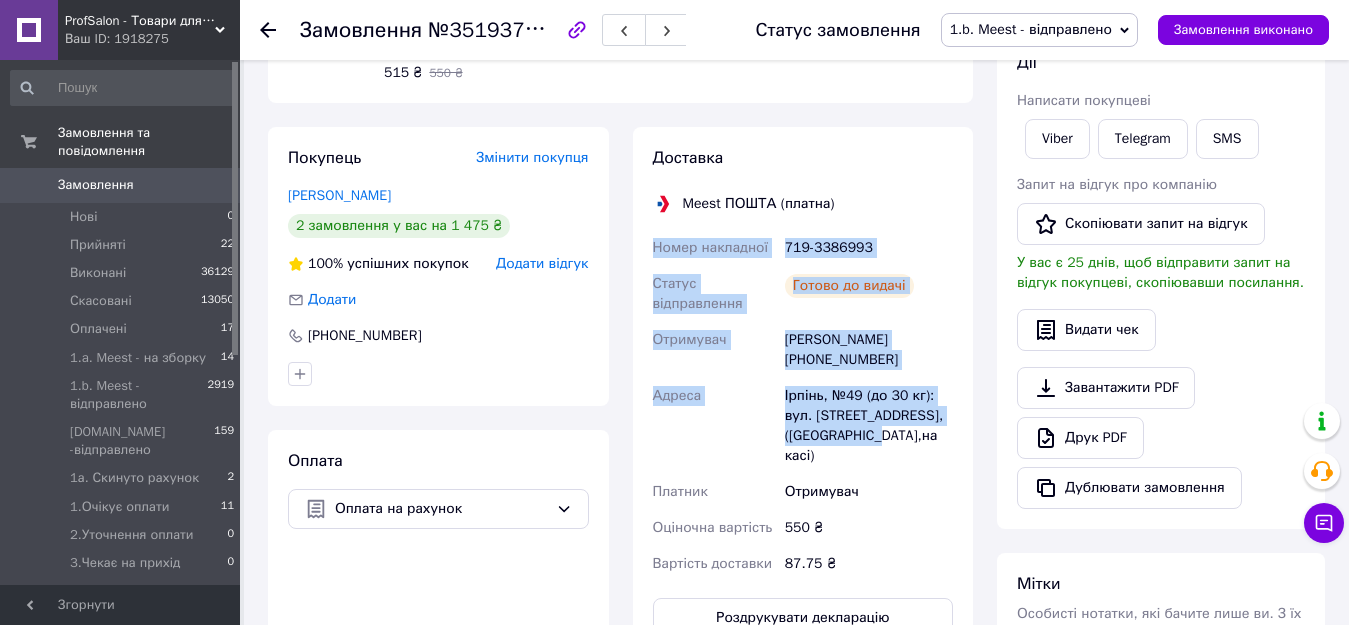 drag, startPoint x: 651, startPoint y: 242, endPoint x: 897, endPoint y: 436, distance: 313.2922 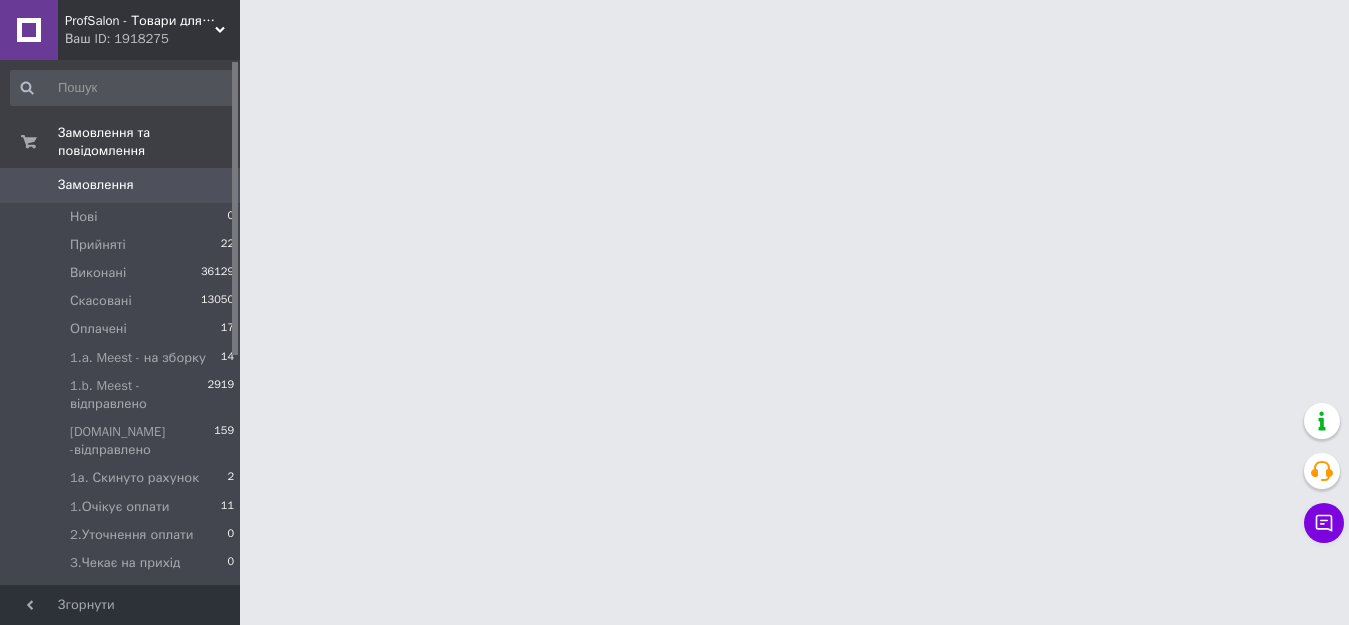scroll, scrollTop: 0, scrollLeft: 0, axis: both 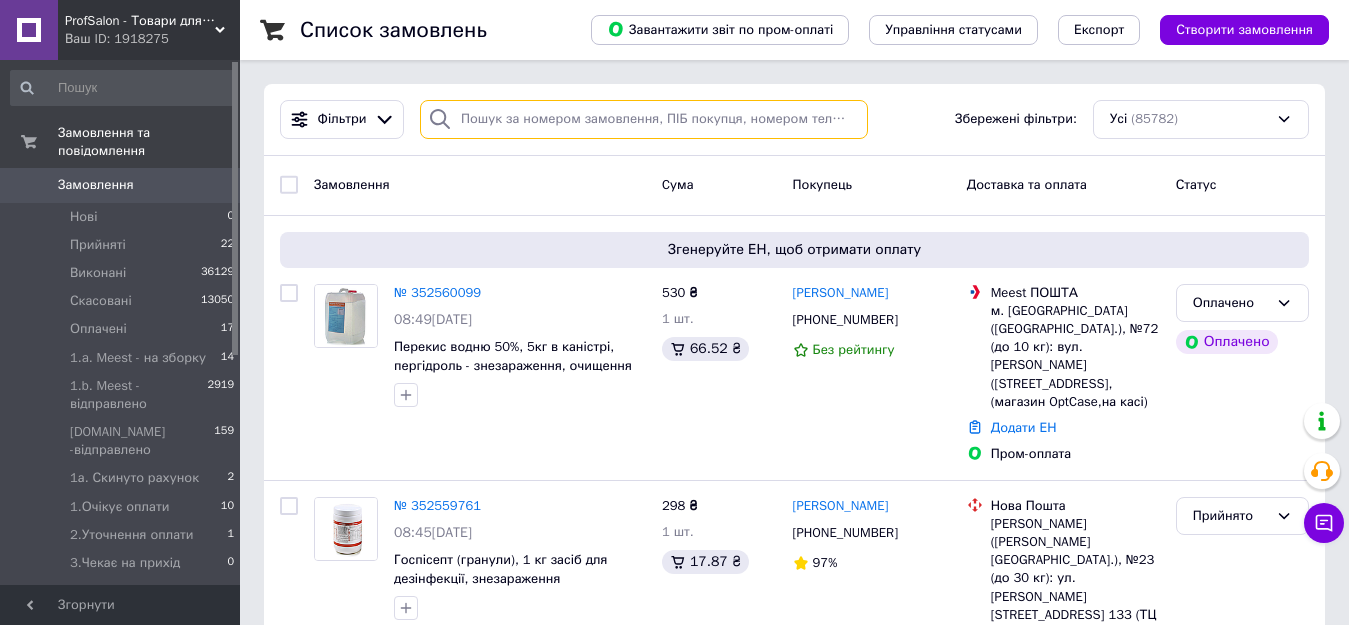 paste on "[PHONE_NUMBER]" 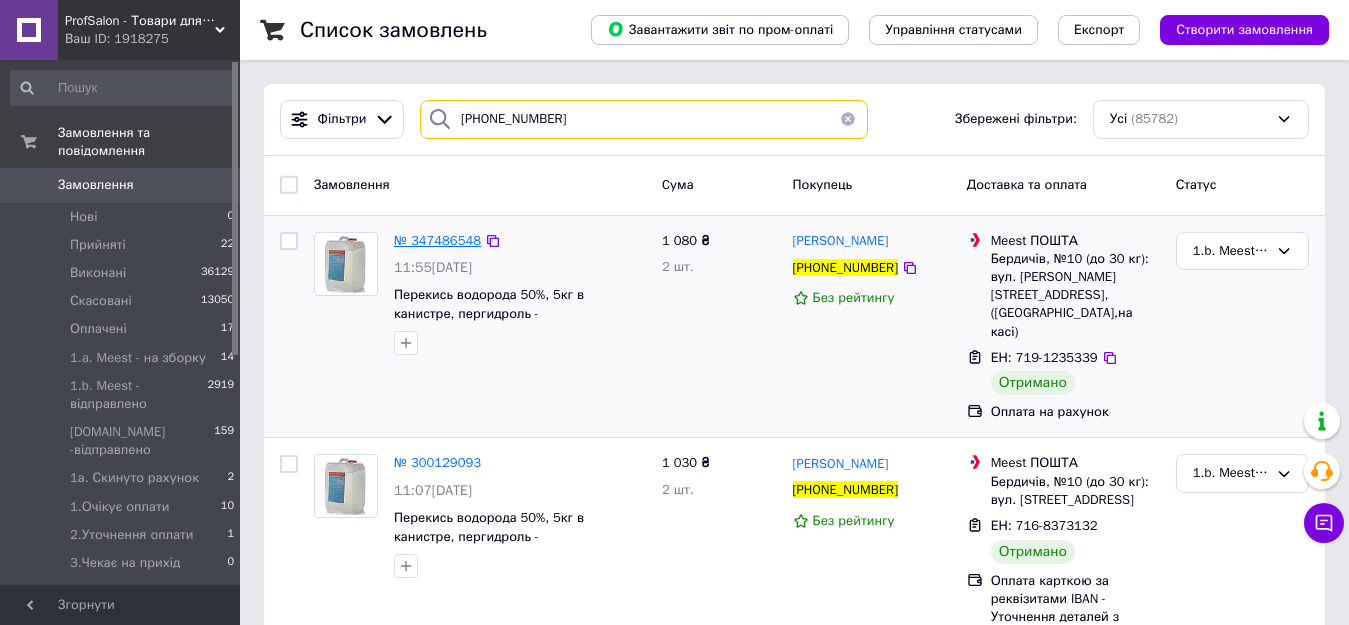 type on "[PHONE_NUMBER]" 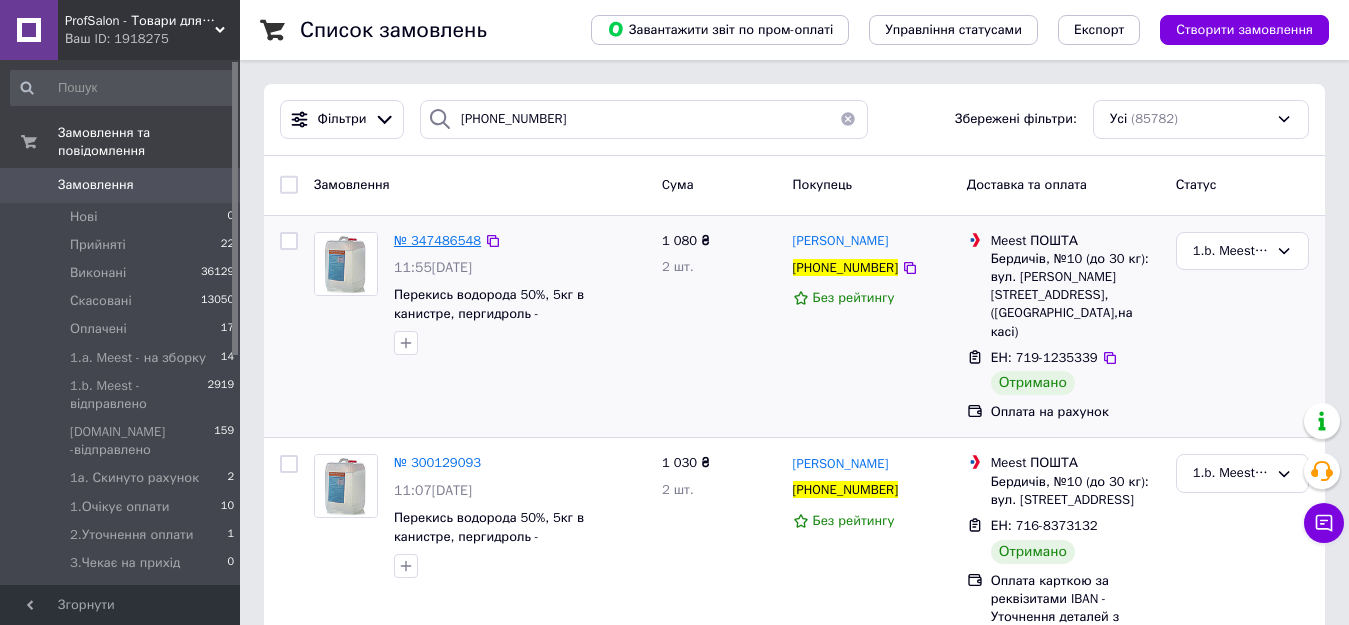 click on "№ 347486548" at bounding box center [437, 240] 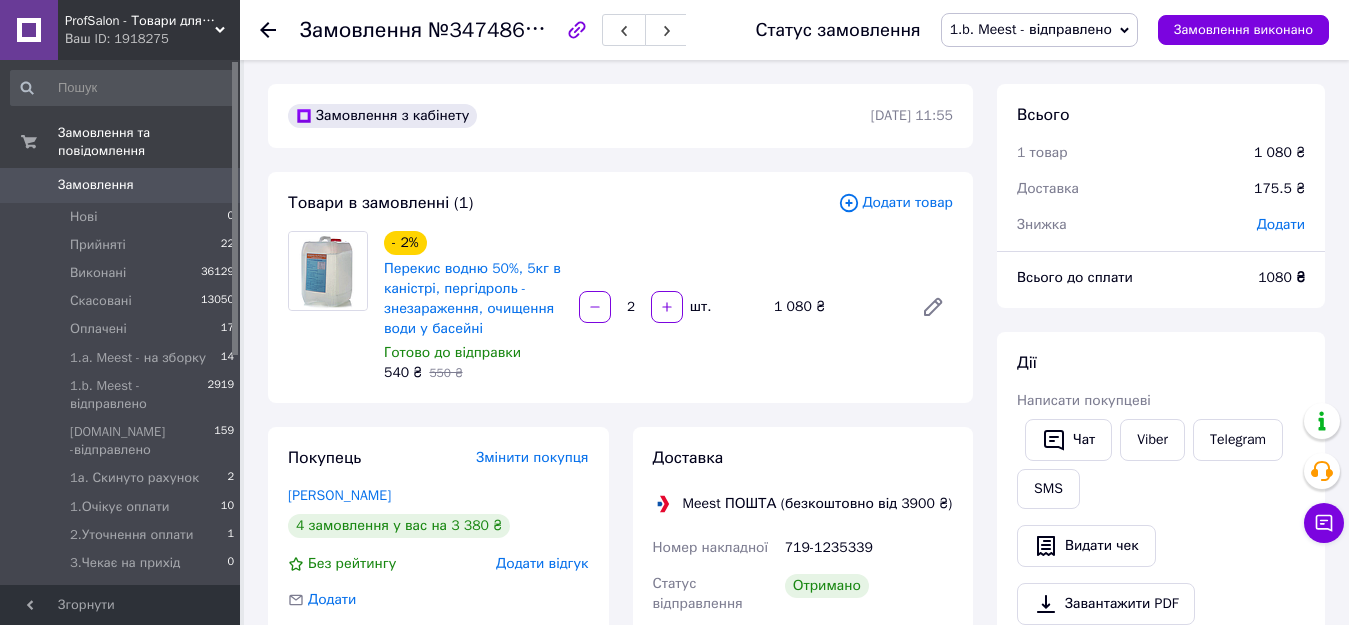 scroll, scrollTop: 12, scrollLeft: 0, axis: vertical 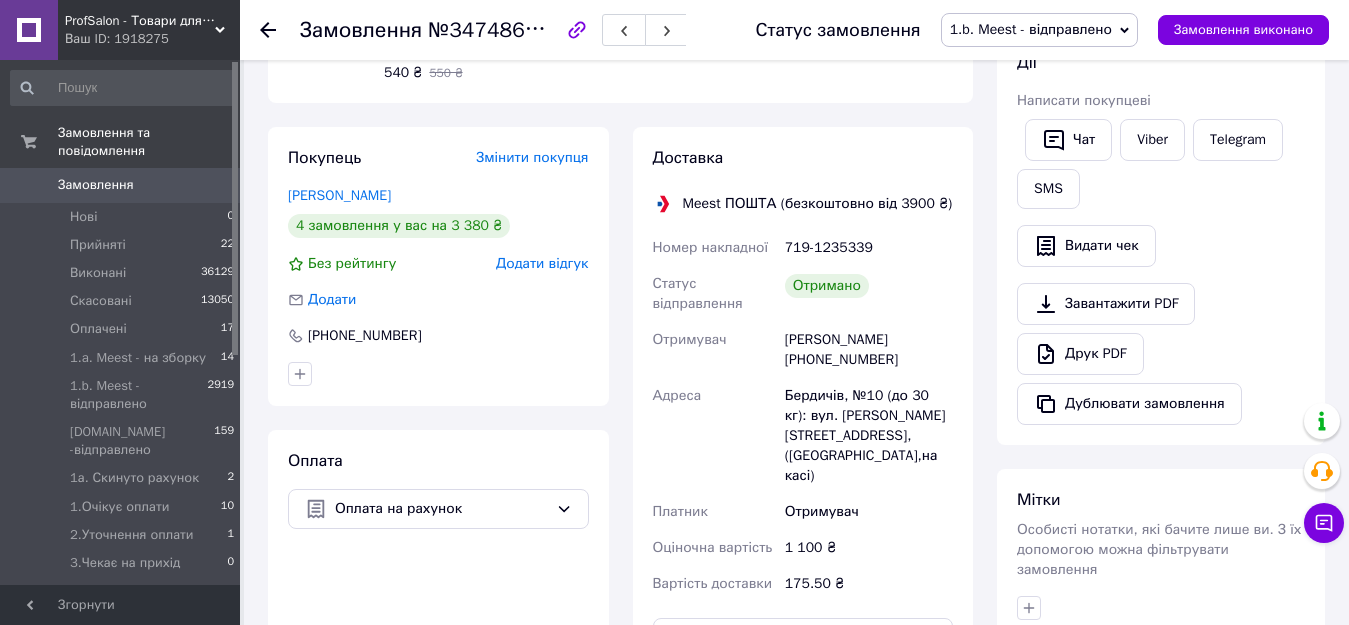 drag, startPoint x: 903, startPoint y: 357, endPoint x: 785, endPoint y: 359, distance: 118.016945 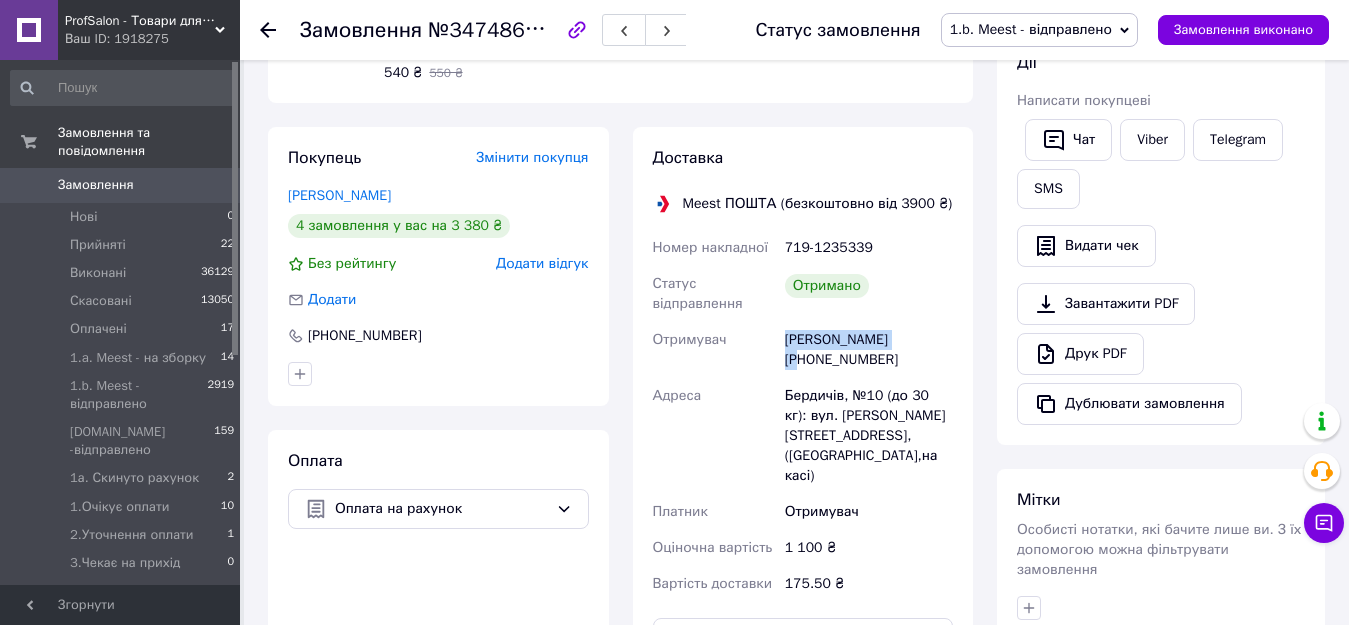 drag, startPoint x: 781, startPoint y: 333, endPoint x: 923, endPoint y: 337, distance: 142.05632 